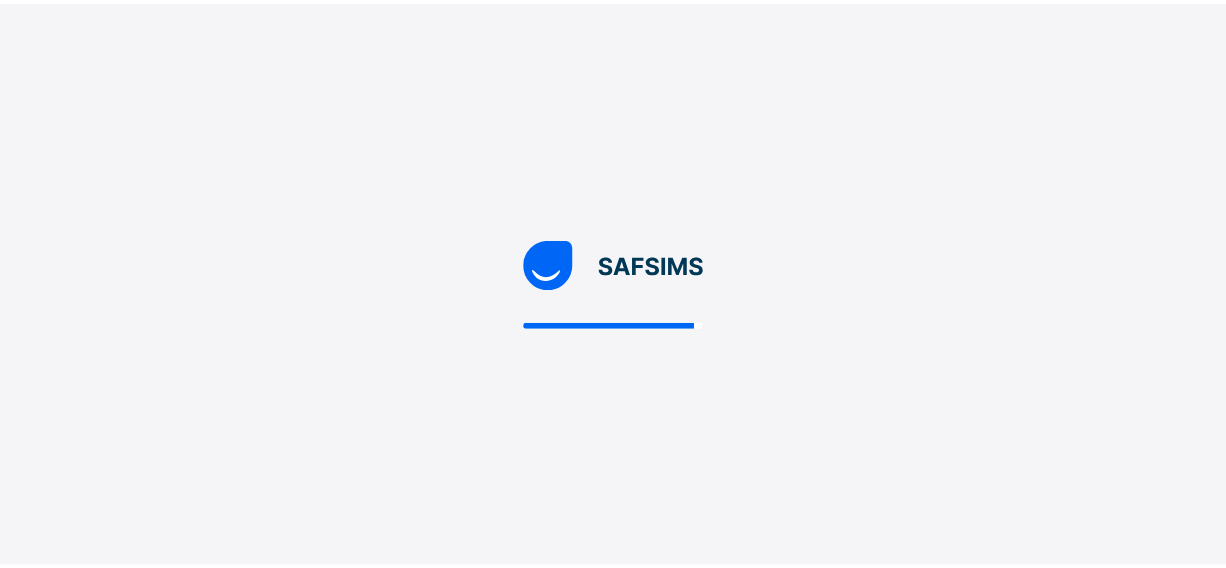 scroll, scrollTop: 0, scrollLeft: 0, axis: both 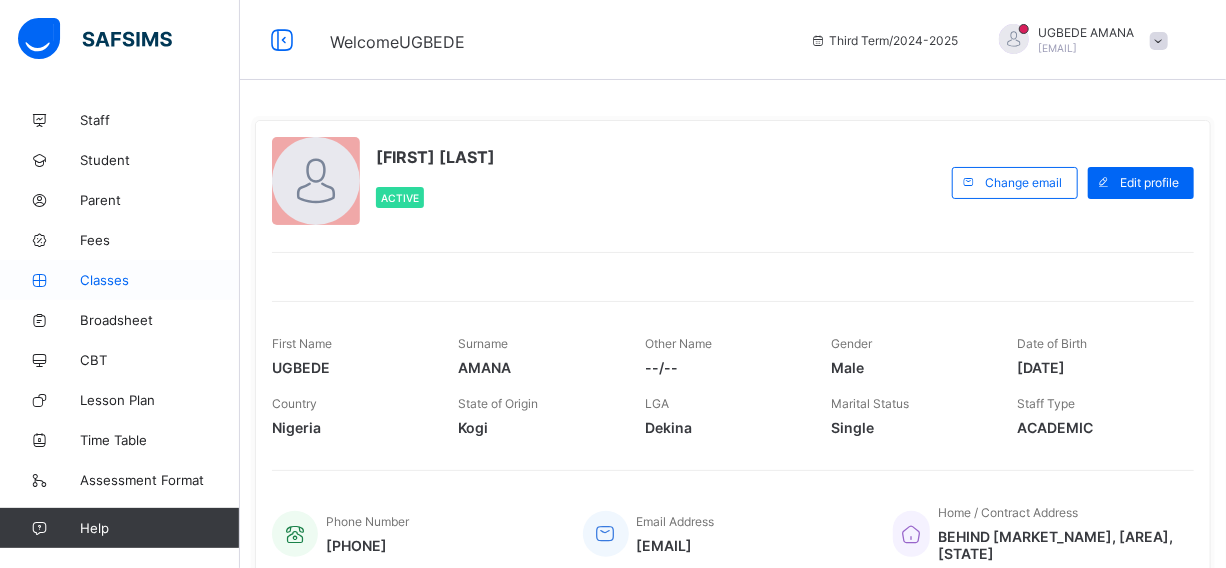 click on "Classes" at bounding box center [160, 280] 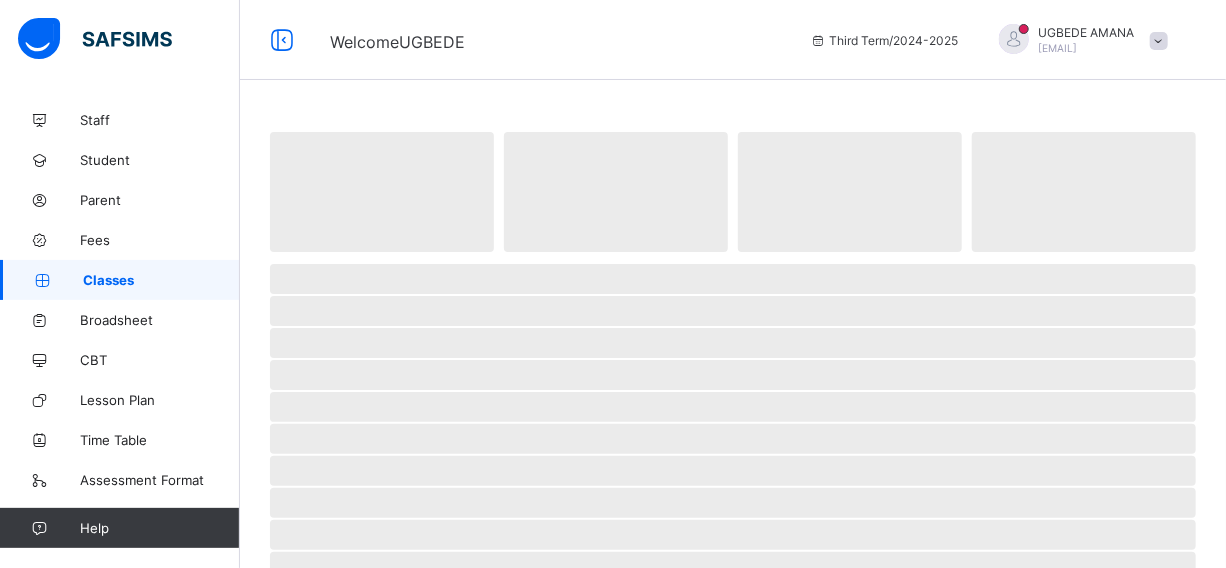 click at bounding box center (1159, 41) 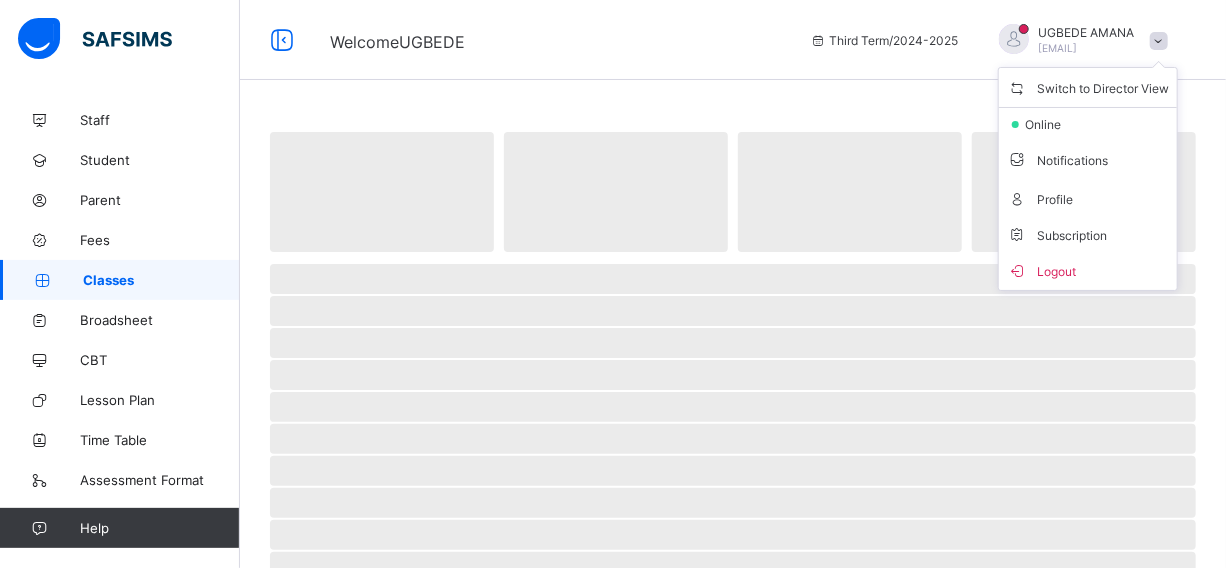 click on "Logout" at bounding box center [1088, 270] 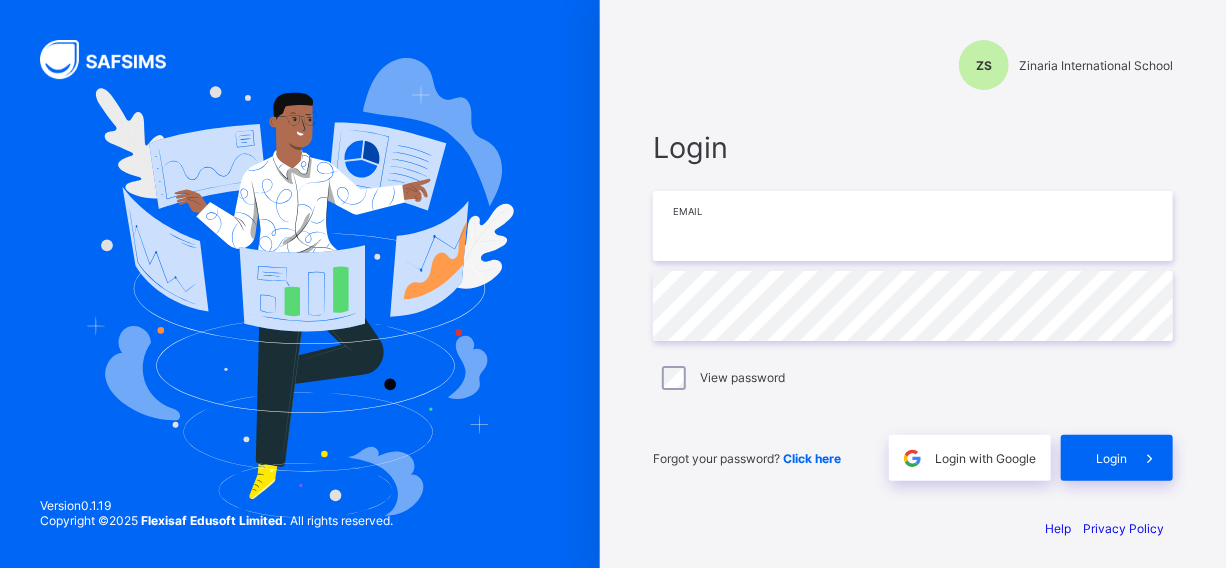 click at bounding box center (913, 226) 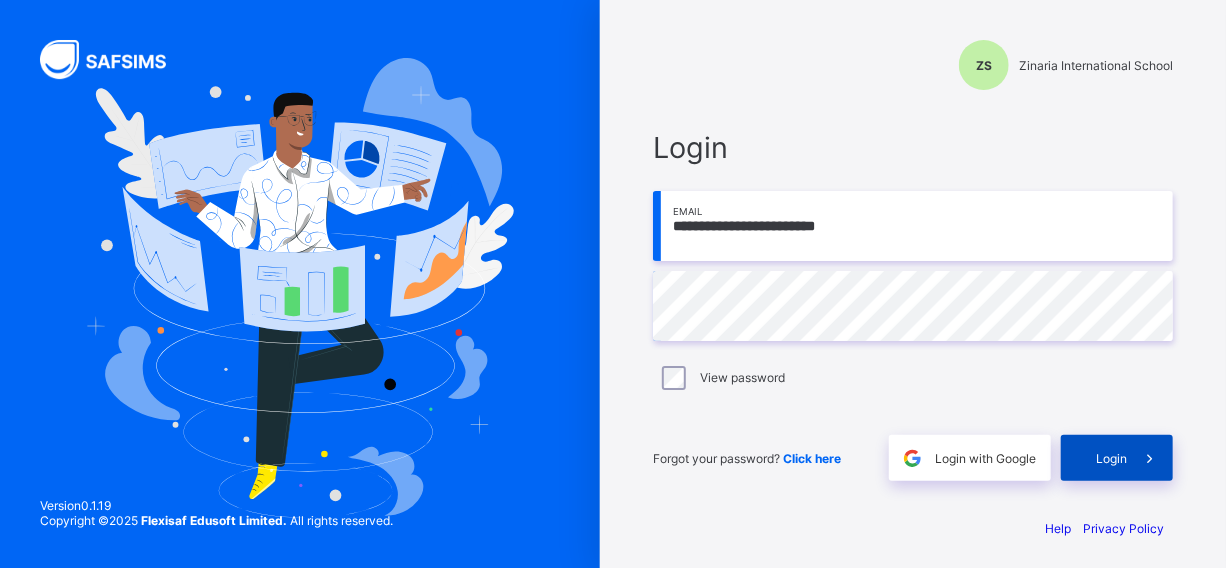 click on "Login" at bounding box center [1117, 458] 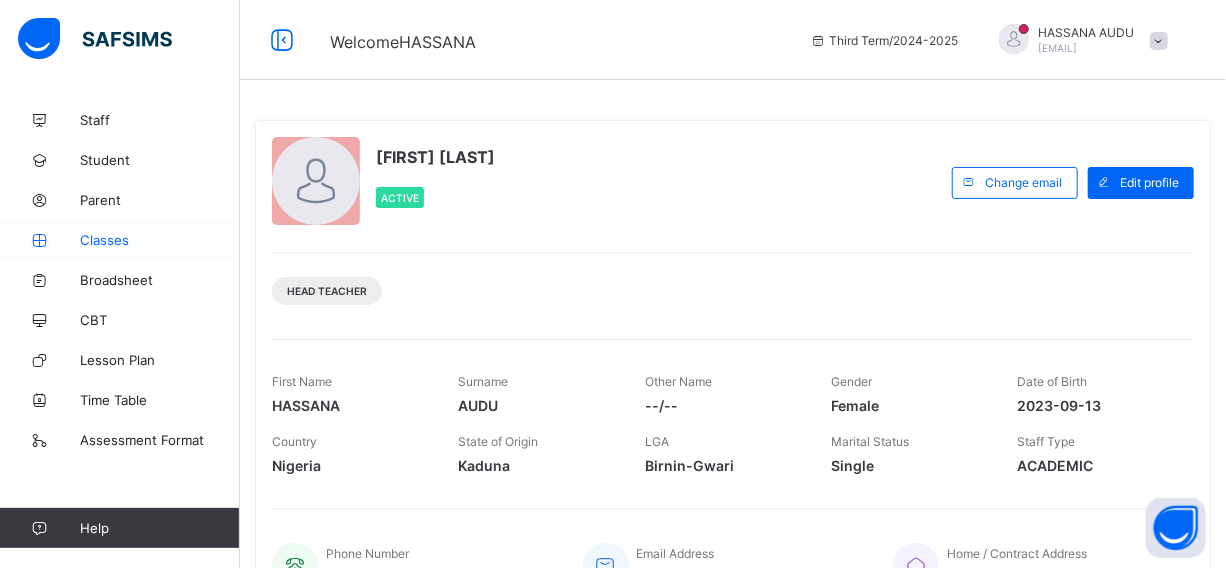 click on "Classes" at bounding box center [160, 240] 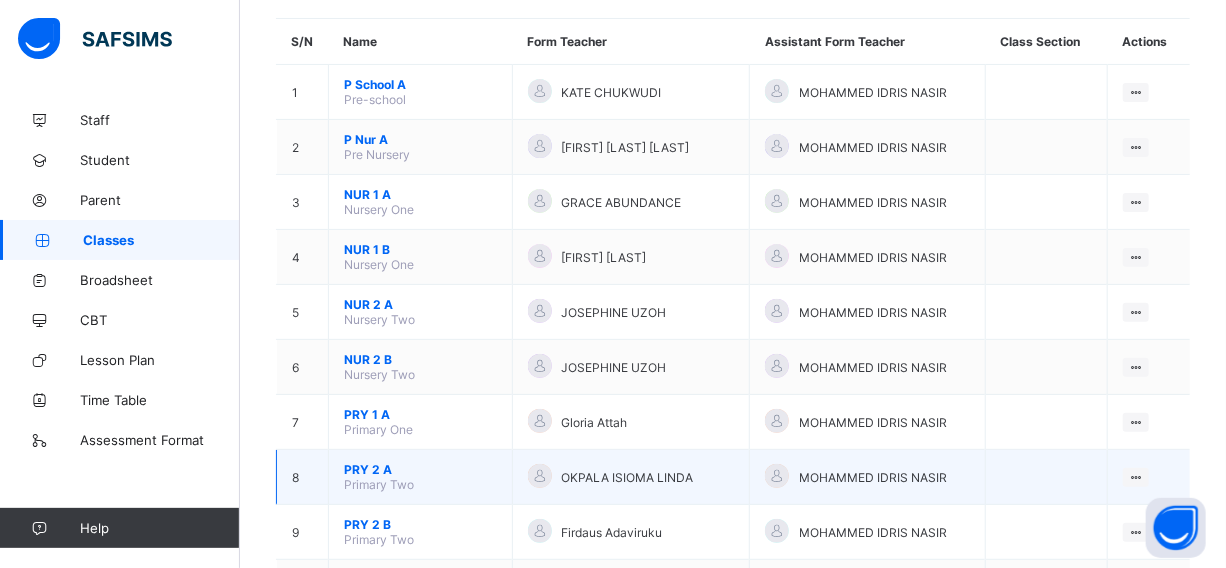 scroll, scrollTop: 272, scrollLeft: 0, axis: vertical 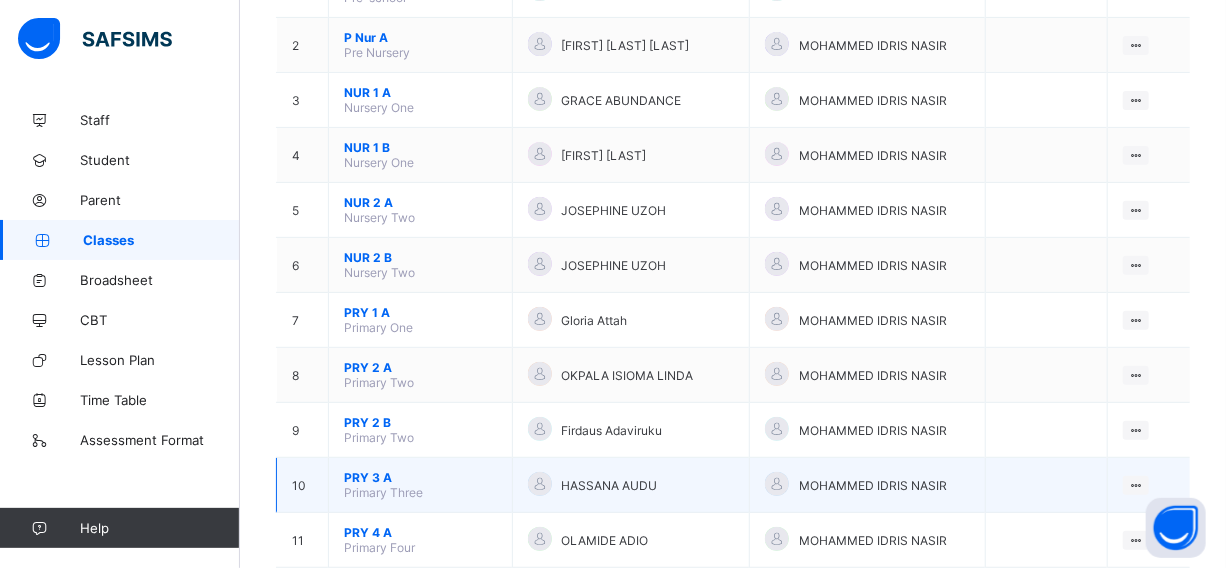click on "PRY 3   A   Primary Three" at bounding box center [421, 485] 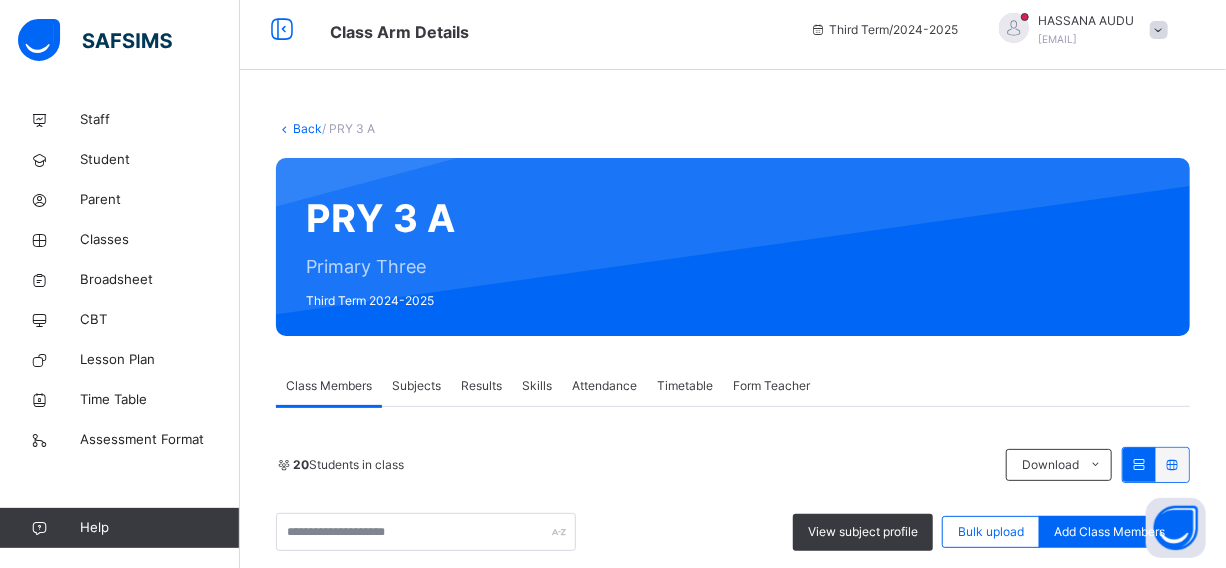 scroll, scrollTop: 272, scrollLeft: 0, axis: vertical 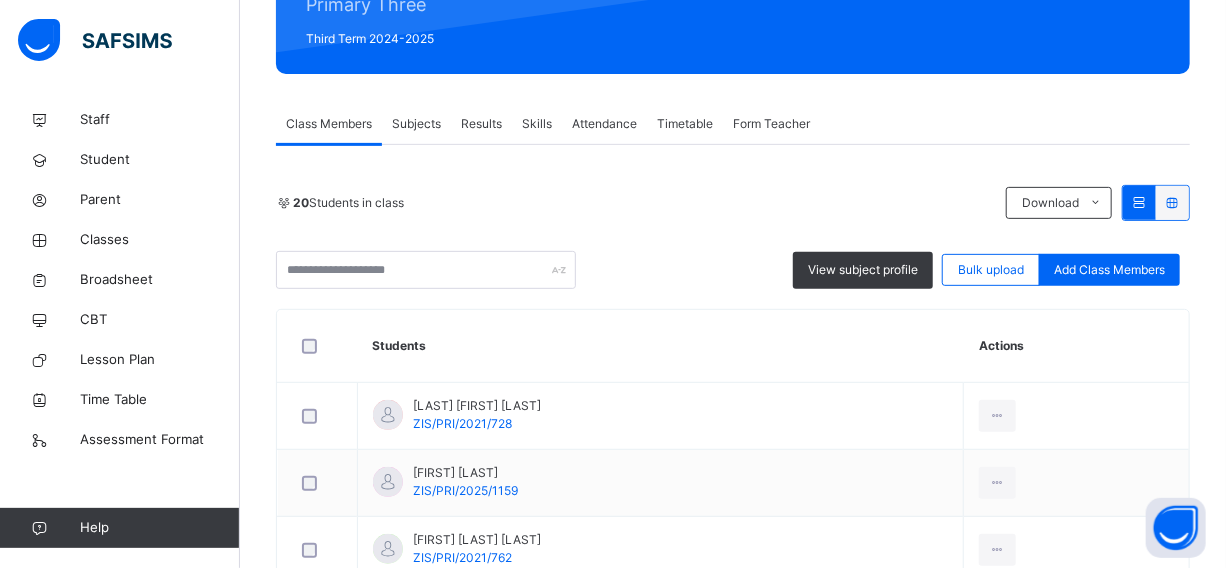 click on "Results" at bounding box center (481, 124) 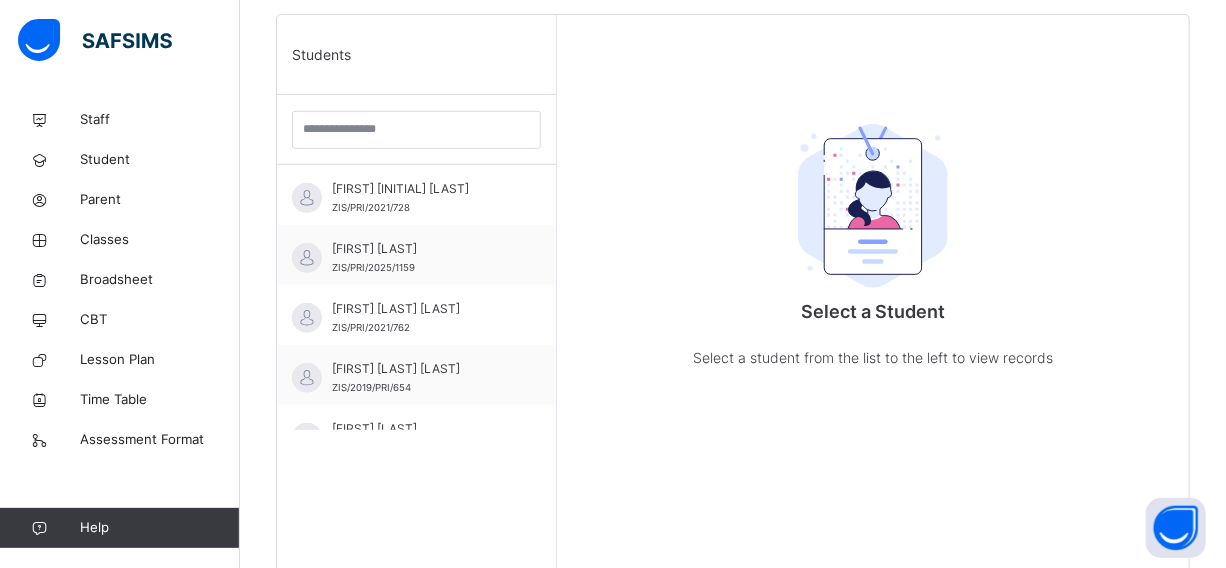 scroll, scrollTop: 545, scrollLeft: 0, axis: vertical 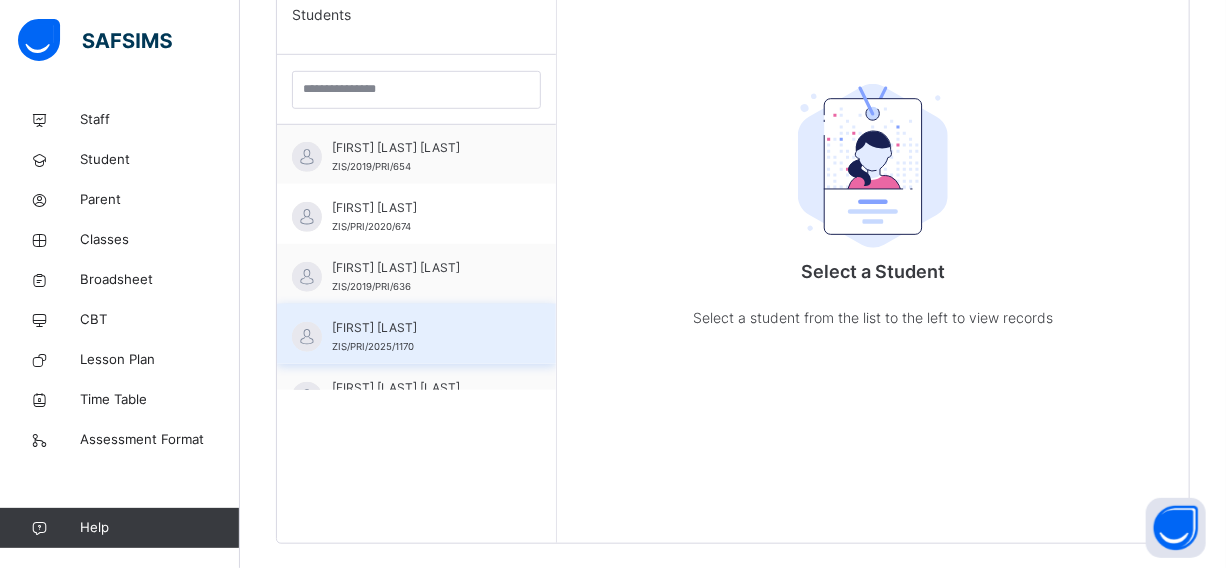 click on "ESTHER  NDEN ZIS/PRI/2025/1170" at bounding box center [421, 337] 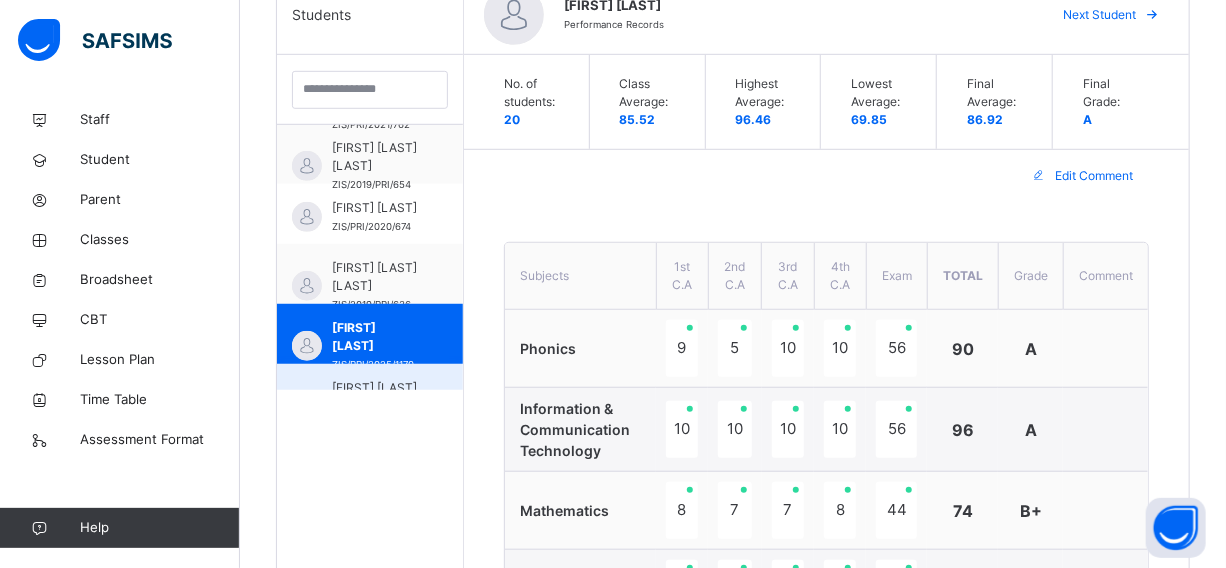 scroll, scrollTop: 190, scrollLeft: 0, axis: vertical 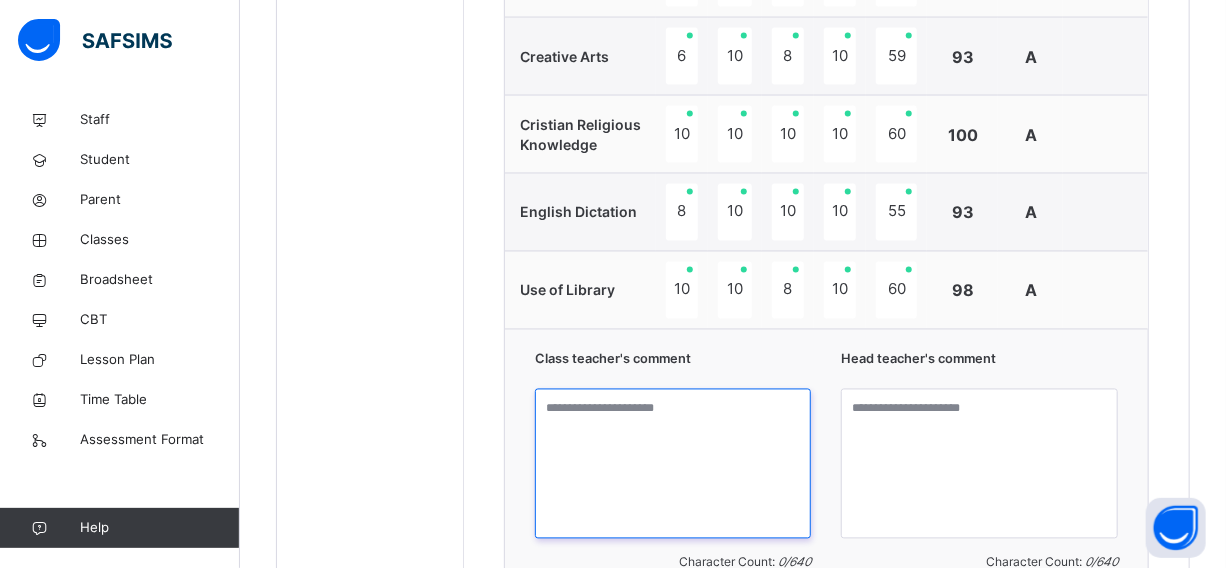 click at bounding box center (673, 464) 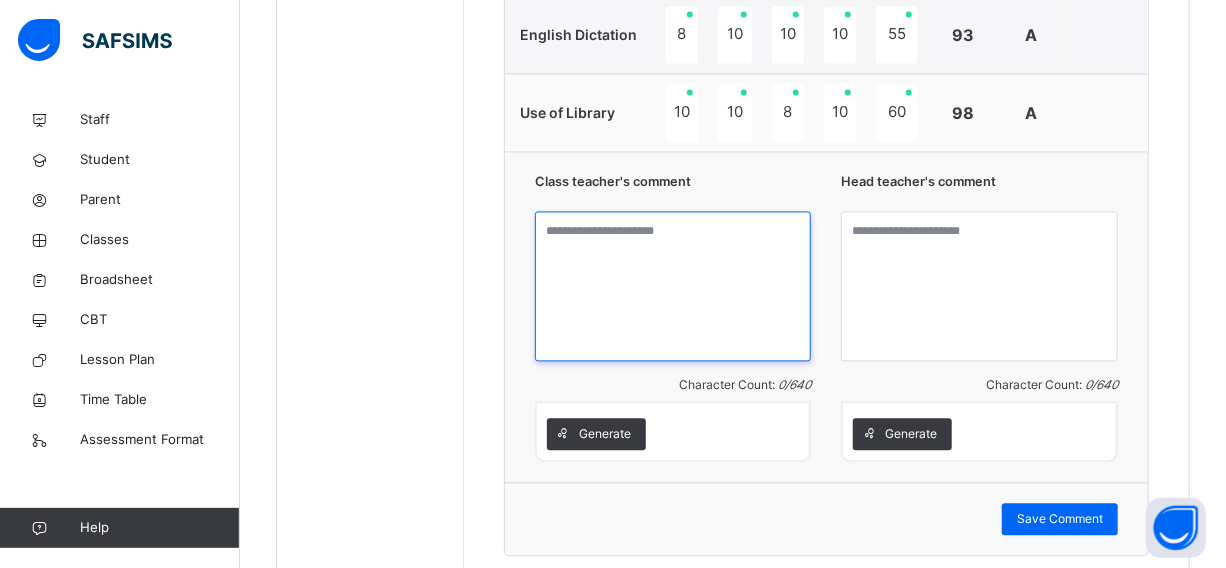 scroll, scrollTop: 1727, scrollLeft: 0, axis: vertical 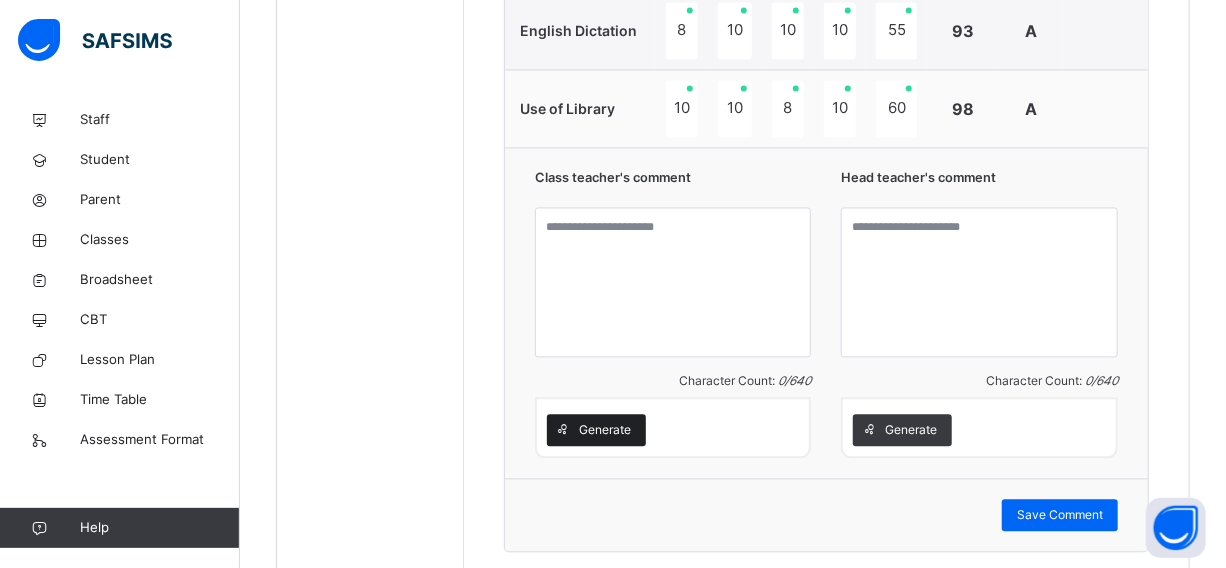click on "Generate" at bounding box center [596, 430] 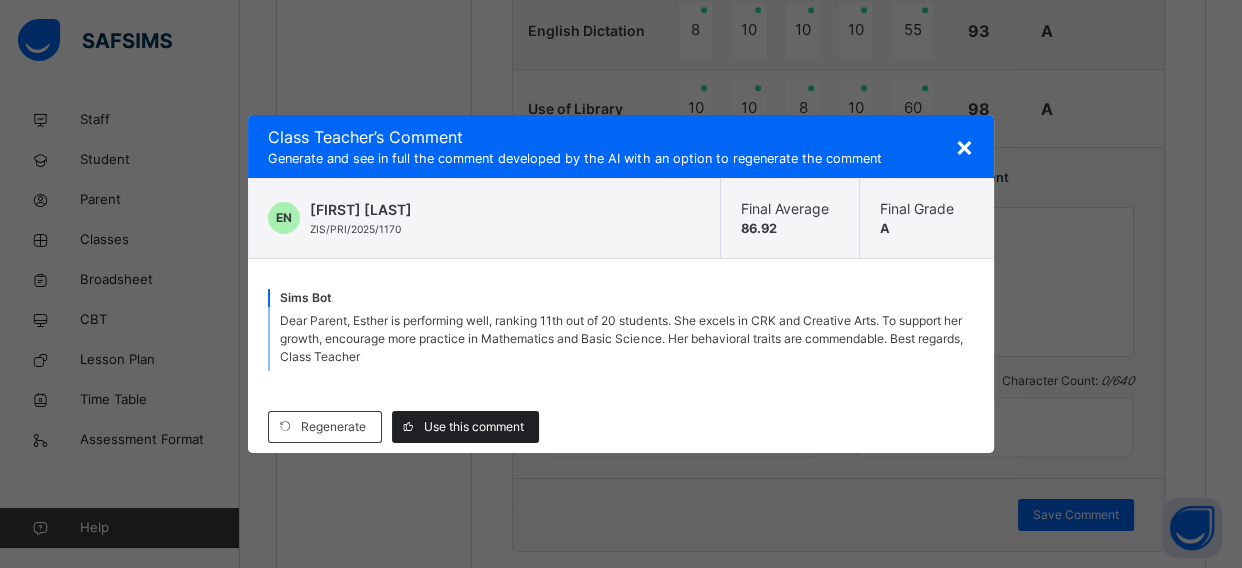 click on "Use this comment" at bounding box center [474, 427] 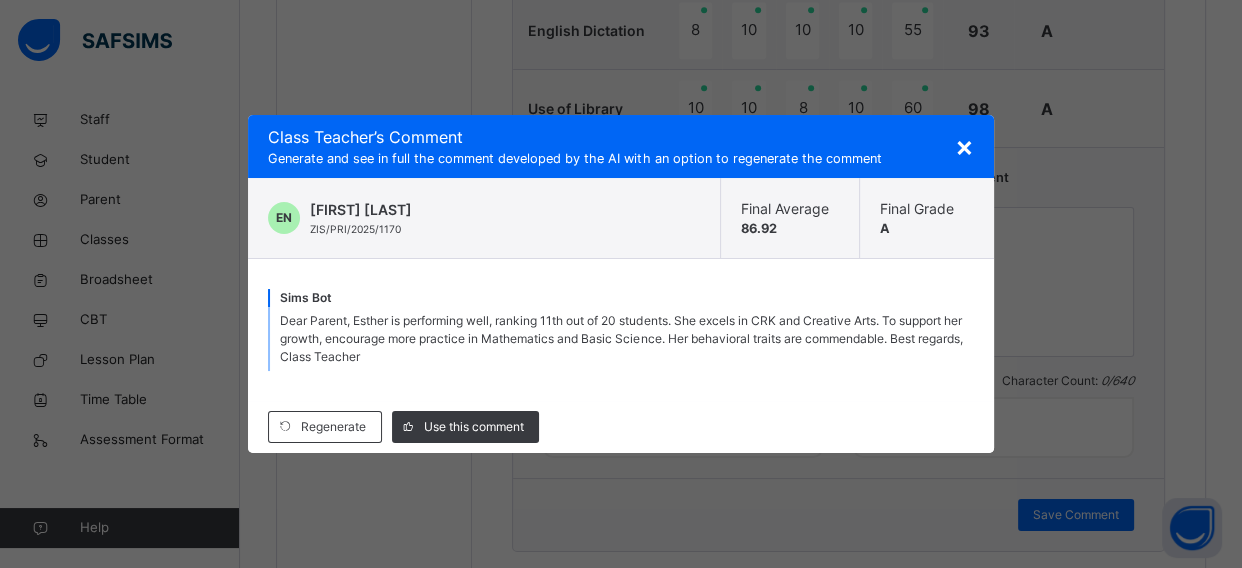 type on "**********" 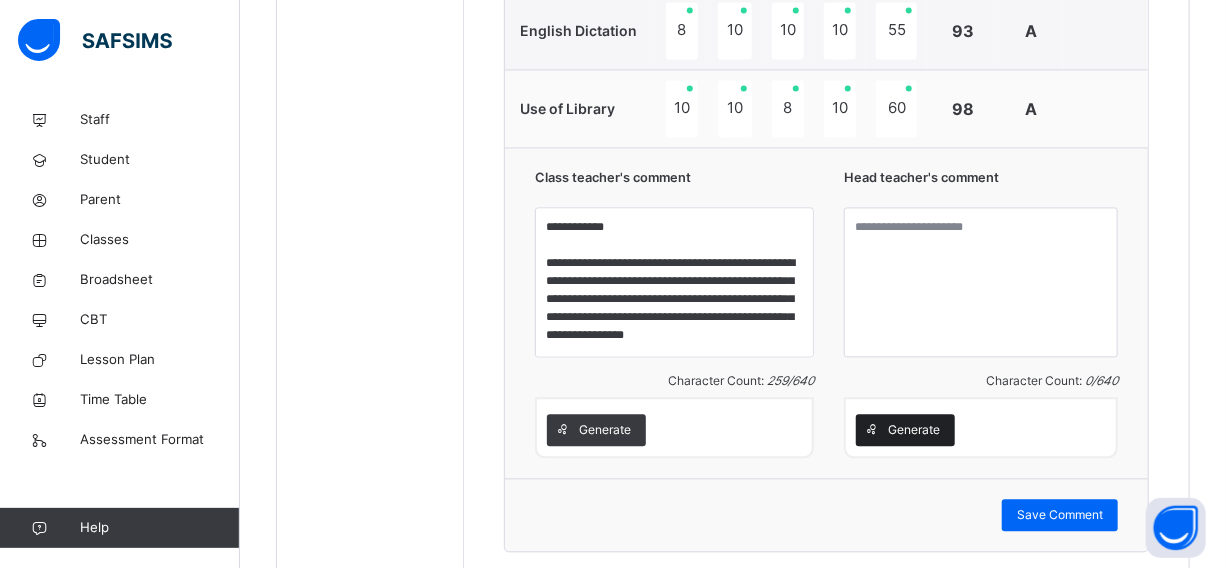 click on "Generate" at bounding box center [914, 430] 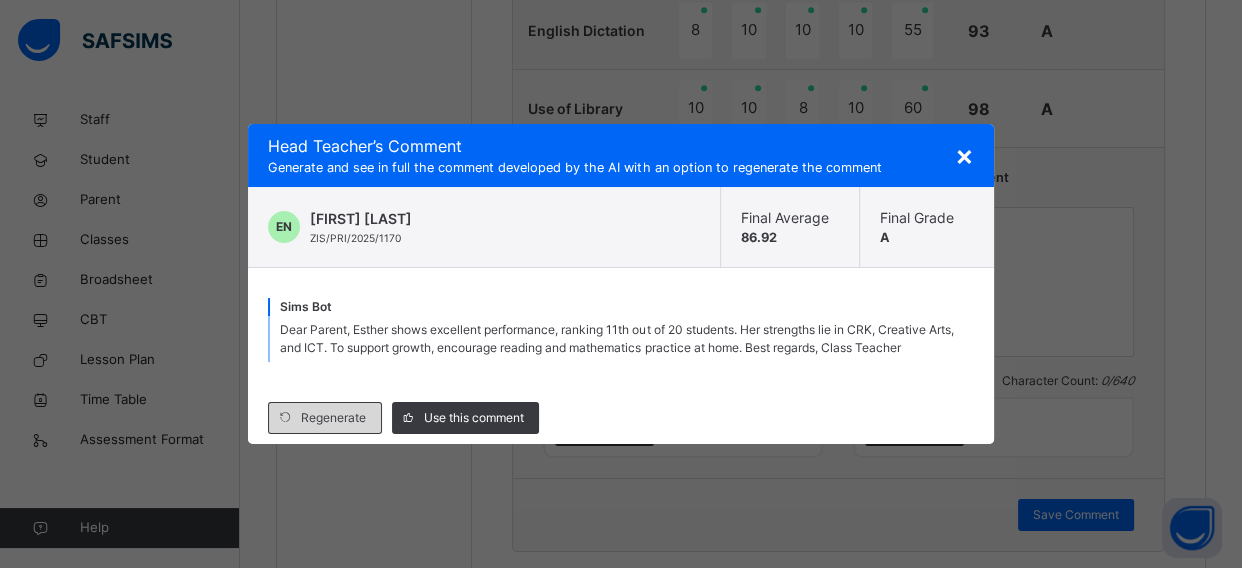 click on "Regenerate" at bounding box center [333, 418] 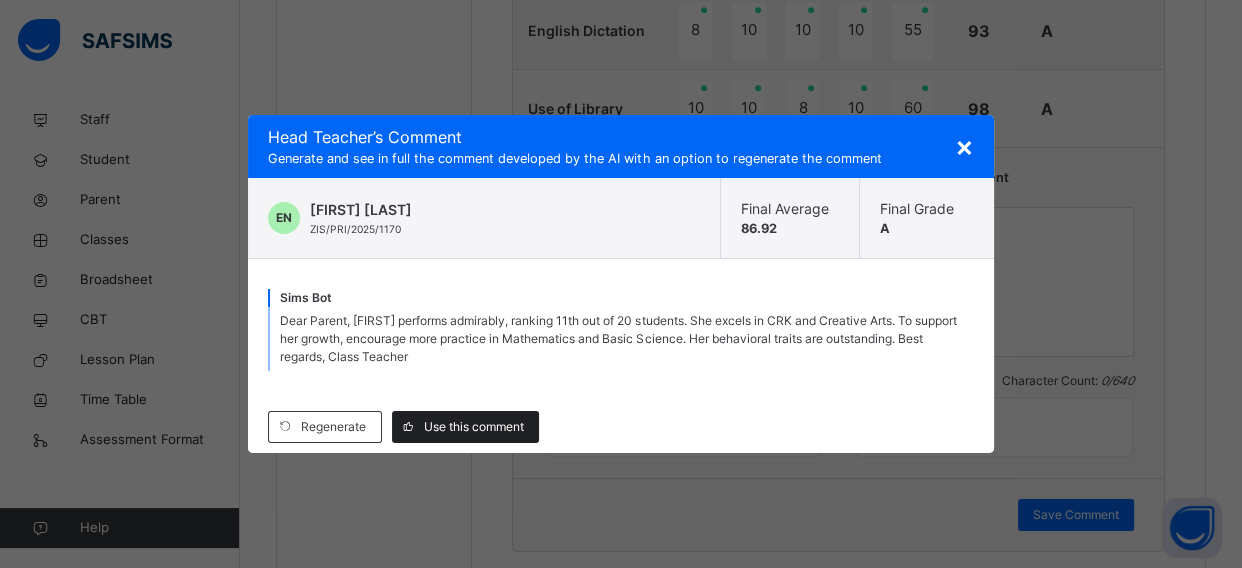 click on "Use this comment" at bounding box center (474, 427) 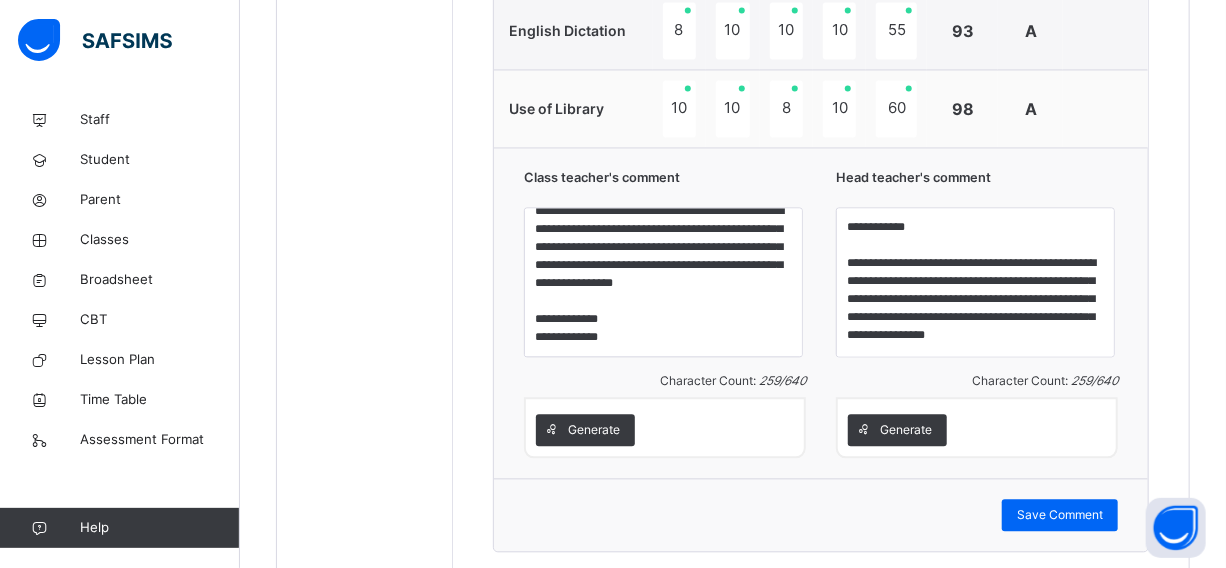 scroll, scrollTop: 70, scrollLeft: 0, axis: vertical 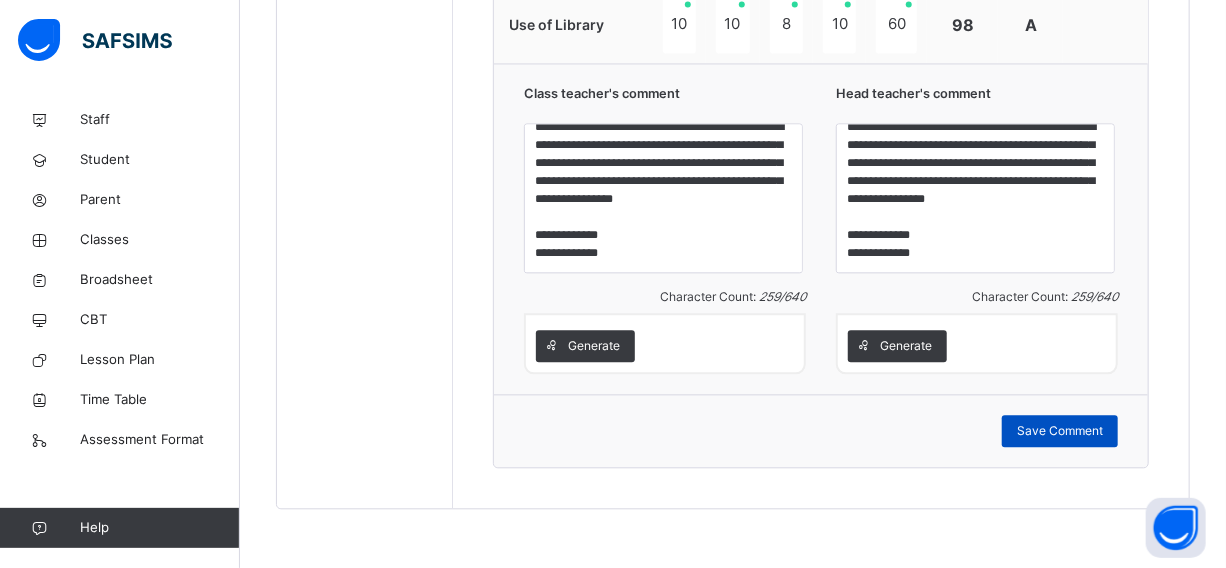 click on "Save Comment" at bounding box center [1060, 431] 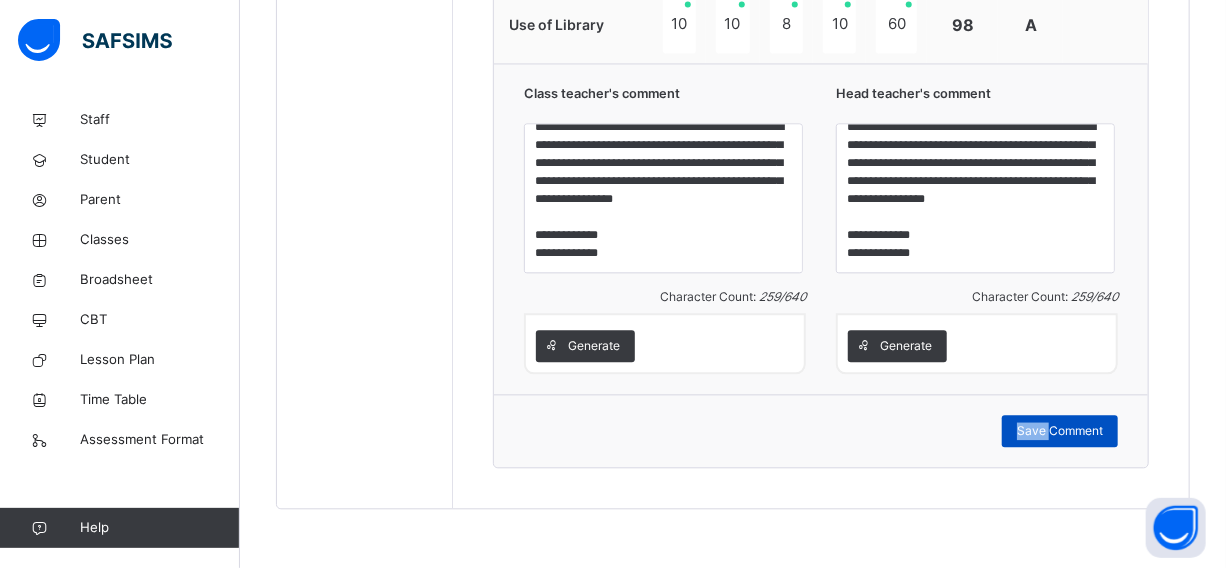 click on "Save Comment" at bounding box center (1060, 431) 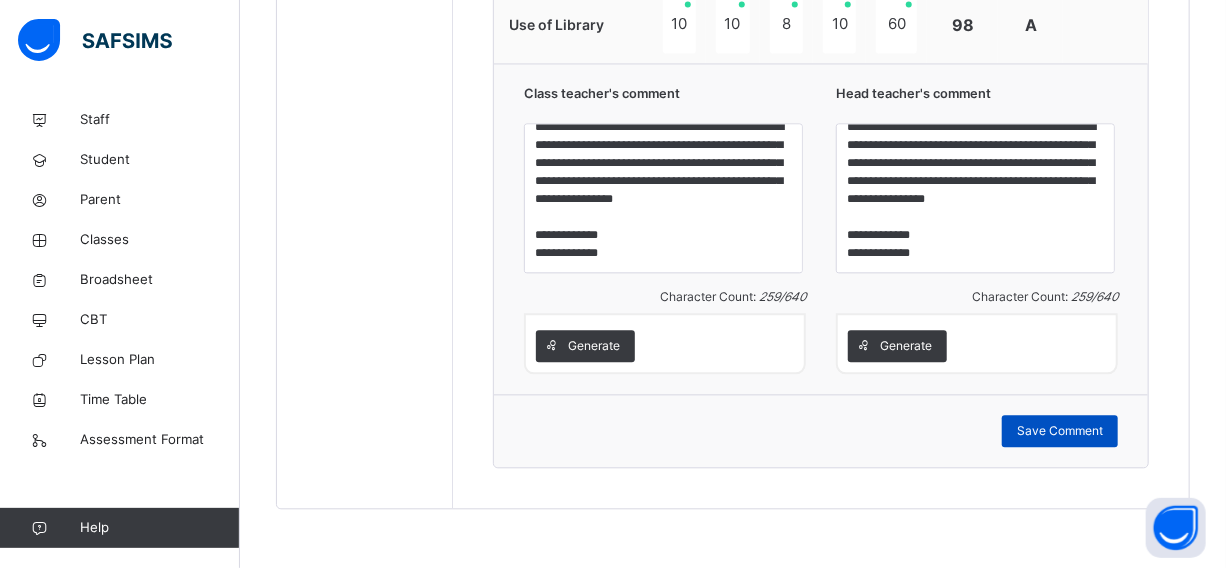 click on "Save Comment" at bounding box center [1060, 431] 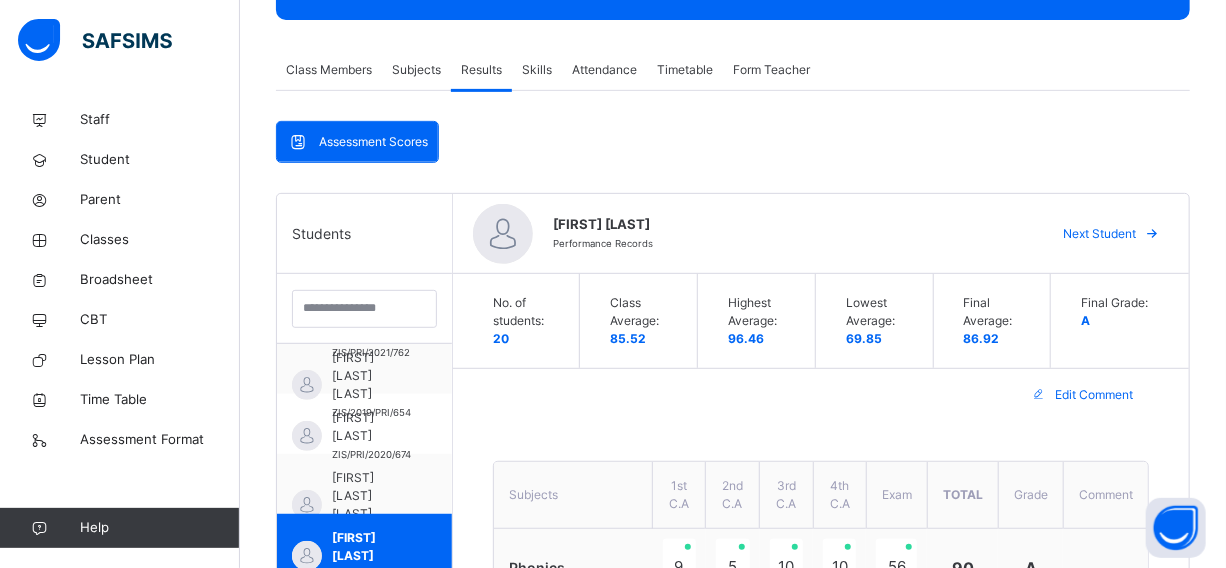 scroll, scrollTop: 266, scrollLeft: 0, axis: vertical 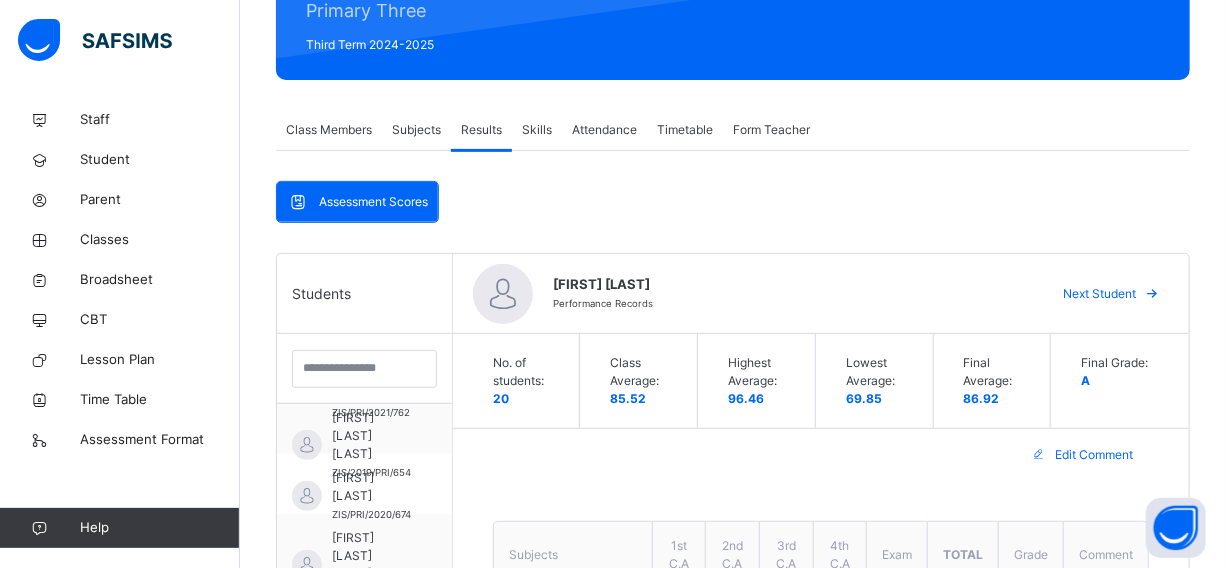 click on "No. of students:   20   Class Average:   85.52   Highest Average:   96.46   Lowest Average:   69.85   Final Average:   86.92   Final Grade:   A" at bounding box center [821, 381] 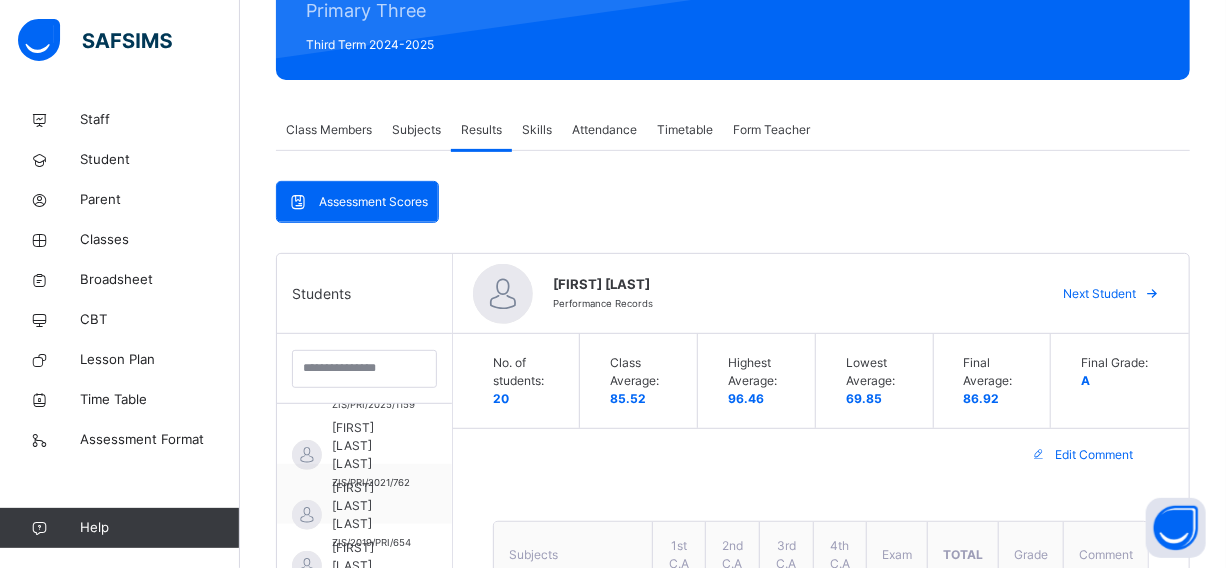 scroll, scrollTop: 118, scrollLeft: 0, axis: vertical 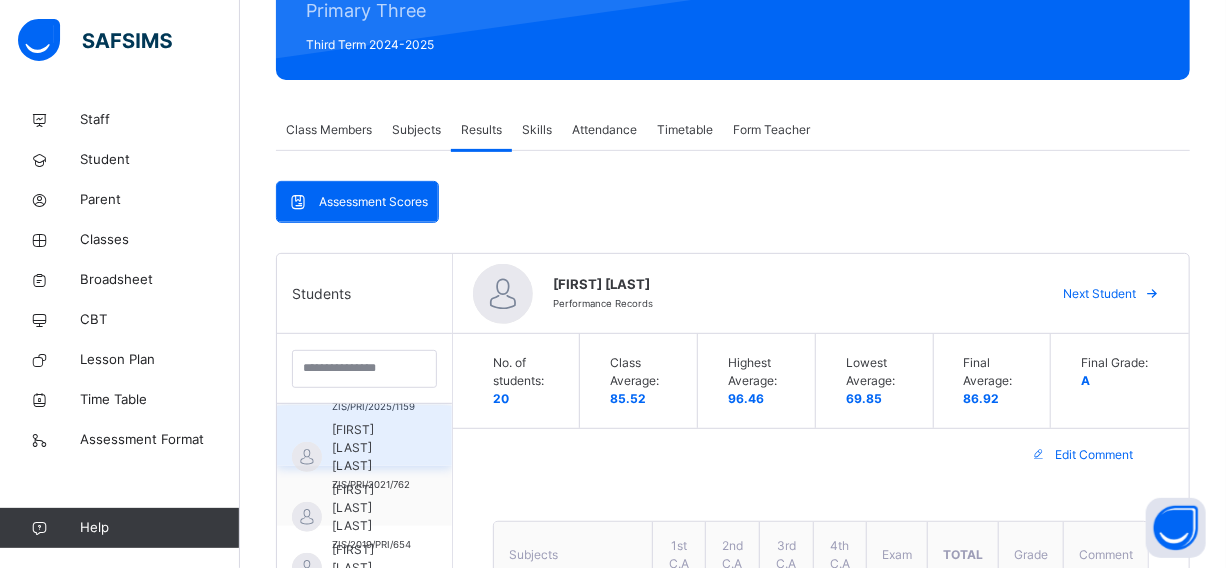 click on "AISHA SEDIQ ABUBAKAR ZIS/PRI/2021/762" at bounding box center [364, 436] 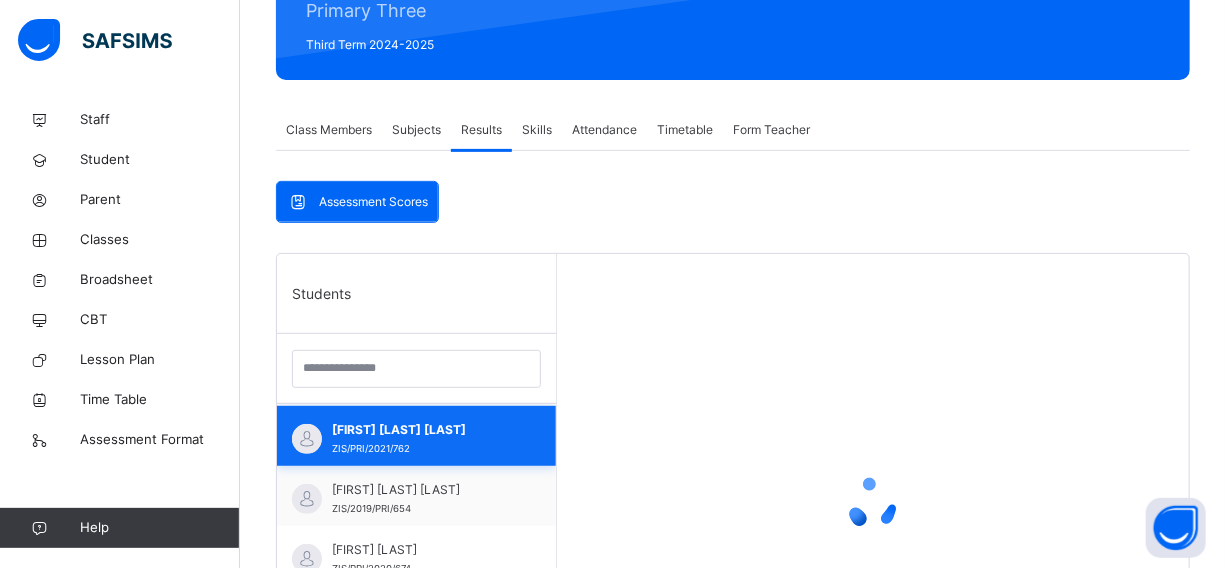 scroll, scrollTop: 100, scrollLeft: 0, axis: vertical 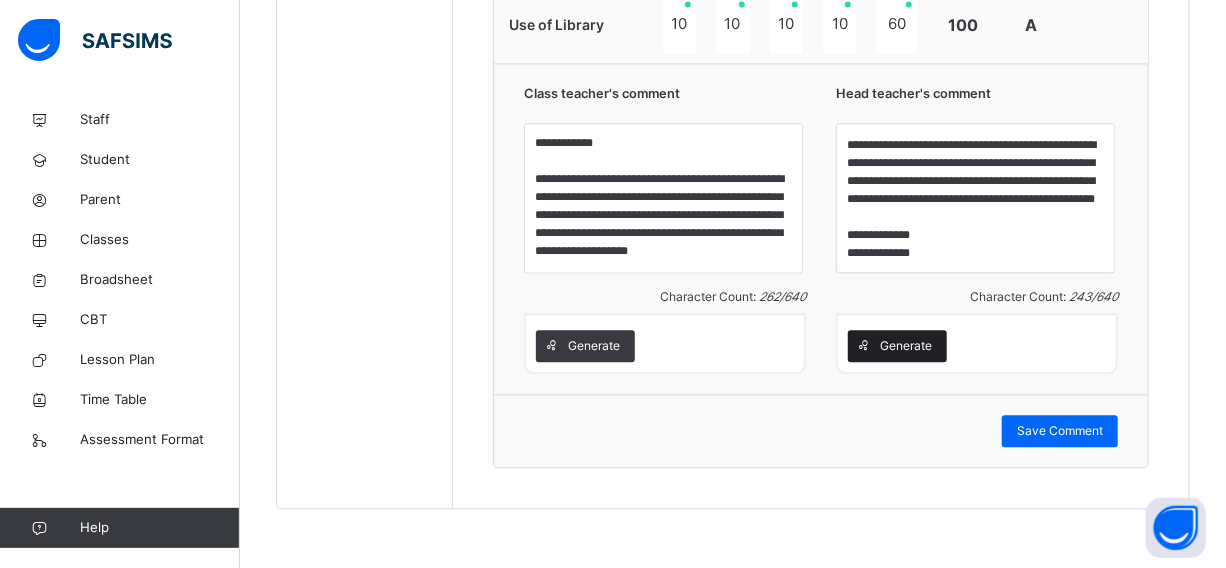 click on "Generate" at bounding box center (906, 346) 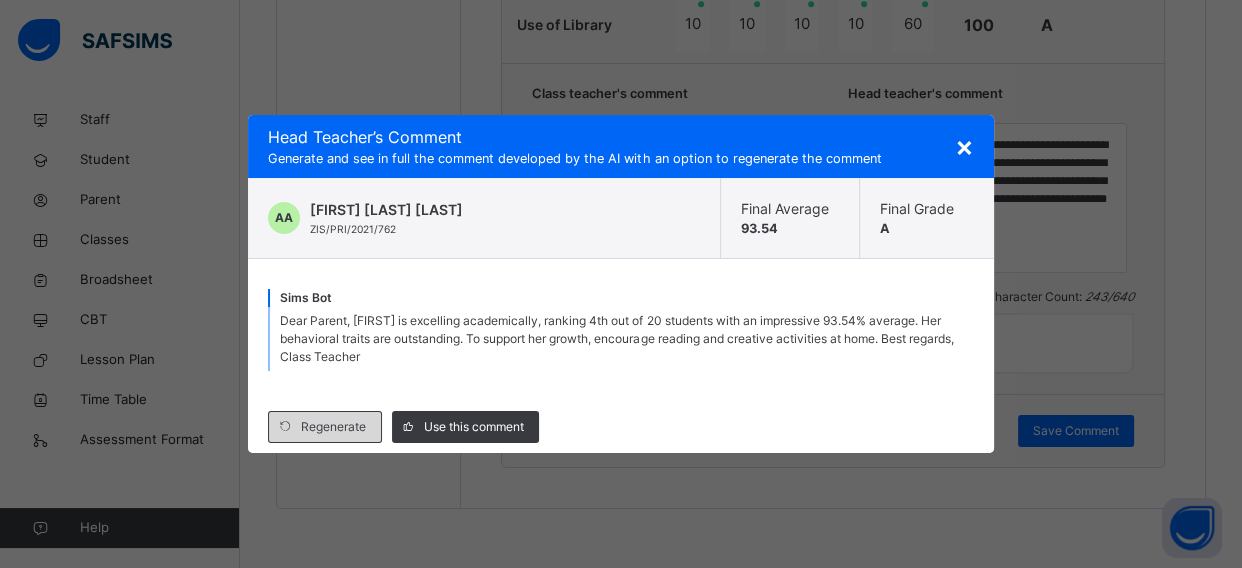 click on "Regenerate" at bounding box center (333, 427) 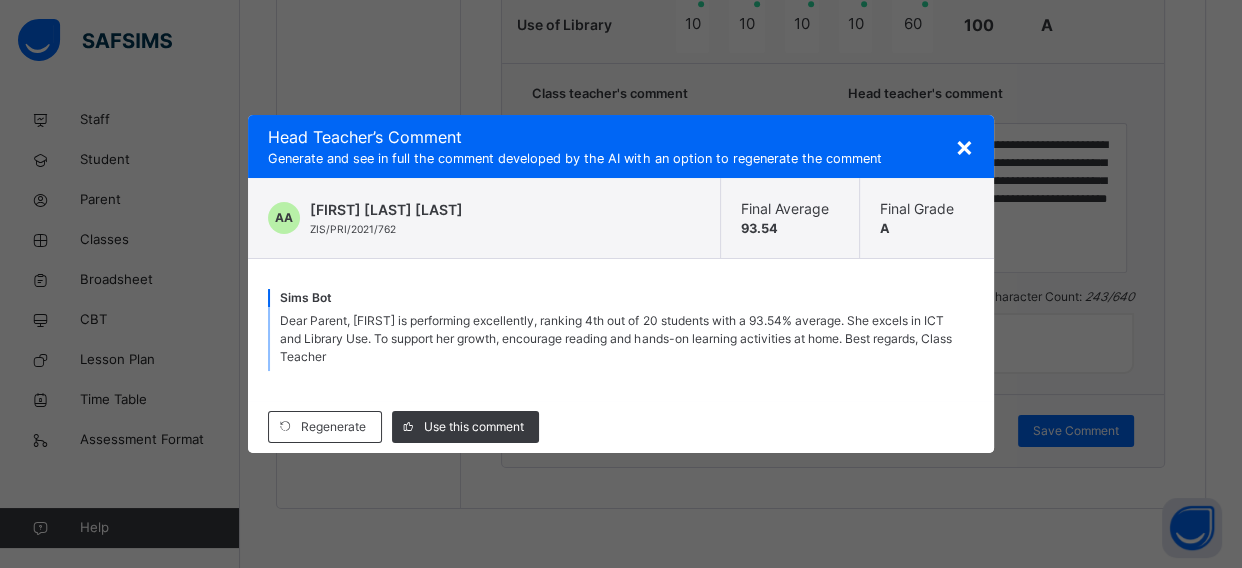 click on "×" at bounding box center (964, 146) 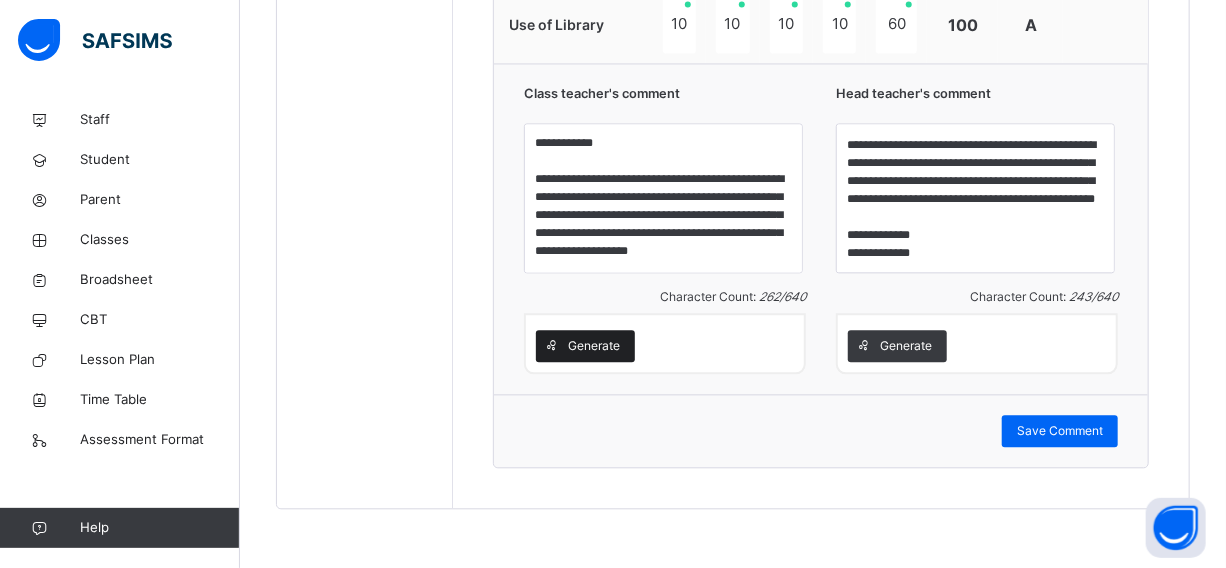 click on "Generate" at bounding box center [594, 346] 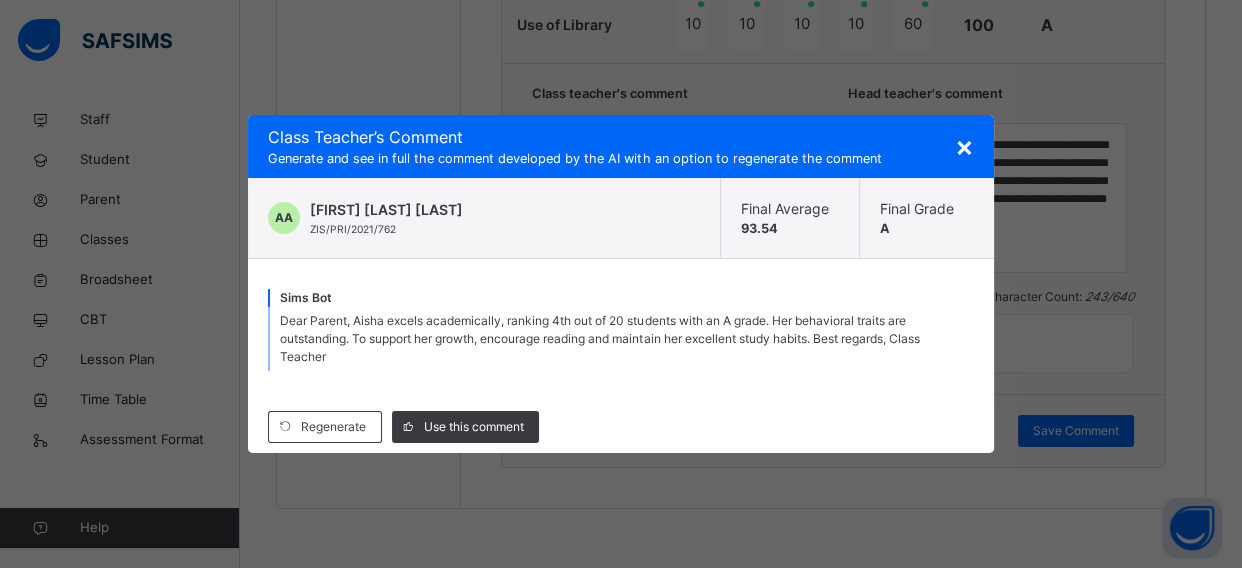 click on "×" at bounding box center [964, 146] 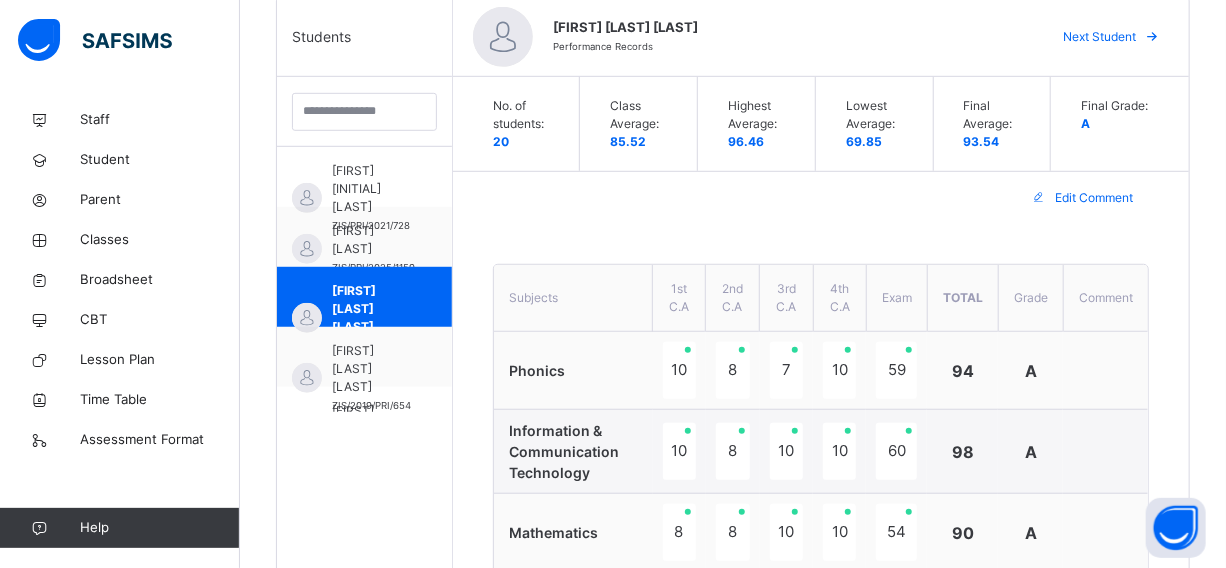 scroll, scrollTop: 448, scrollLeft: 0, axis: vertical 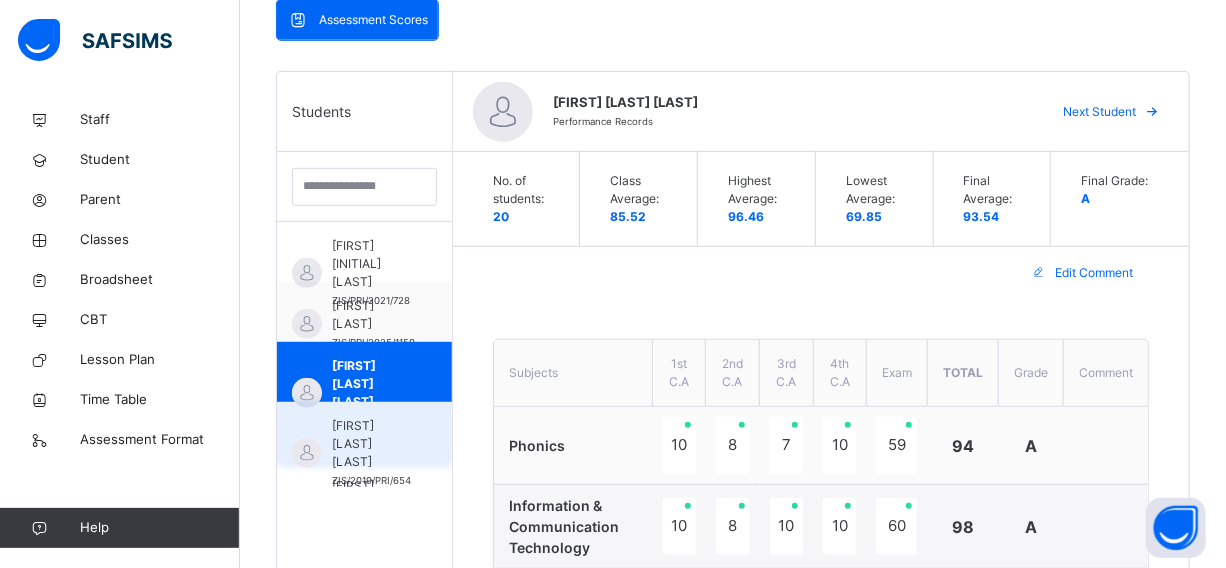 click on "AYOADE OMOBOLANLE MARIAM ZIS/2019/PRI/654" at bounding box center (364, 432) 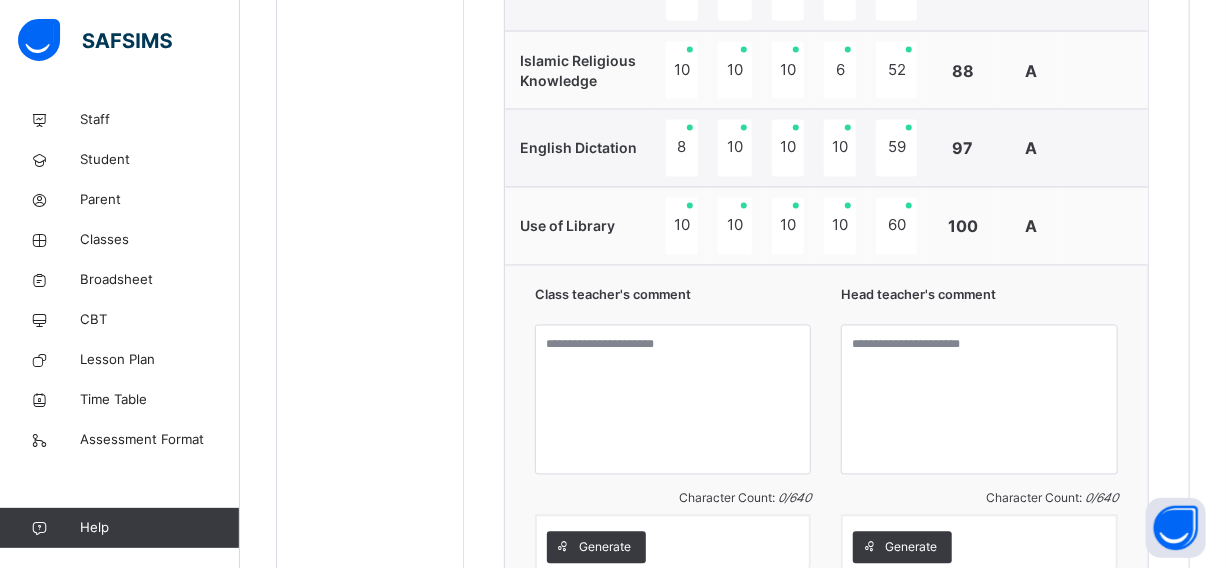 scroll, scrollTop: 1630, scrollLeft: 0, axis: vertical 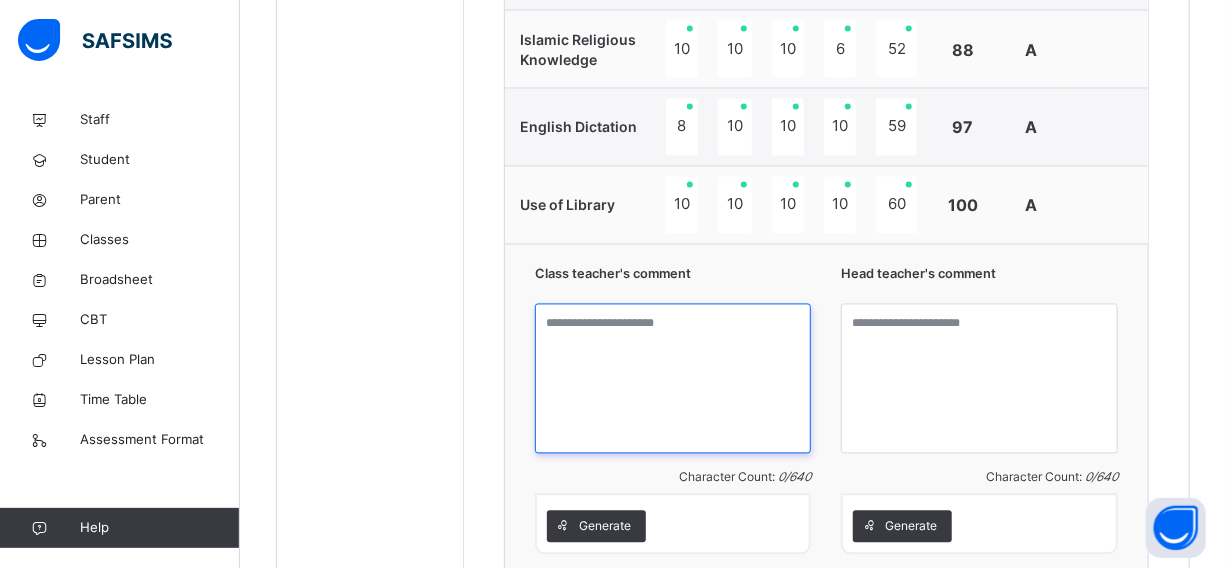 click at bounding box center [673, 379] 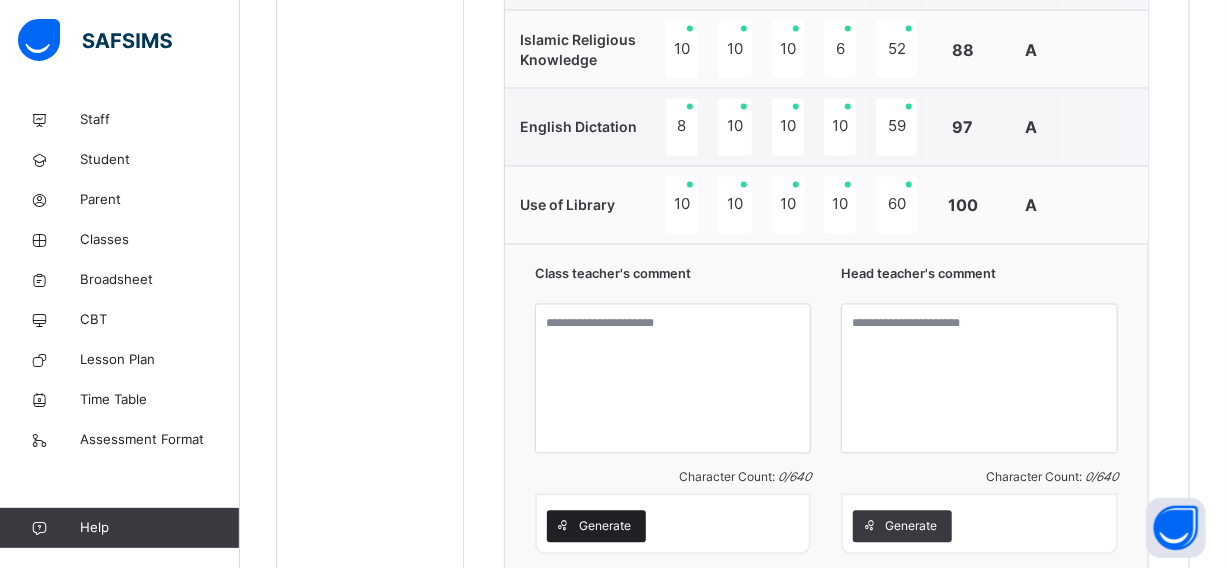 click on "Generate" at bounding box center (605, 527) 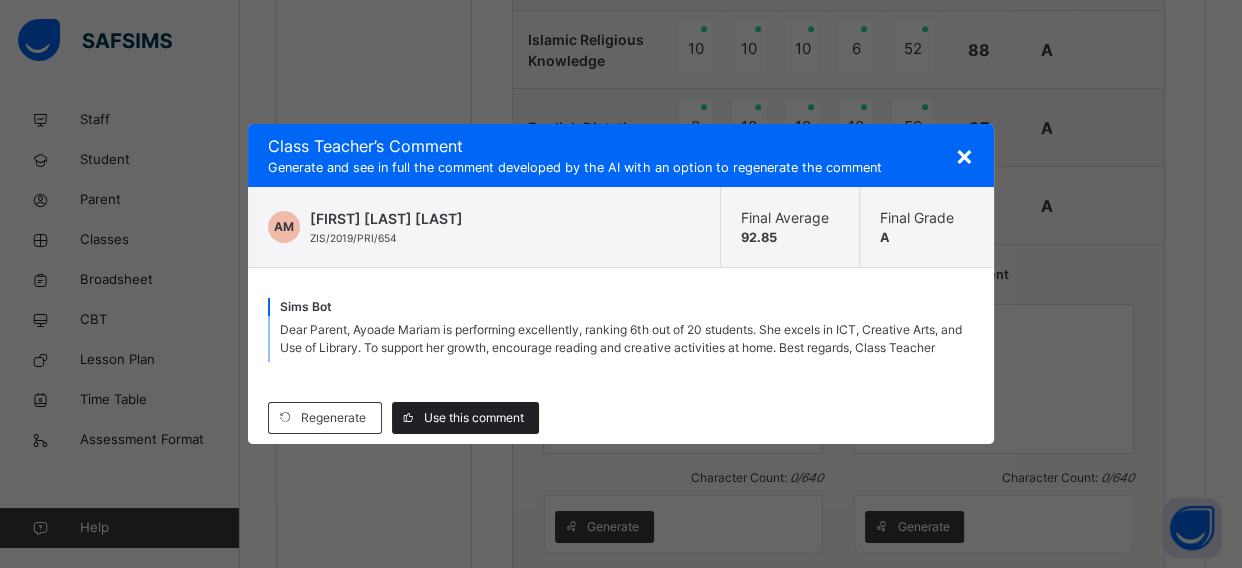 click on "Use this comment" at bounding box center (474, 418) 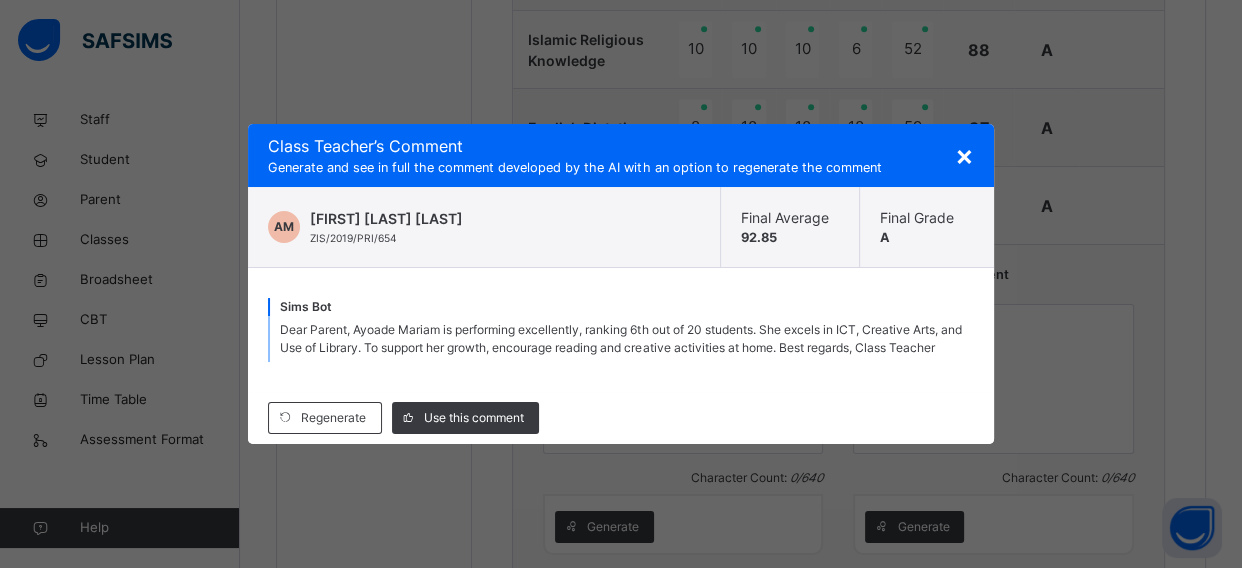 type on "**********" 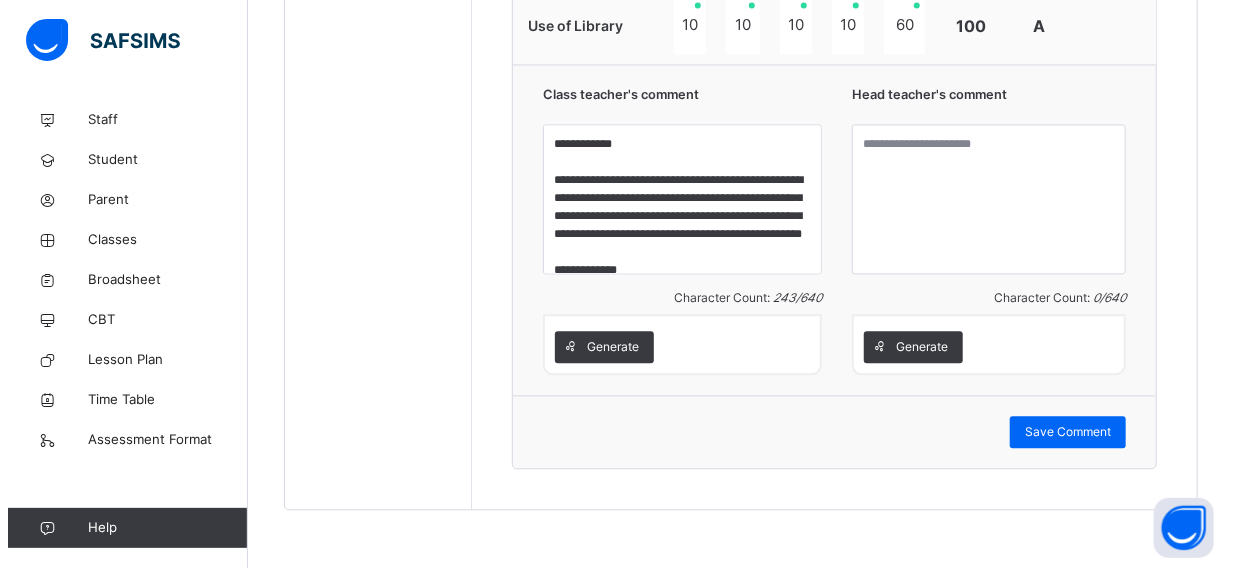 scroll, scrollTop: 1811, scrollLeft: 0, axis: vertical 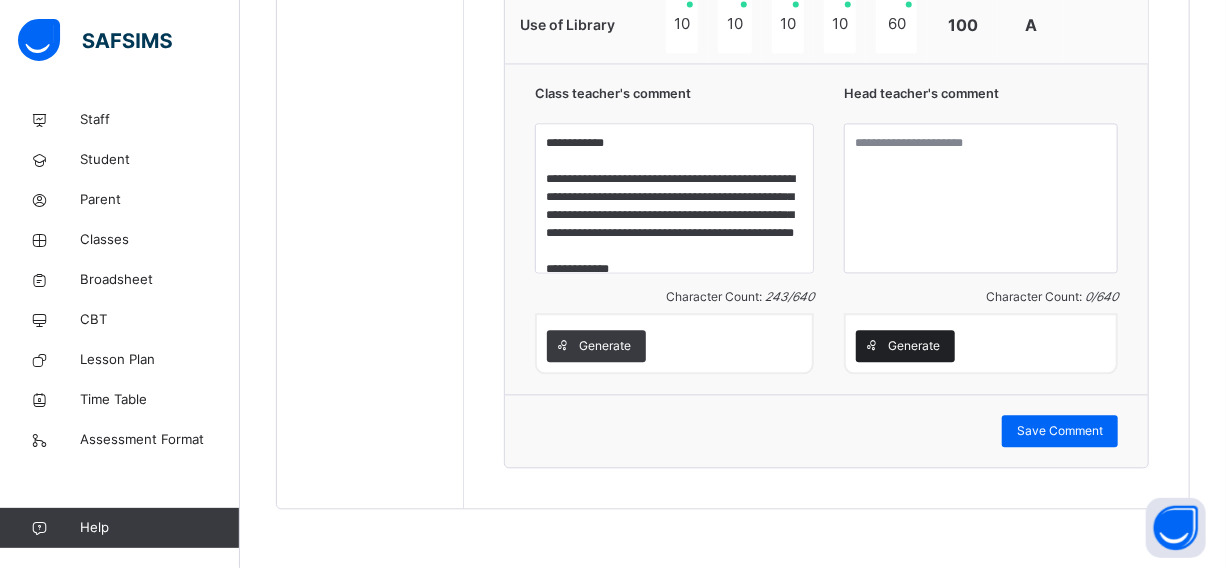 click on "Generate" at bounding box center [905, 346] 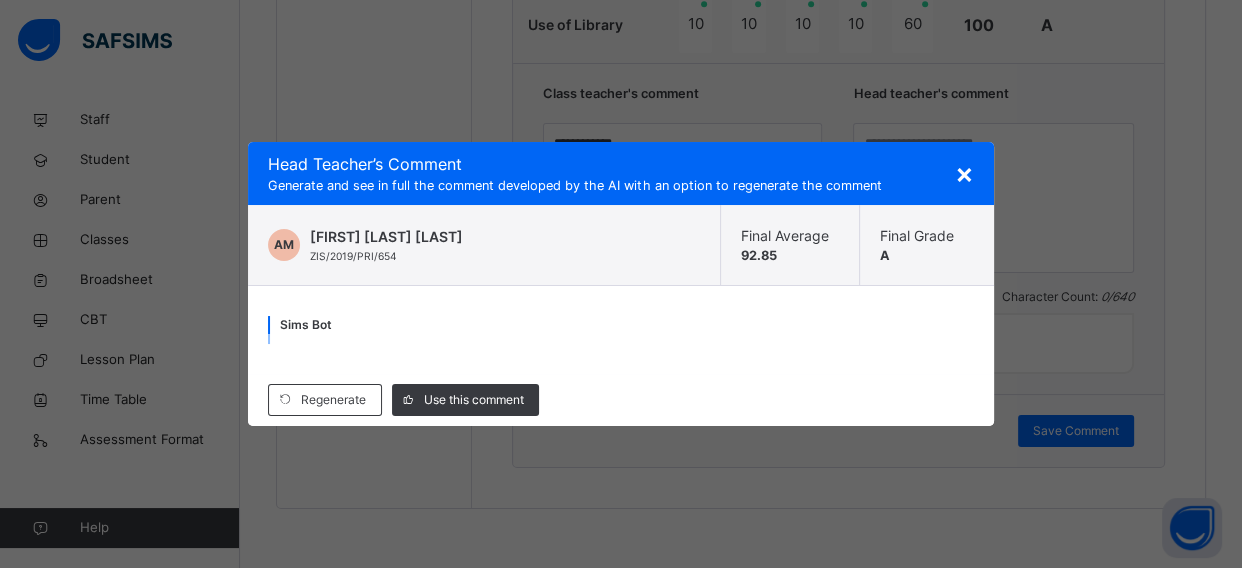 click on "Sims Bot" at bounding box center [620, 325] 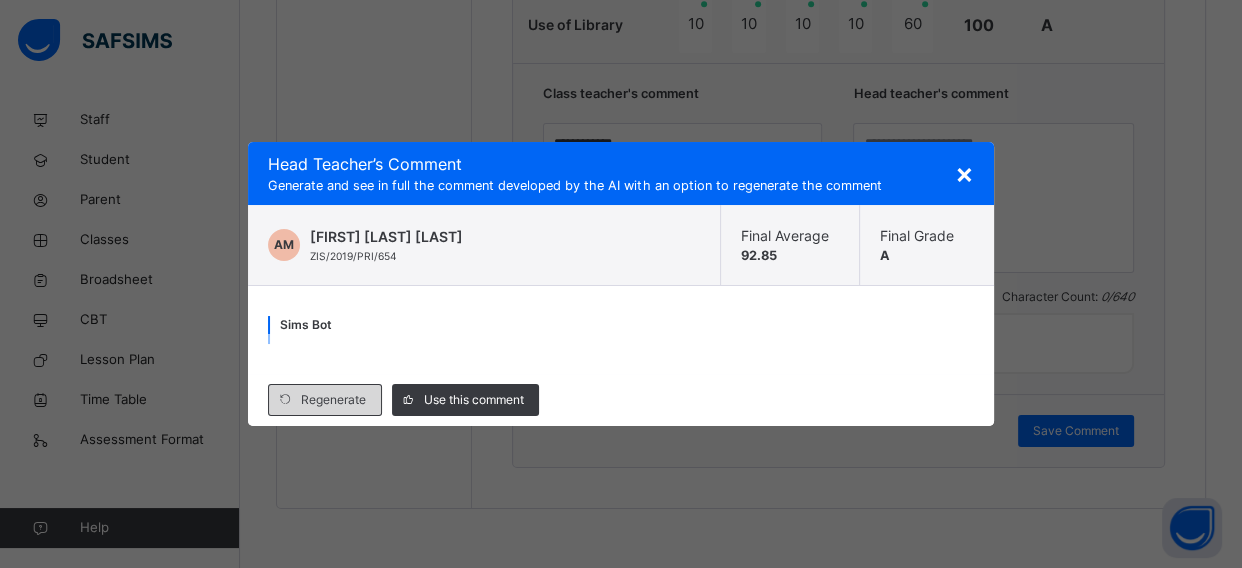 click on "Regenerate" at bounding box center (333, 400) 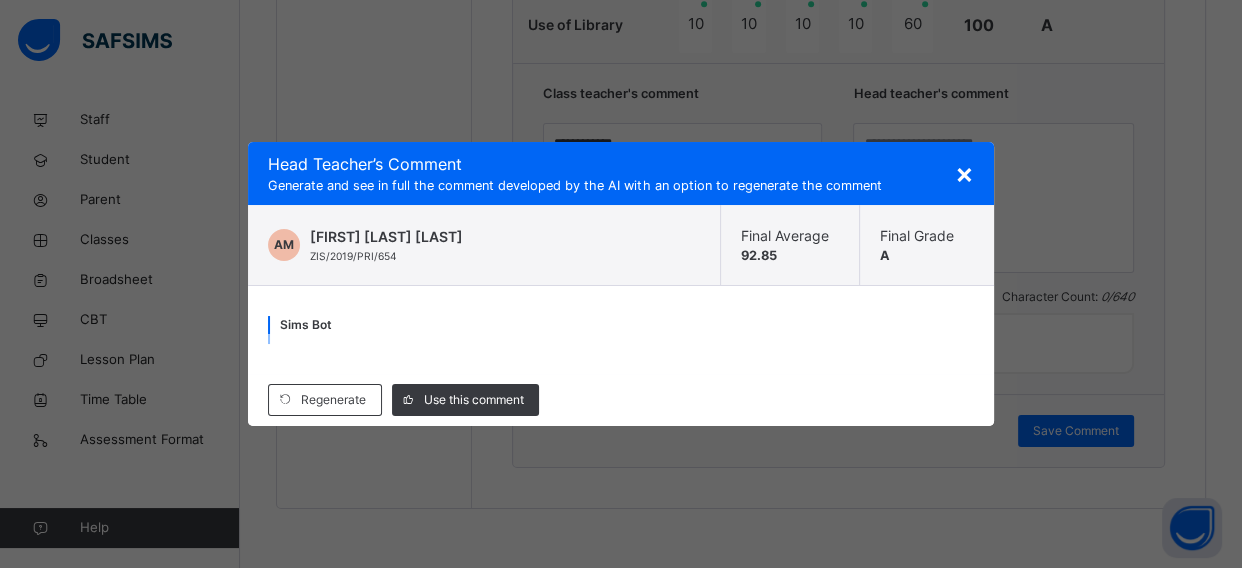 click on "Head Teacher ’s Comment Generate and see in full the comment developed by the AI with an option to regenerate the comment" at bounding box center (620, 173) 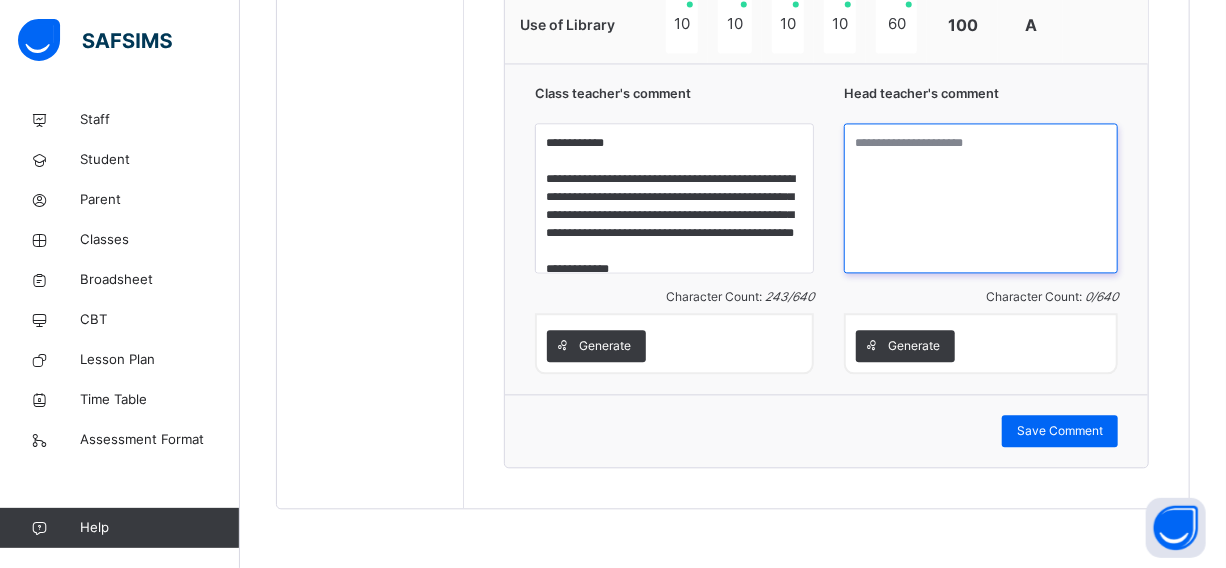 click at bounding box center (981, 198) 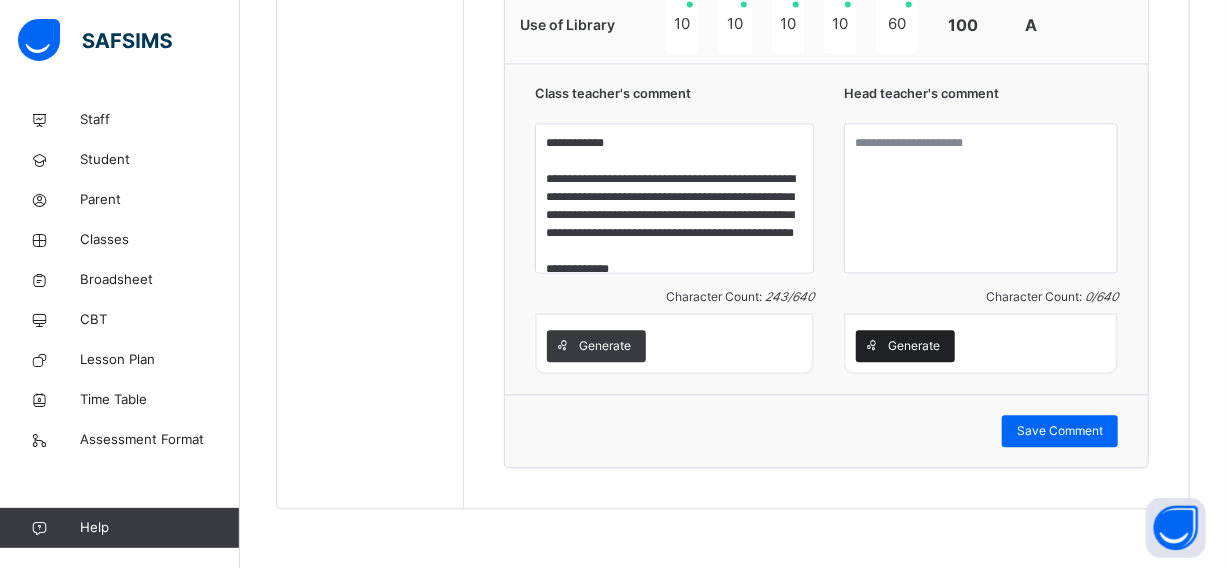 click on "Generate" at bounding box center (914, 346) 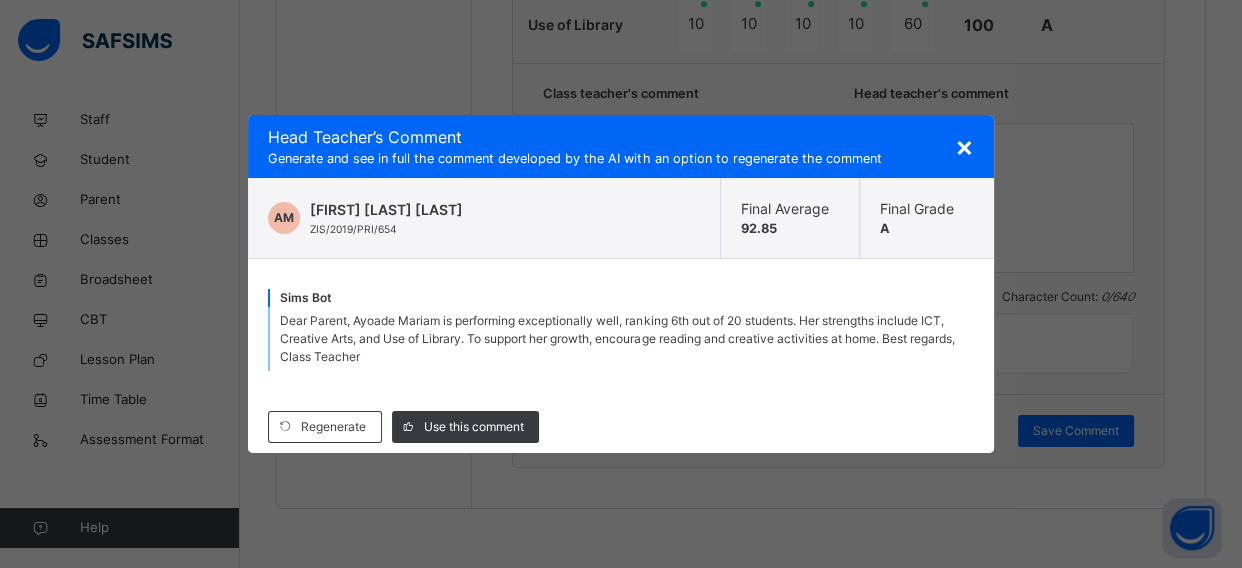 type 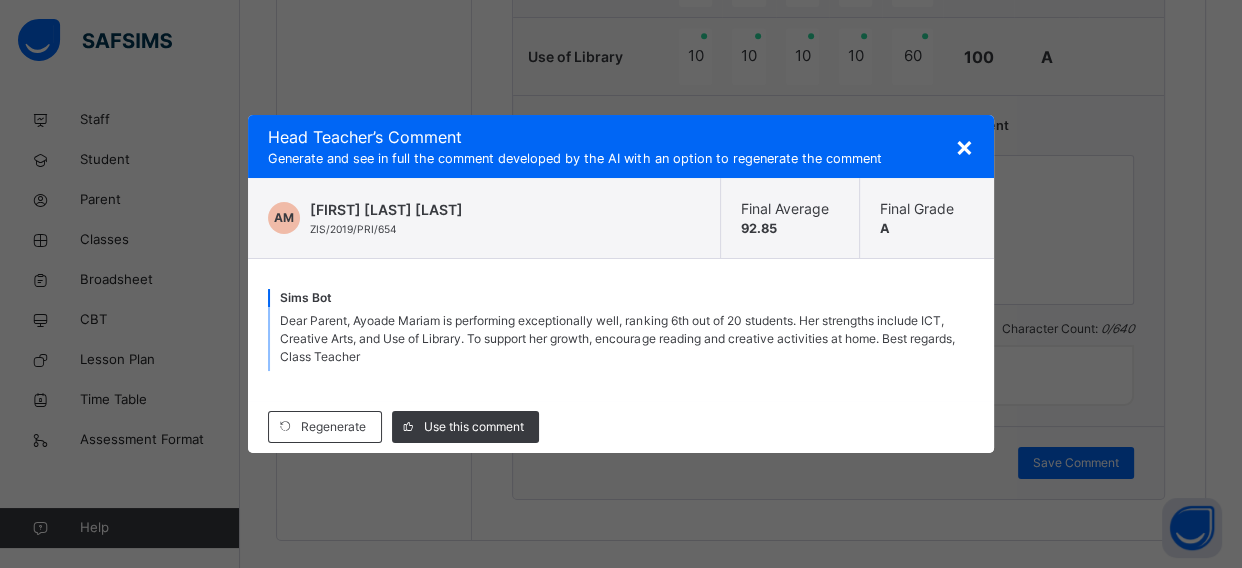 scroll, scrollTop: 51, scrollLeft: 0, axis: vertical 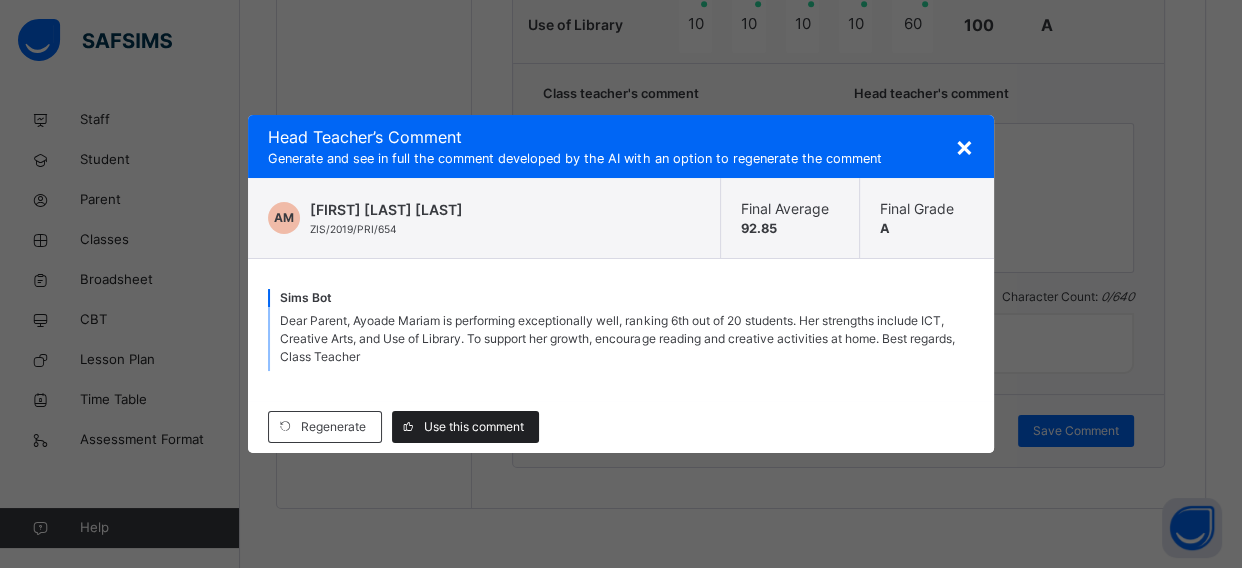 click on "Use this comment" at bounding box center (474, 427) 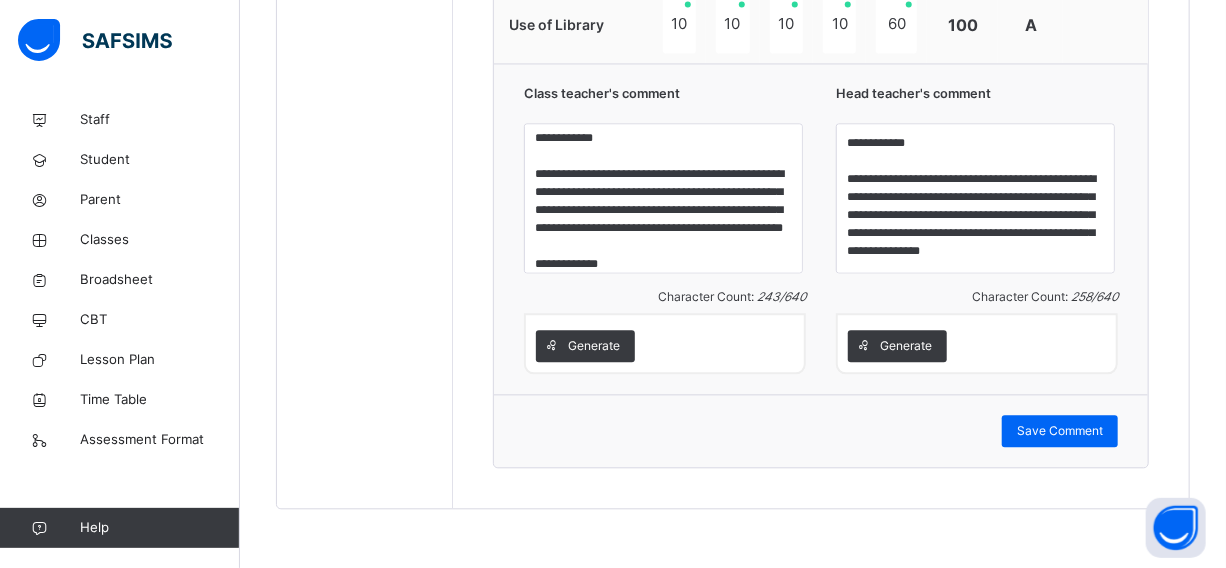 scroll, scrollTop: 0, scrollLeft: 0, axis: both 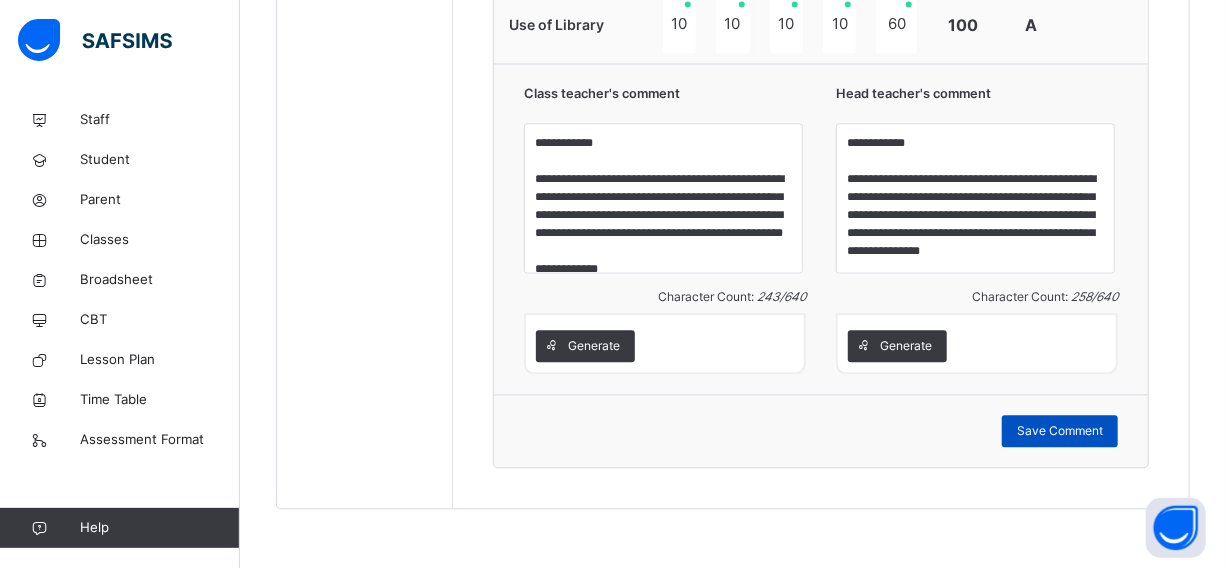 click on "Save Comment" at bounding box center (1060, 431) 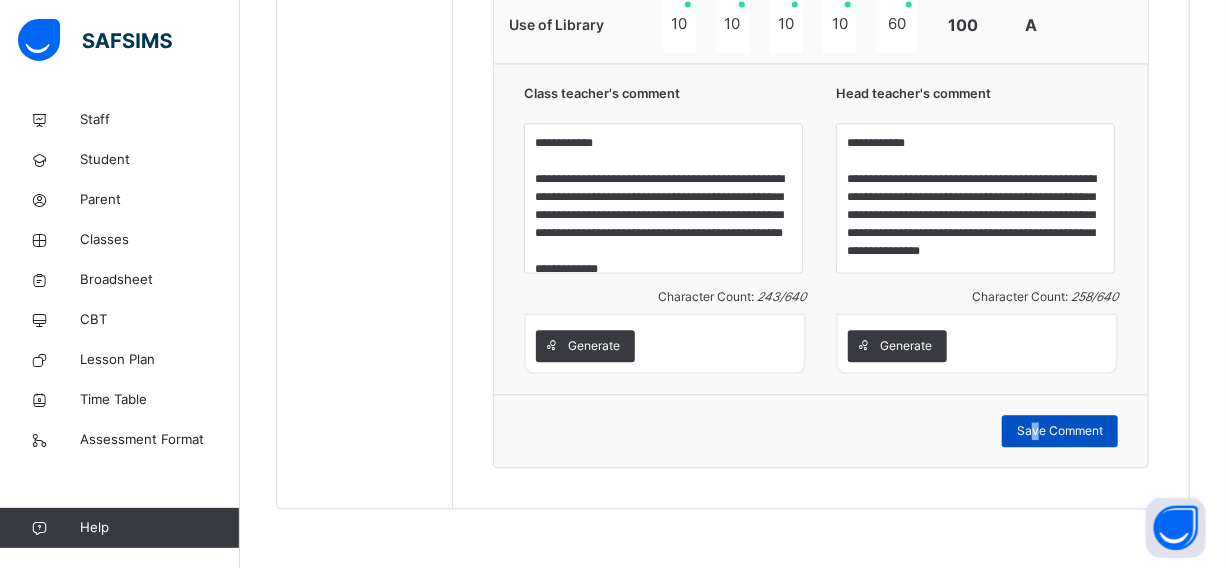 click on "Save Comment" at bounding box center [1060, 431] 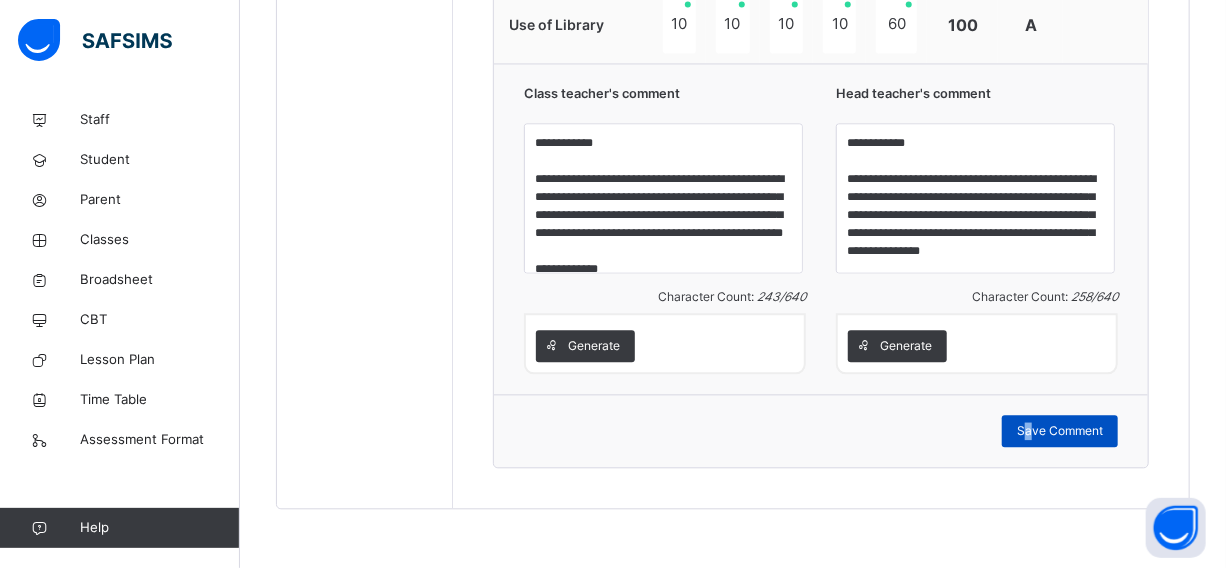 click on "Save Comment" at bounding box center [1060, 431] 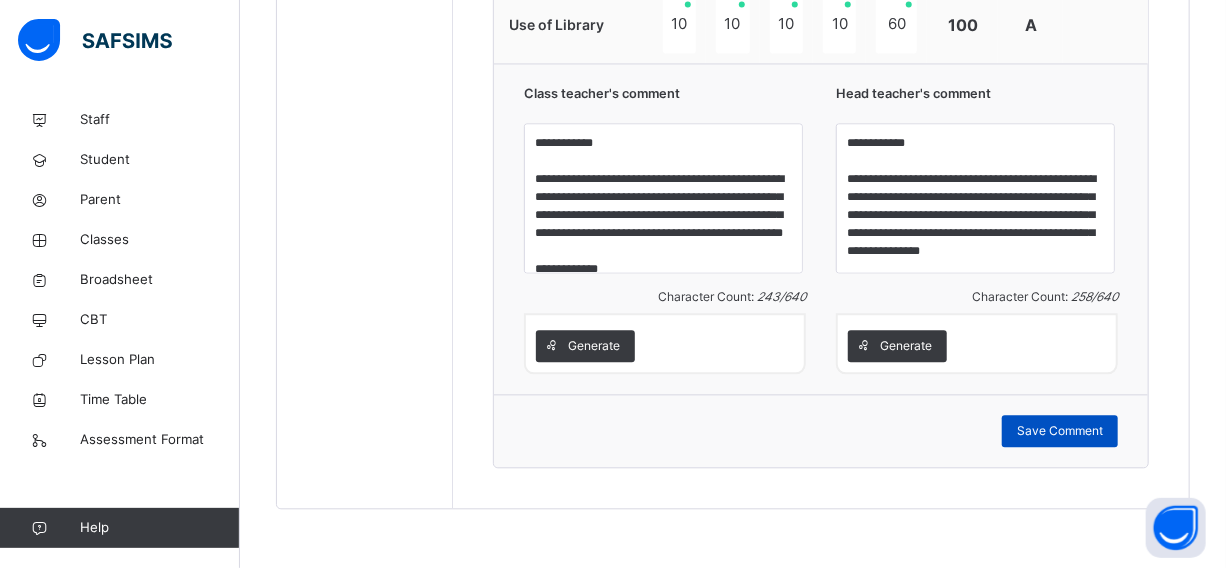 click on "Save Comment" at bounding box center [1060, 431] 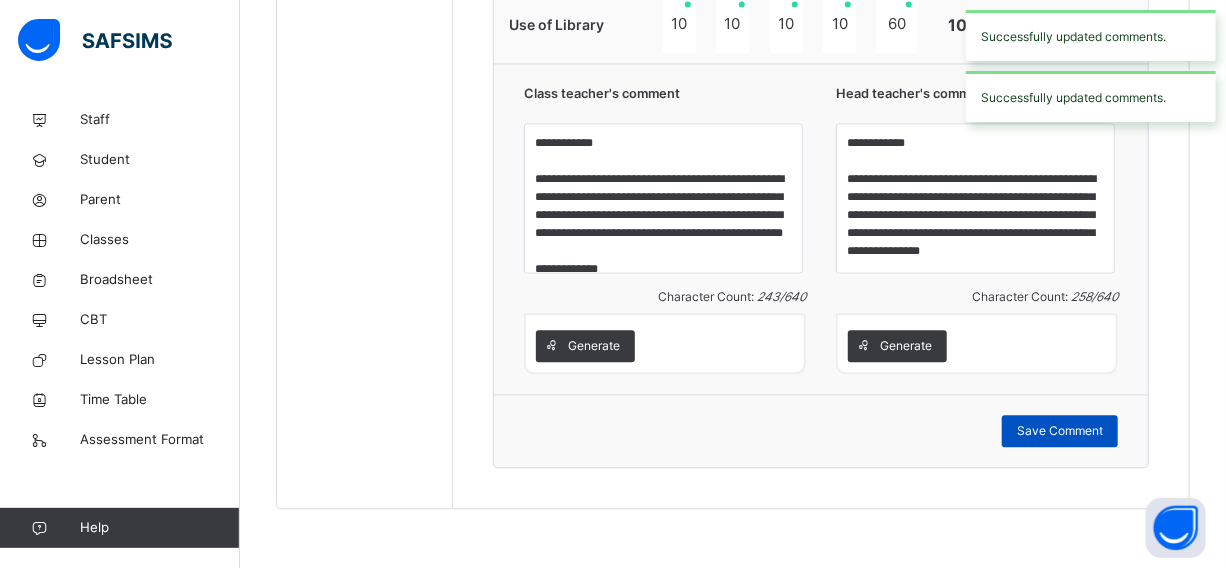 click on "Save Comment" at bounding box center [1060, 431] 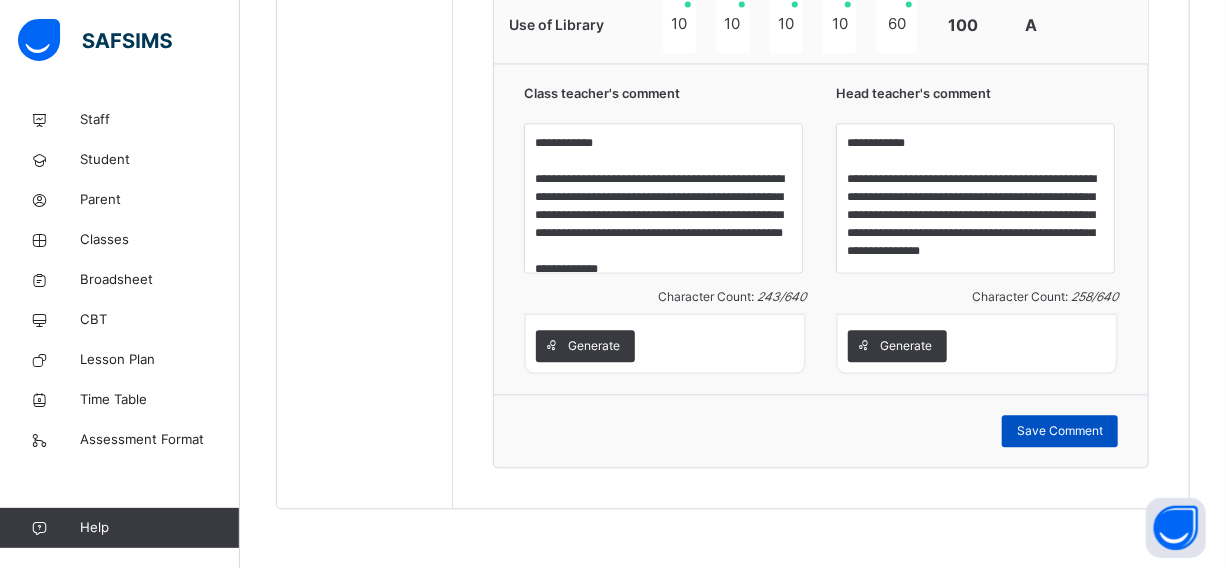 click on "Save Comment" at bounding box center [1060, 431] 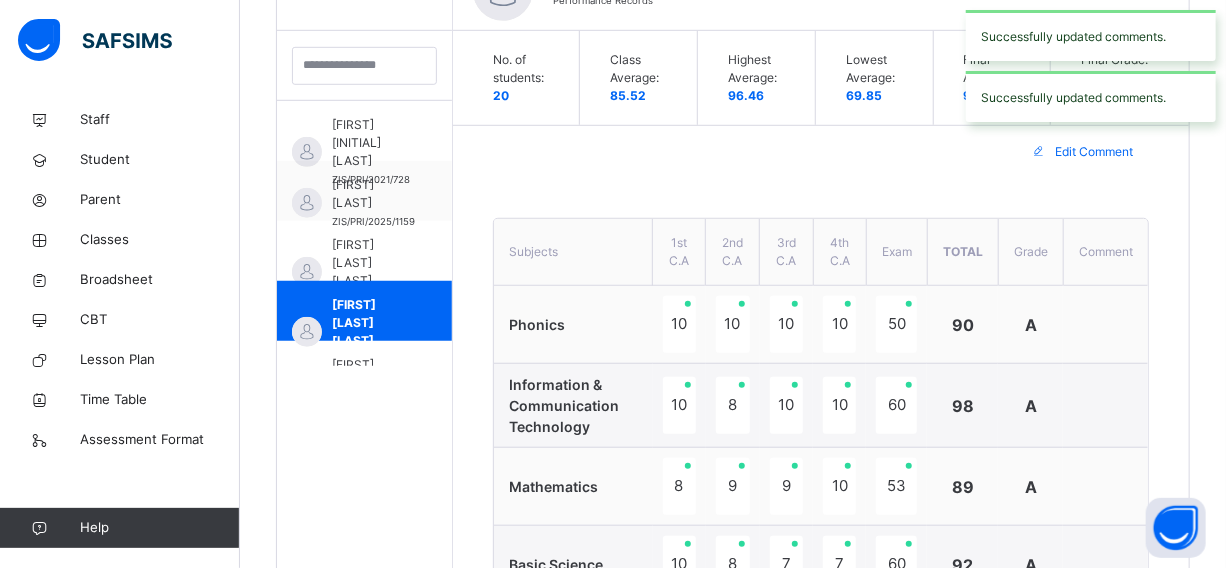 scroll, scrollTop: 539, scrollLeft: 0, axis: vertical 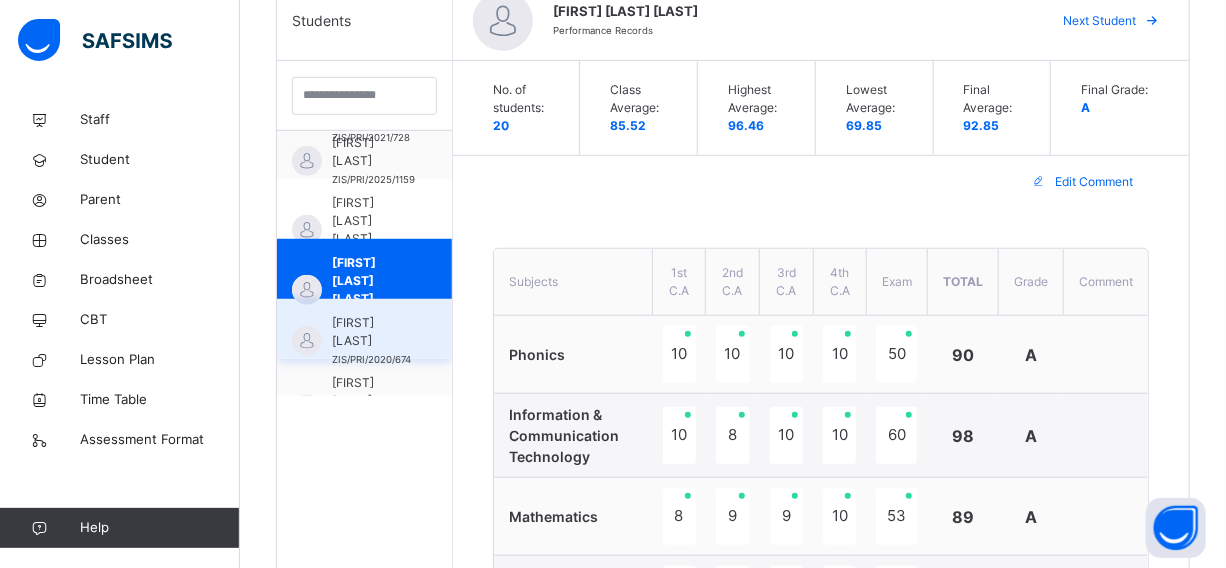 click on "BODEJO  ABDULRAHMAN" at bounding box center (371, 332) 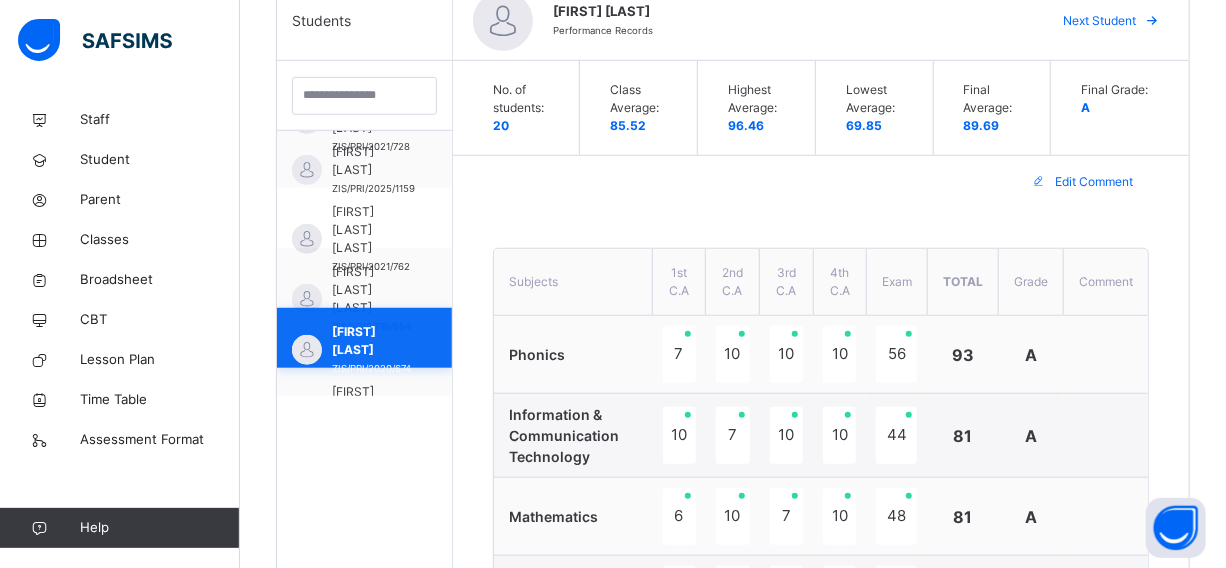 scroll, scrollTop: 72, scrollLeft: 0, axis: vertical 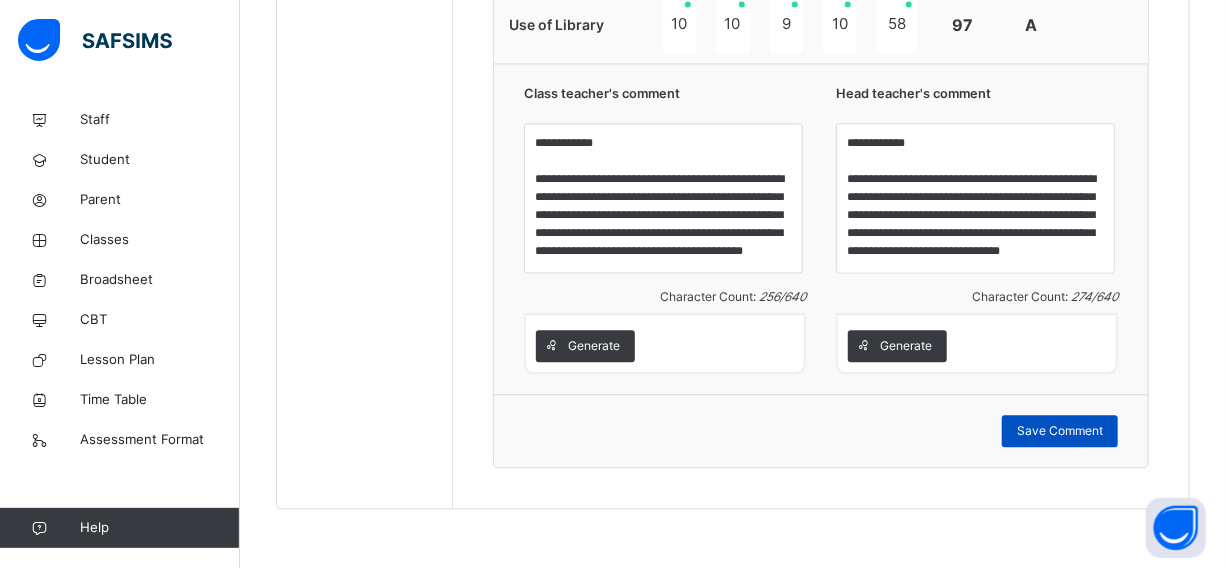 click on "Save Comment" at bounding box center [1060, 431] 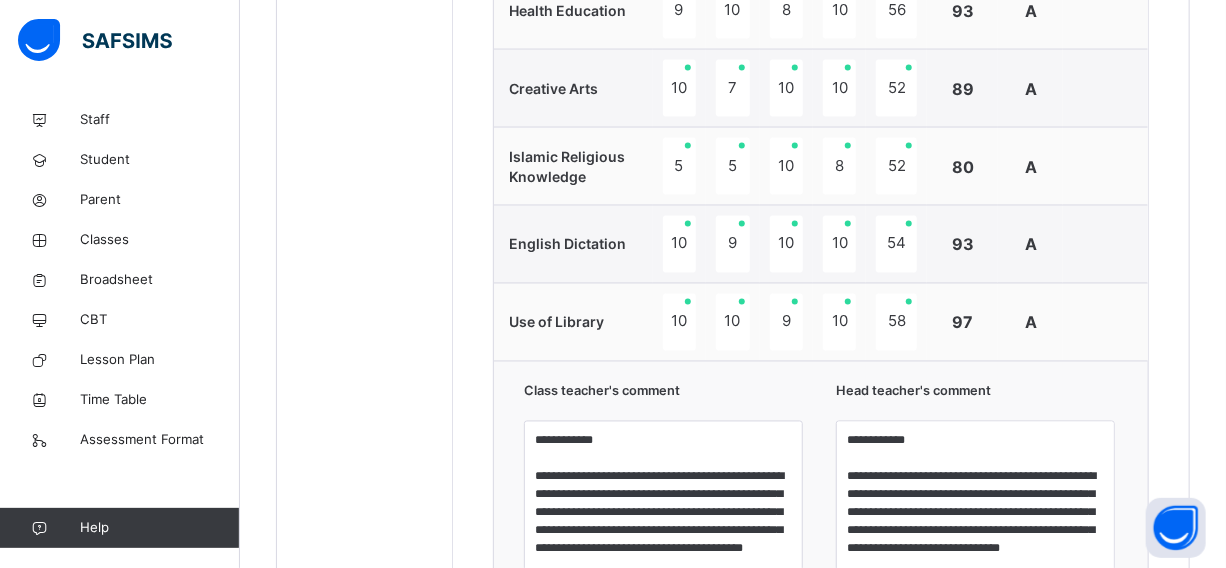 scroll, scrollTop: 1539, scrollLeft: 0, axis: vertical 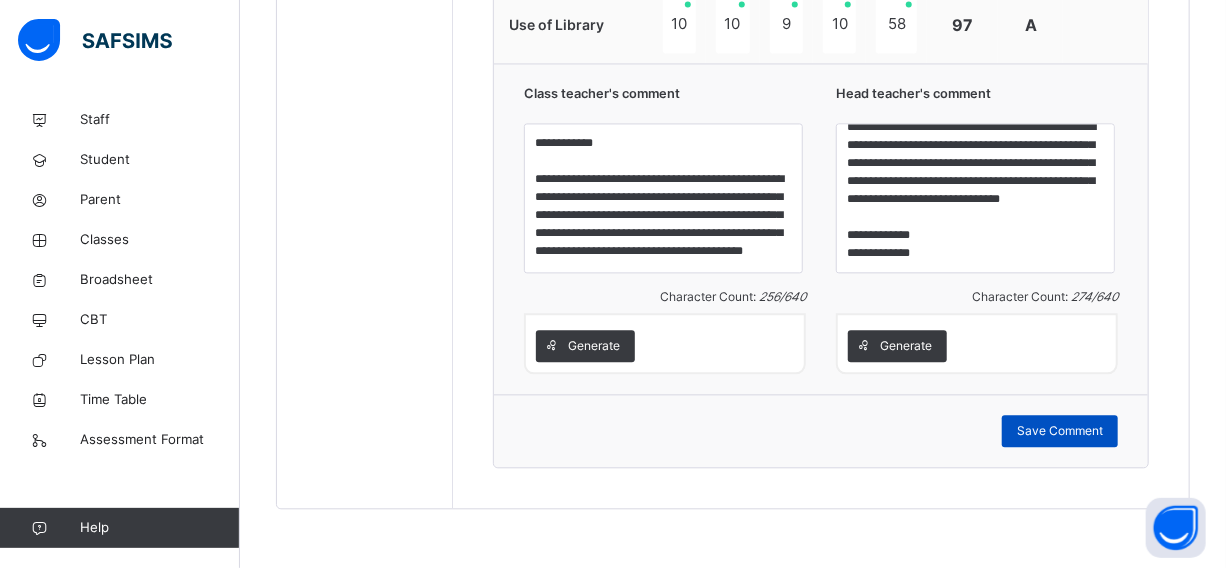 click on "Save Comment" at bounding box center [1060, 431] 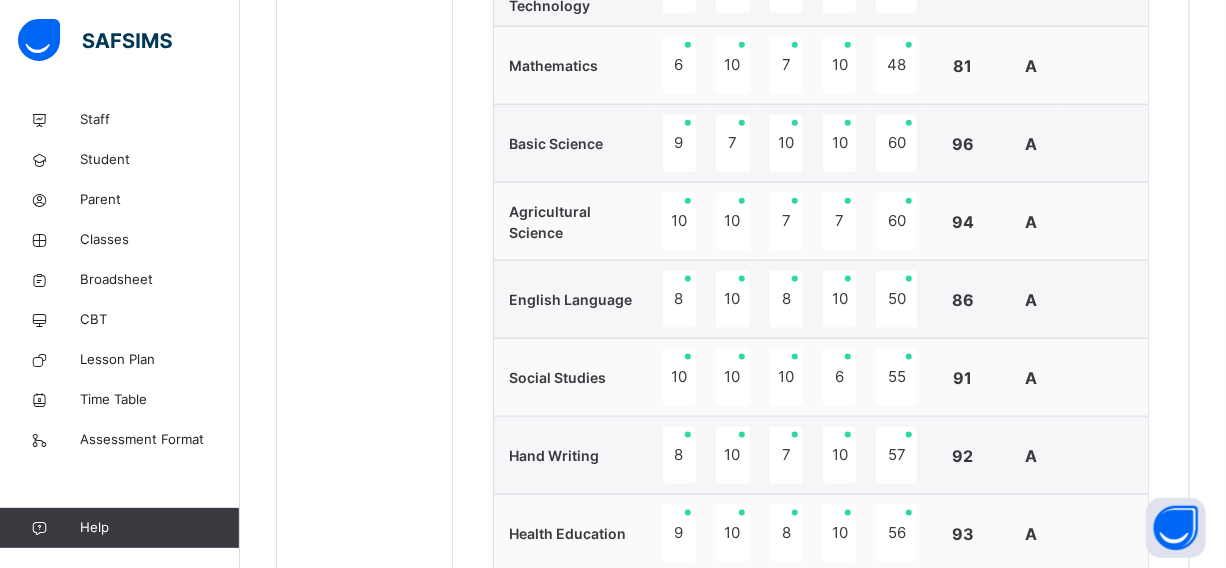 scroll, scrollTop: 811, scrollLeft: 0, axis: vertical 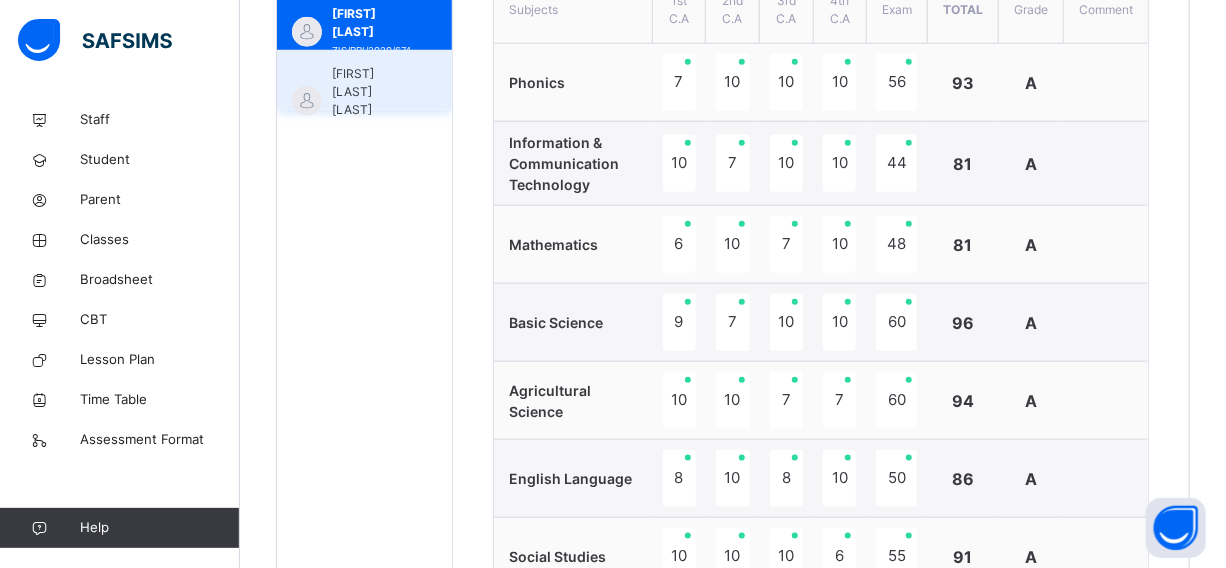 click on "CHINYERE HARUN UMAIMAH ZIS/2019/PRI/636" at bounding box center [364, 80] 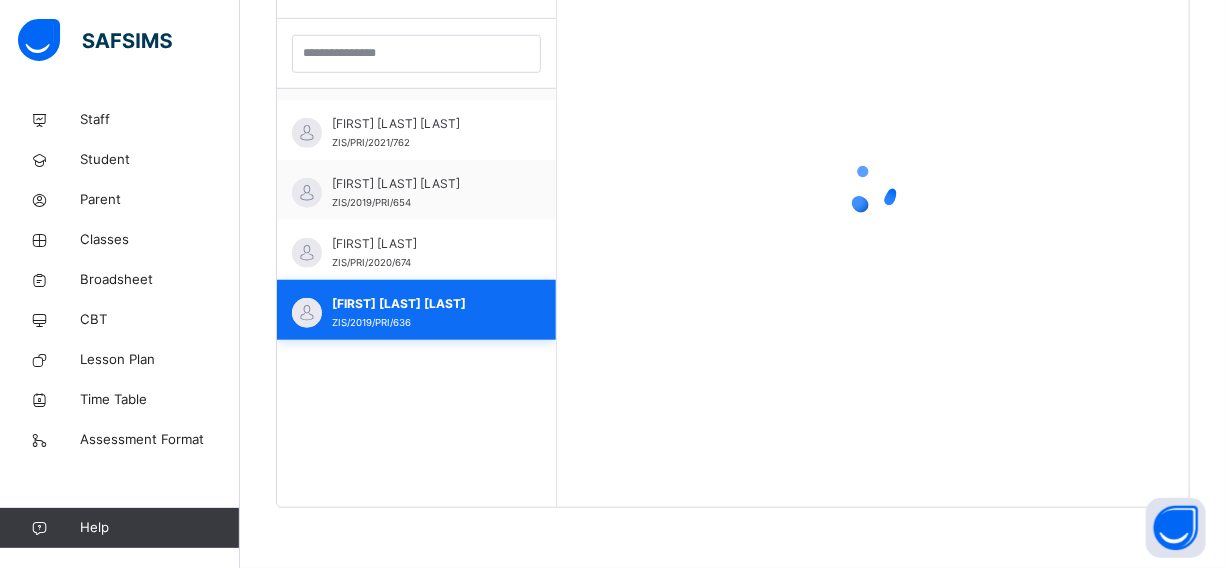 scroll, scrollTop: 580, scrollLeft: 0, axis: vertical 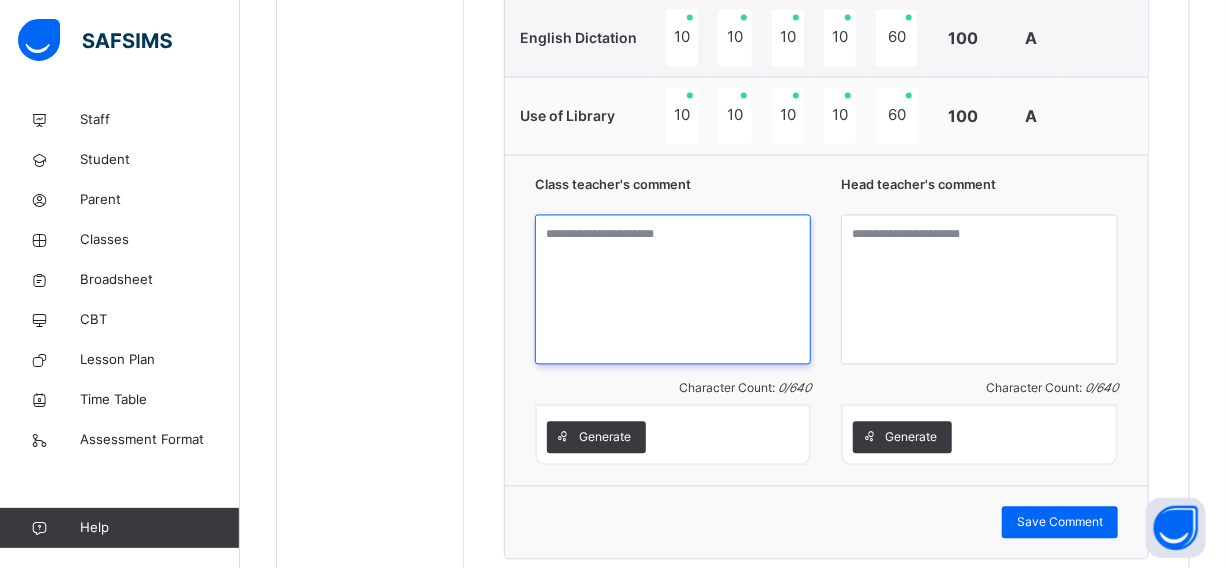 click at bounding box center [673, 289] 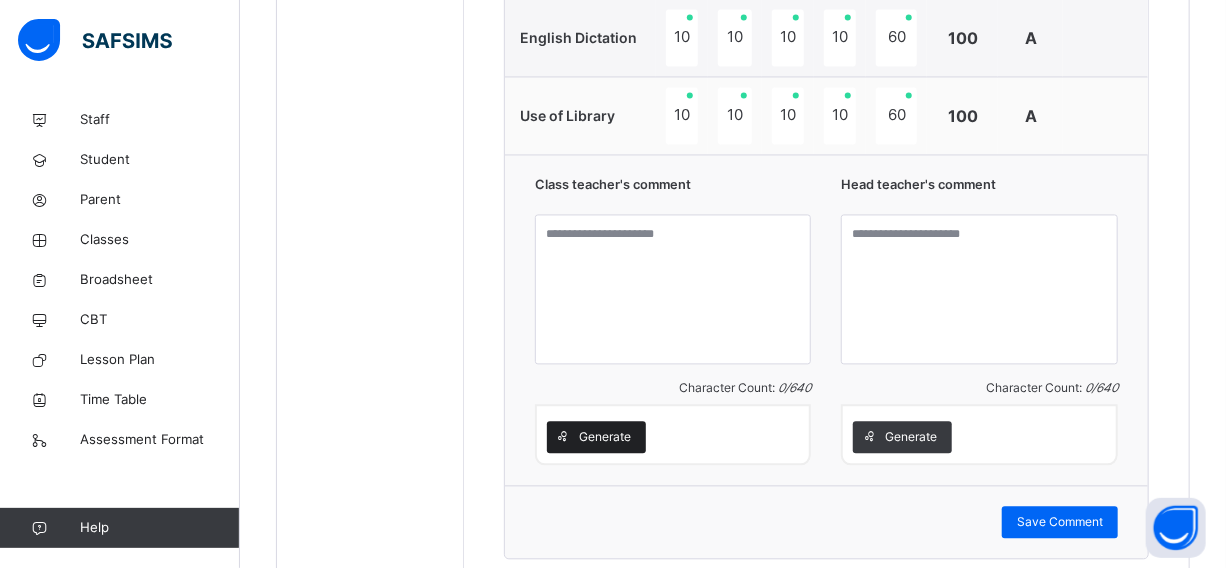 click on "Generate" at bounding box center (605, 437) 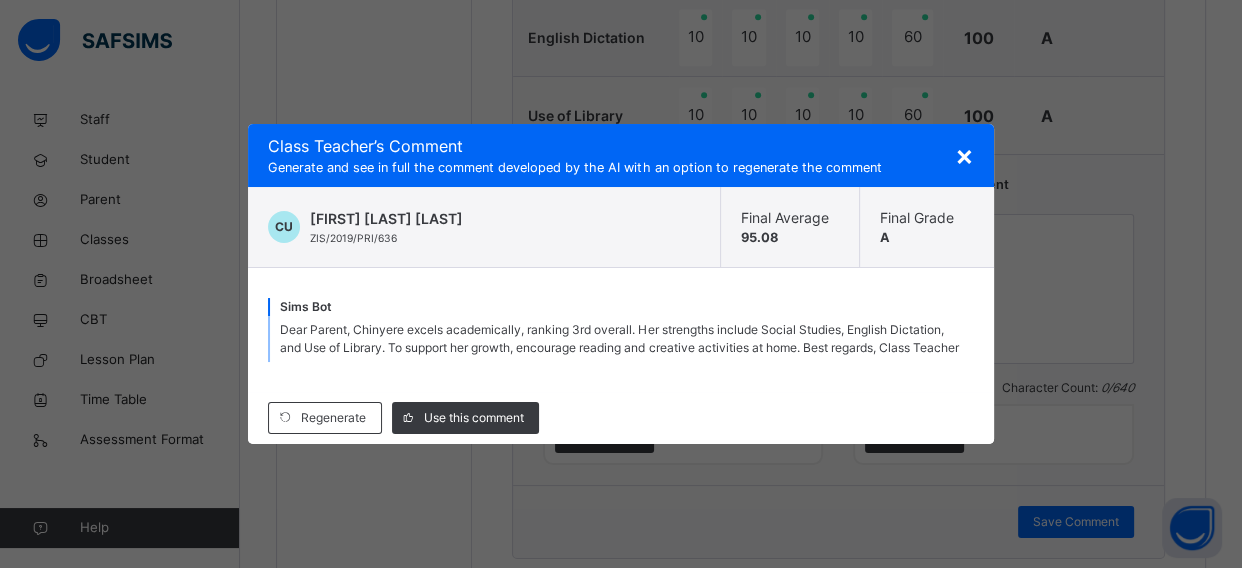 click on "×   Class Teacher ’s Comment Generate and see in full the comment developed by the AI with an option to regenerate the comment CU CHINYERE HARUN UMAIMAH   ZIS/2019/PRI/636 Final Average 95.08 Final Grade A Sims Bot Dear Parent,
Chinyere excels academically, ranking 3rd overall. Her strengths include Social Studies, English Dictation, and Use of Library. To support her growth, encourage reading and creative activities at home.
Best regards,
Class Teacher   Regenerate     Use this comment" at bounding box center [621, 284] 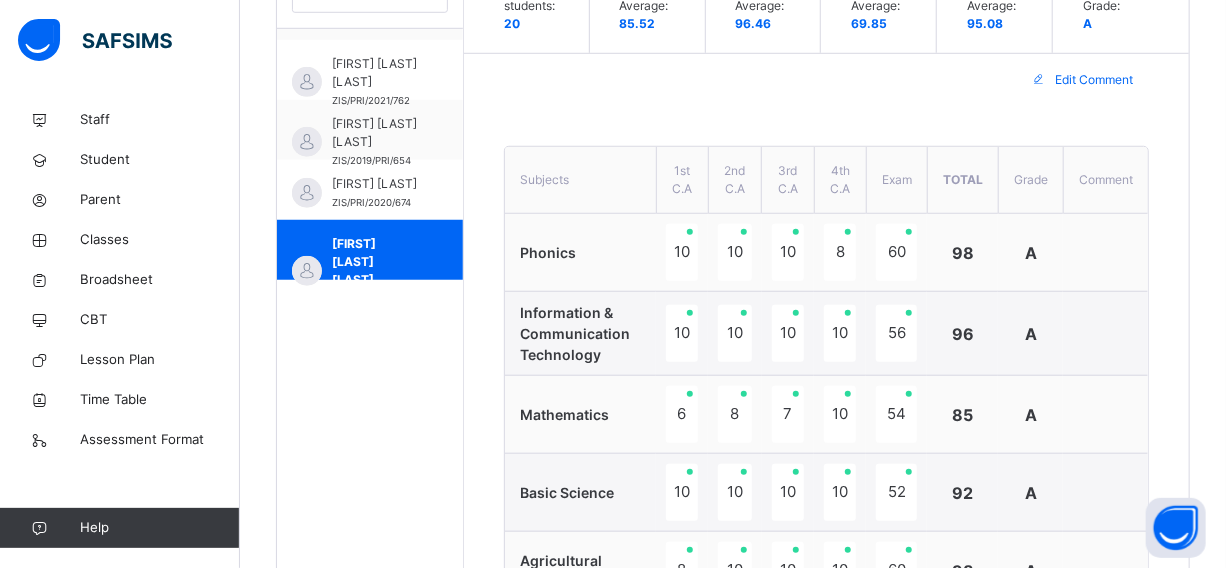 scroll, scrollTop: 630, scrollLeft: 0, axis: vertical 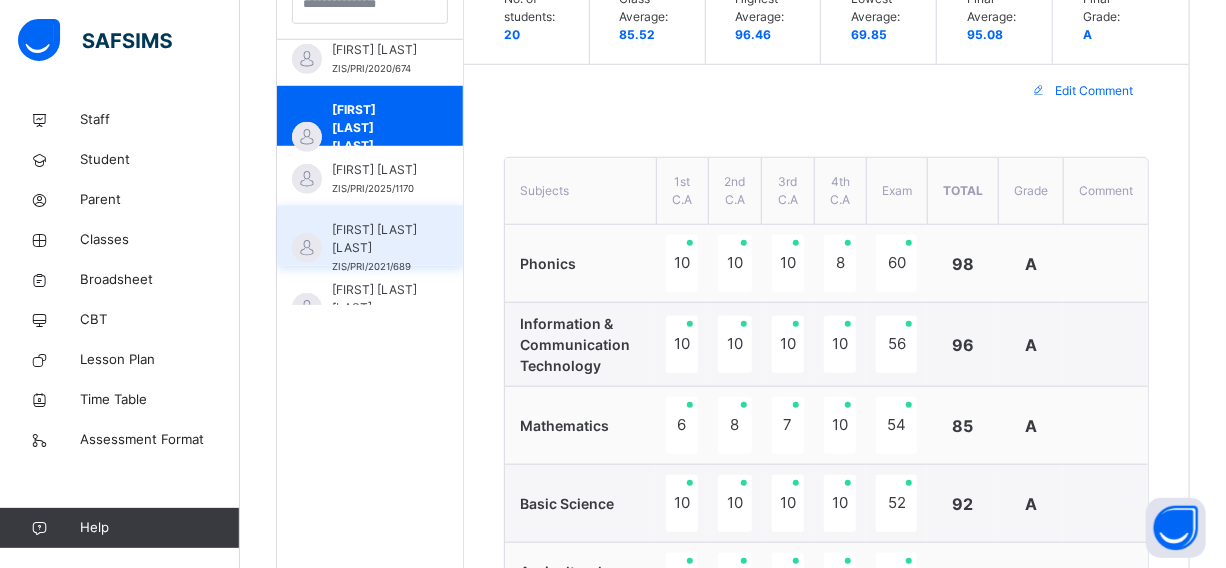 click on "FATIMA HARUNA SULIEMAN ZIS/PRI/2021/689" at bounding box center [370, 236] 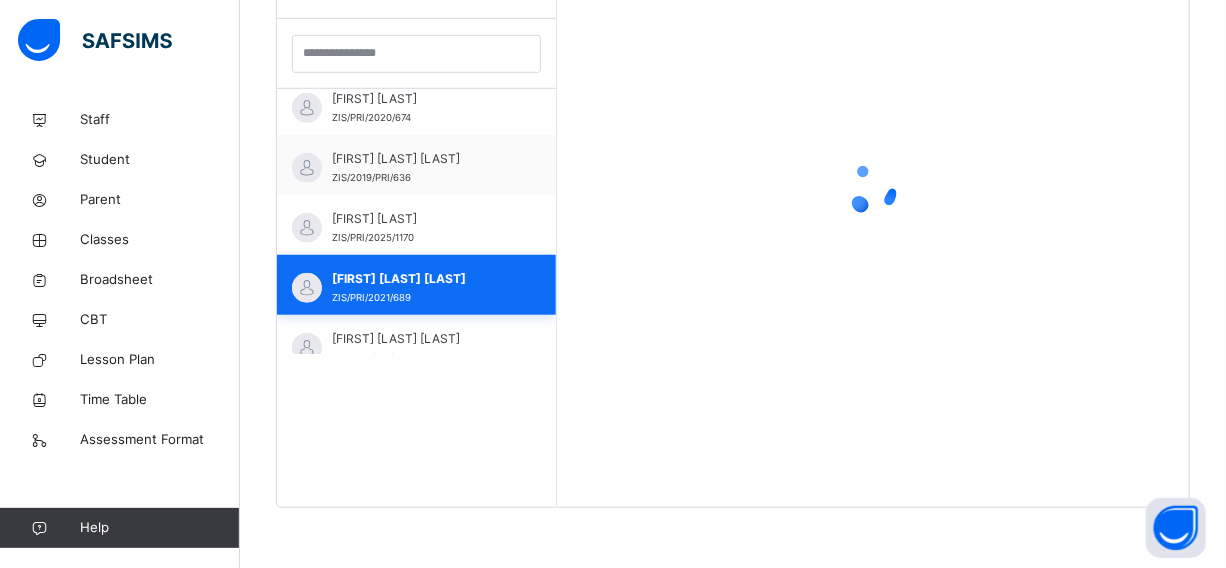 scroll, scrollTop: 580, scrollLeft: 0, axis: vertical 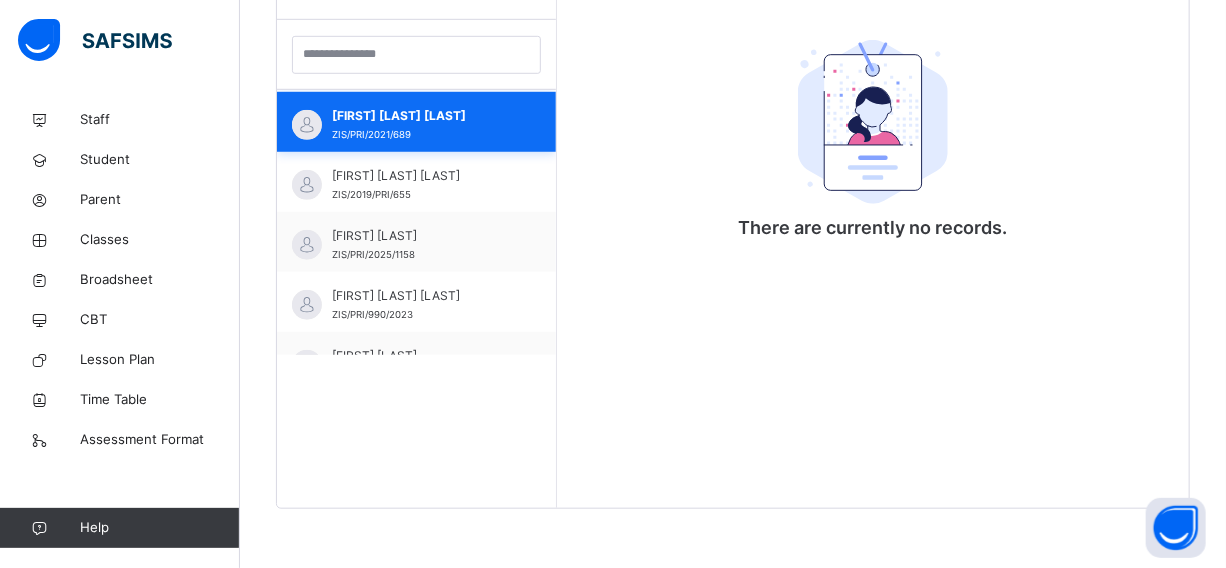 click on "FATIMA HARUNA SULIEMAN ZIS/PRI/2021/689" at bounding box center [421, 125] 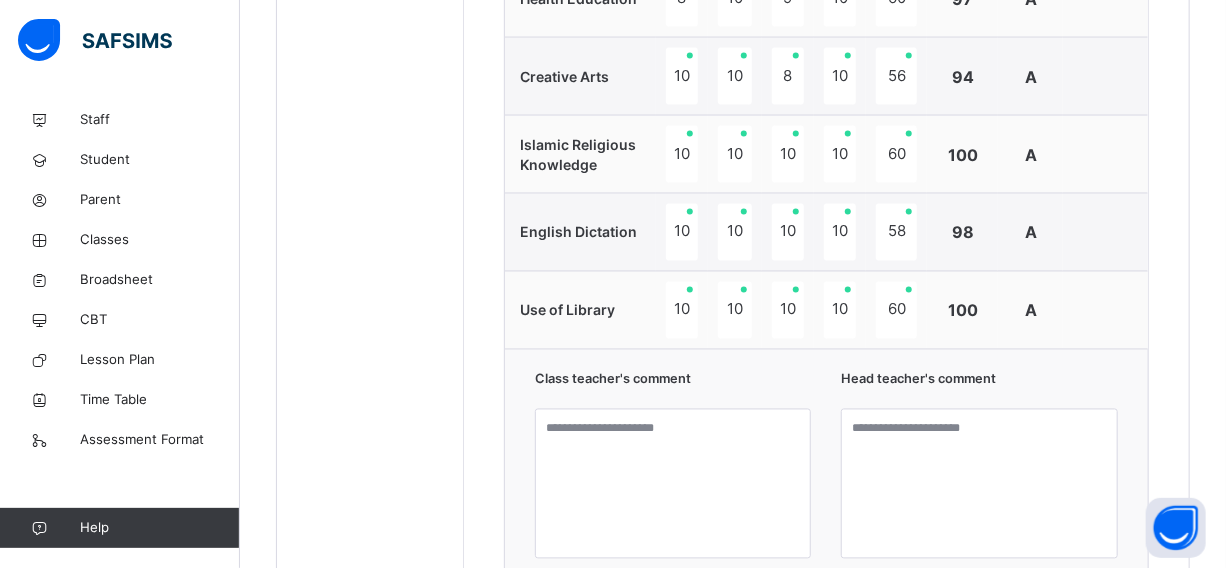 scroll, scrollTop: 1671, scrollLeft: 0, axis: vertical 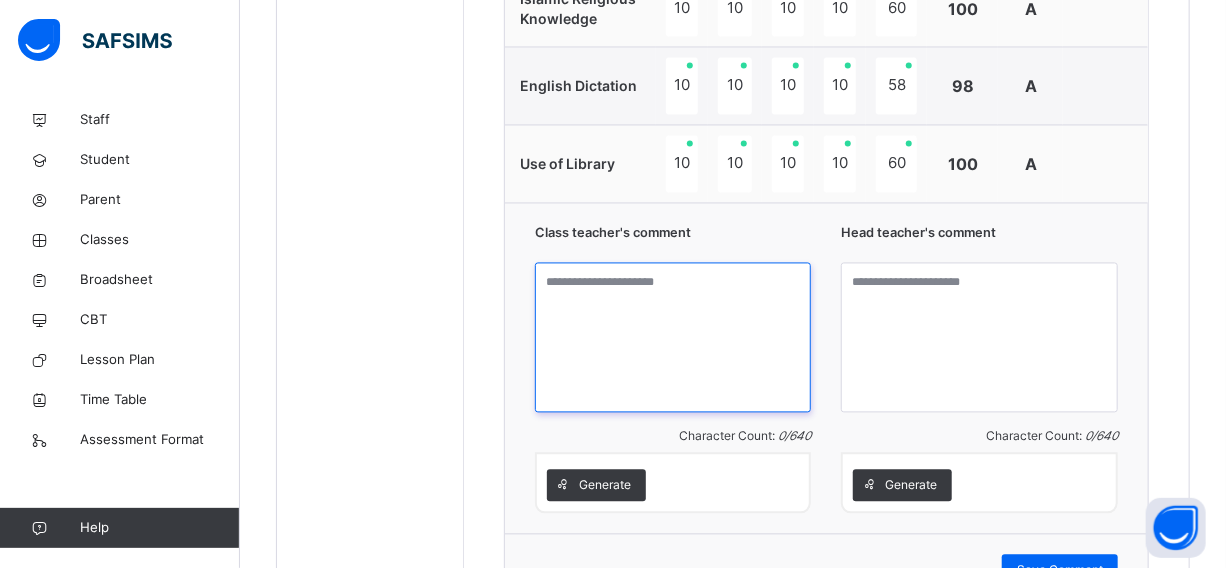 click at bounding box center [673, 338] 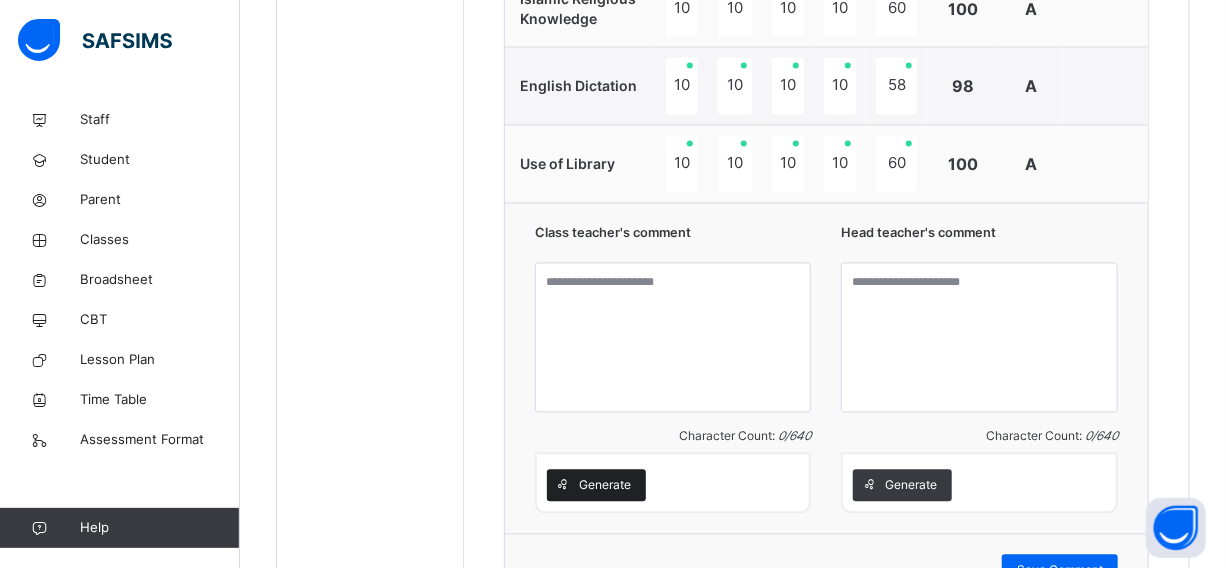 click on "Generate" at bounding box center [605, 486] 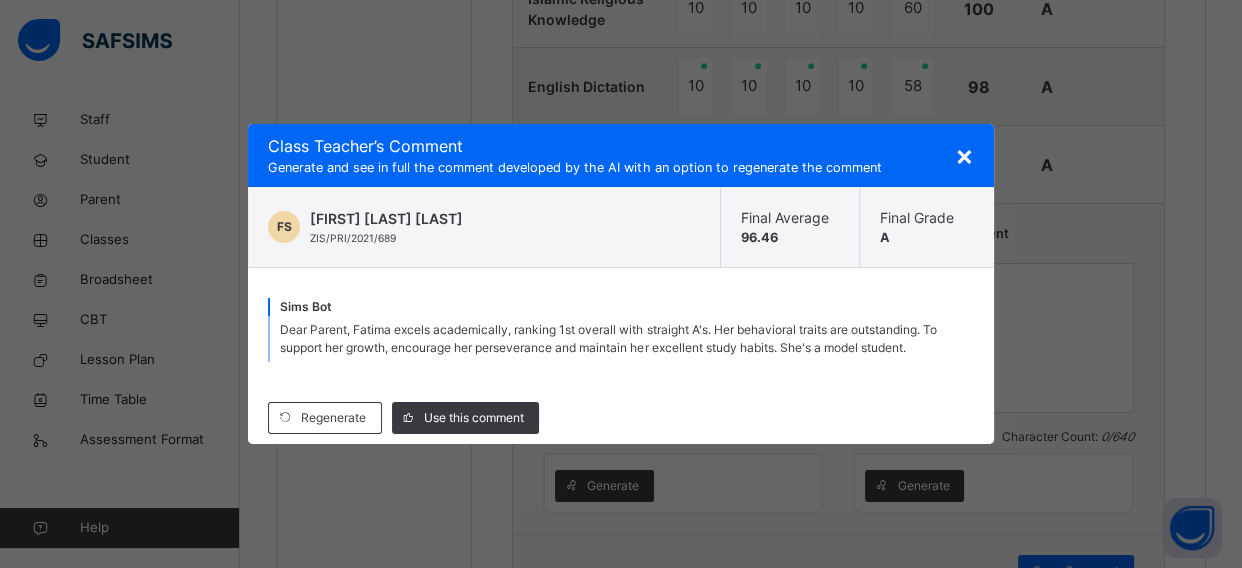 click on "×" at bounding box center (964, 155) 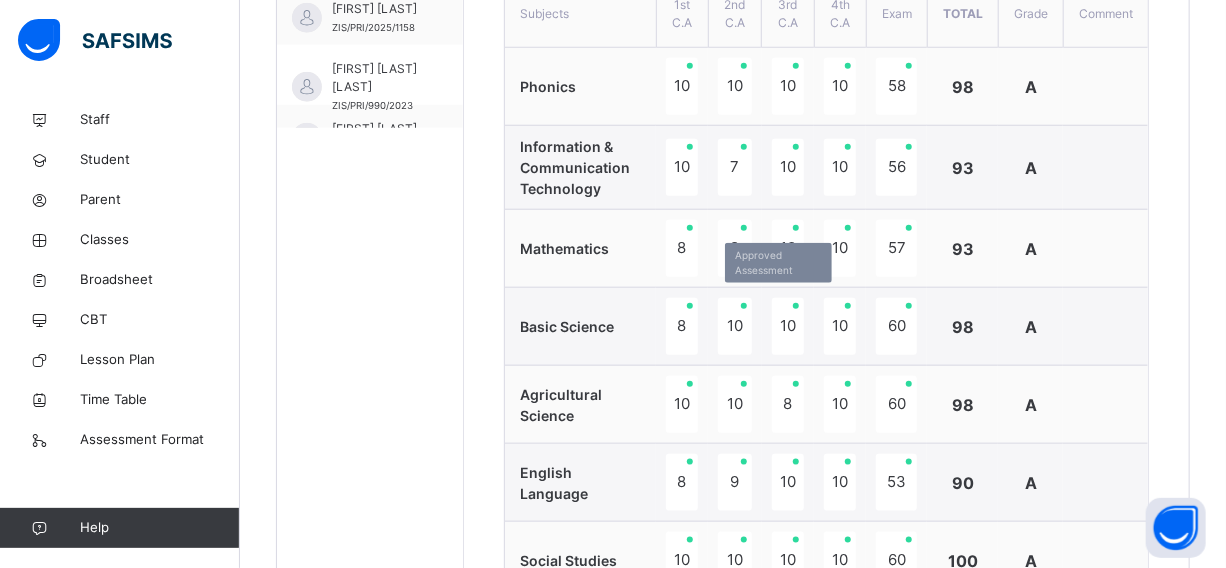 scroll, scrollTop: 671, scrollLeft: 0, axis: vertical 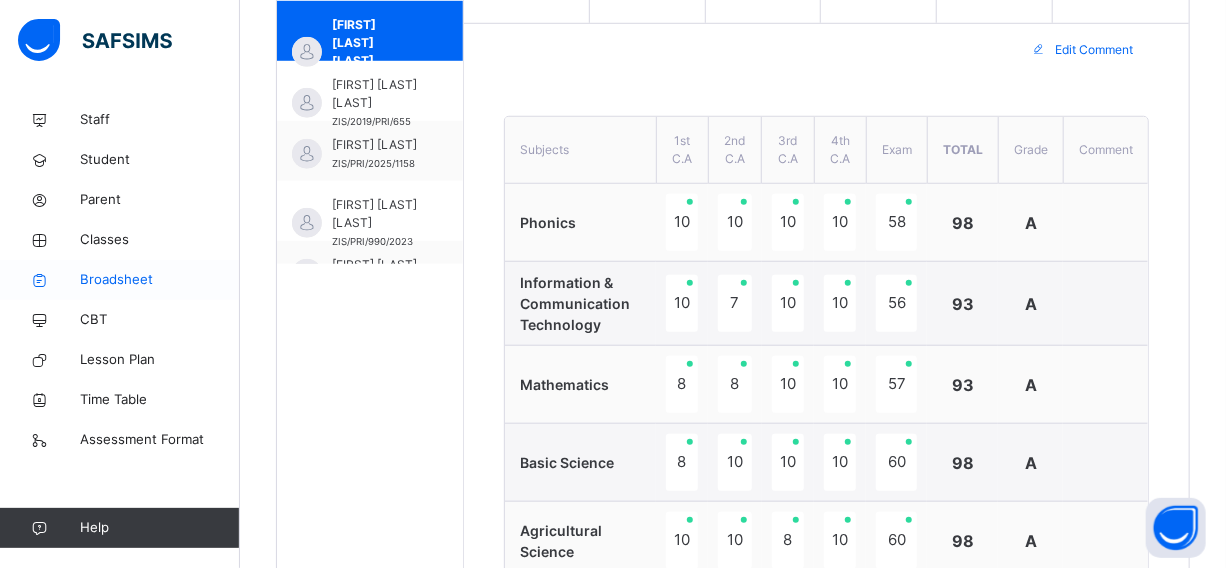 click on "Broadsheet" at bounding box center [160, 280] 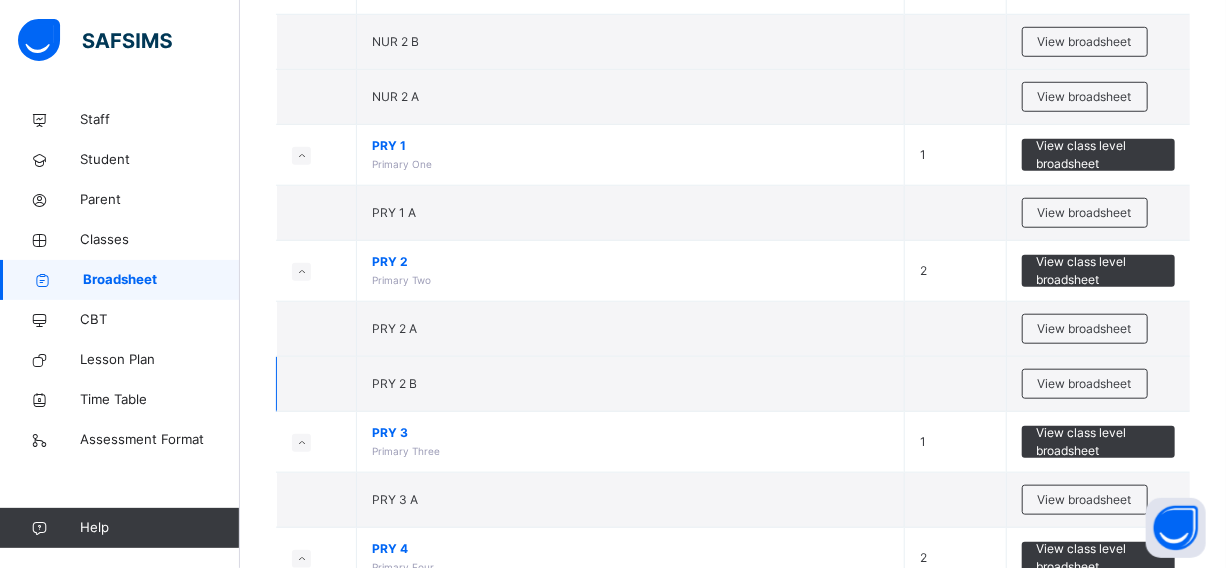 scroll, scrollTop: 727, scrollLeft: 0, axis: vertical 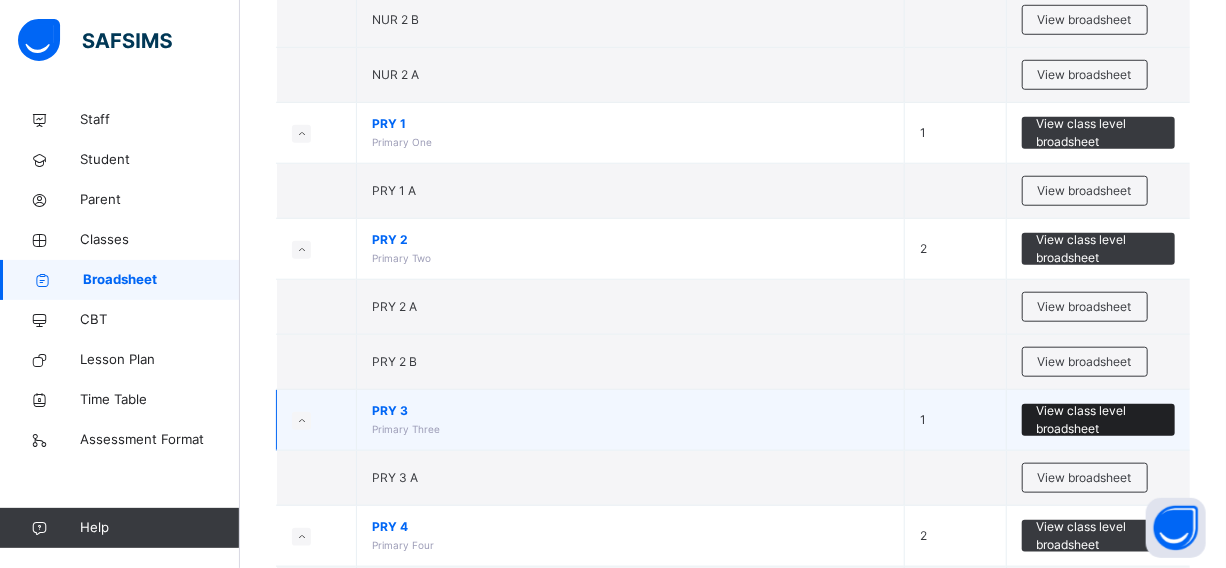 click on "View class level broadsheet" at bounding box center (1098, 420) 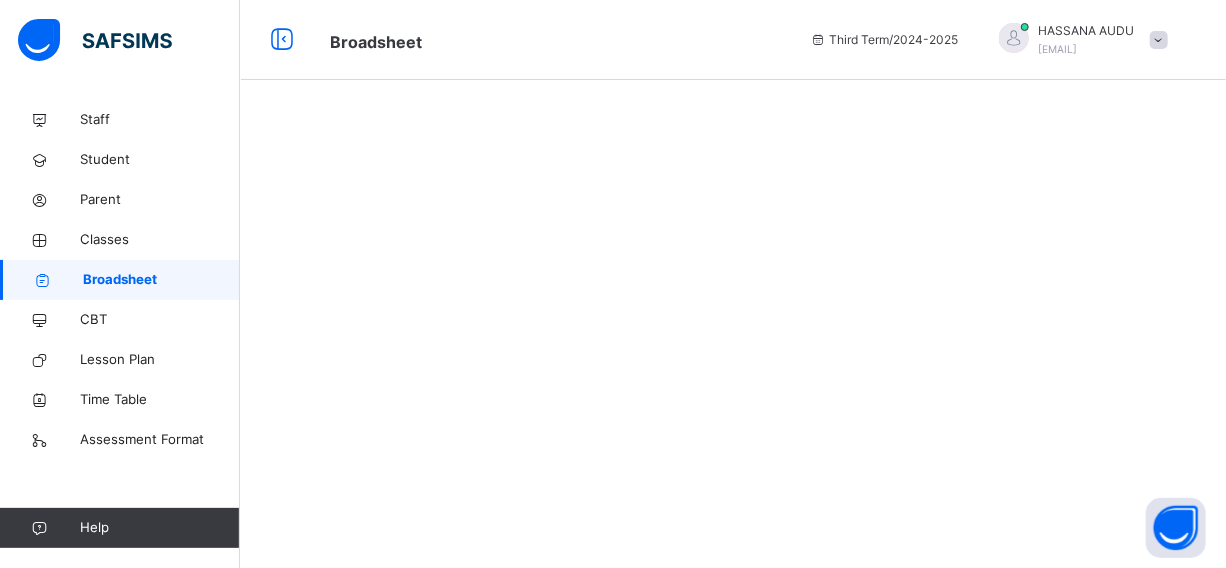 scroll, scrollTop: 0, scrollLeft: 0, axis: both 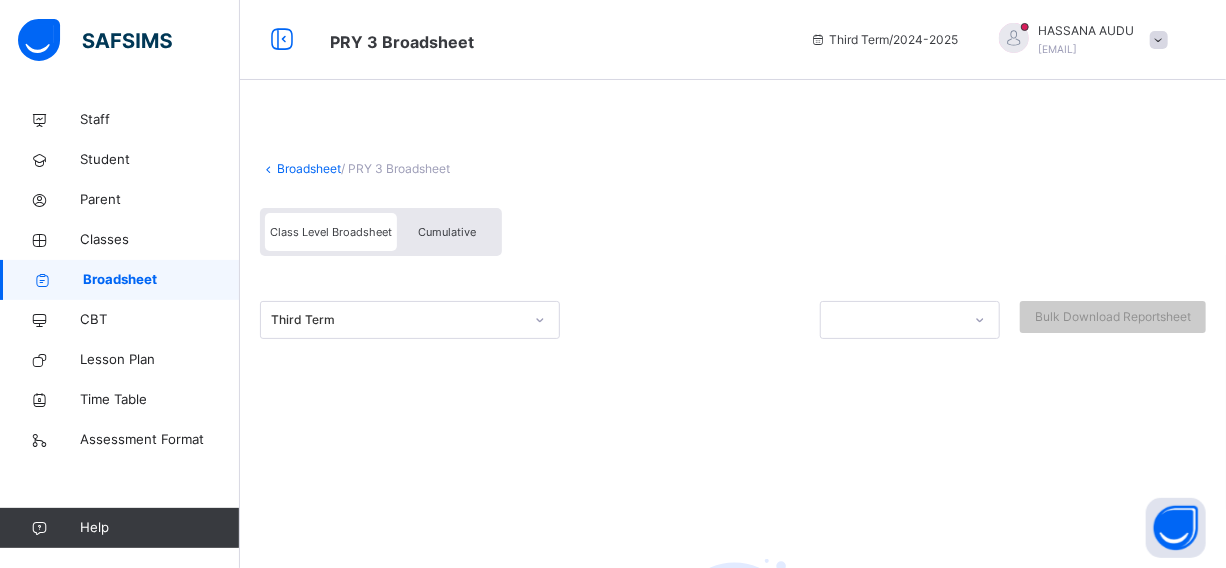 click on "Class Level Broadsheet" at bounding box center [331, 232] 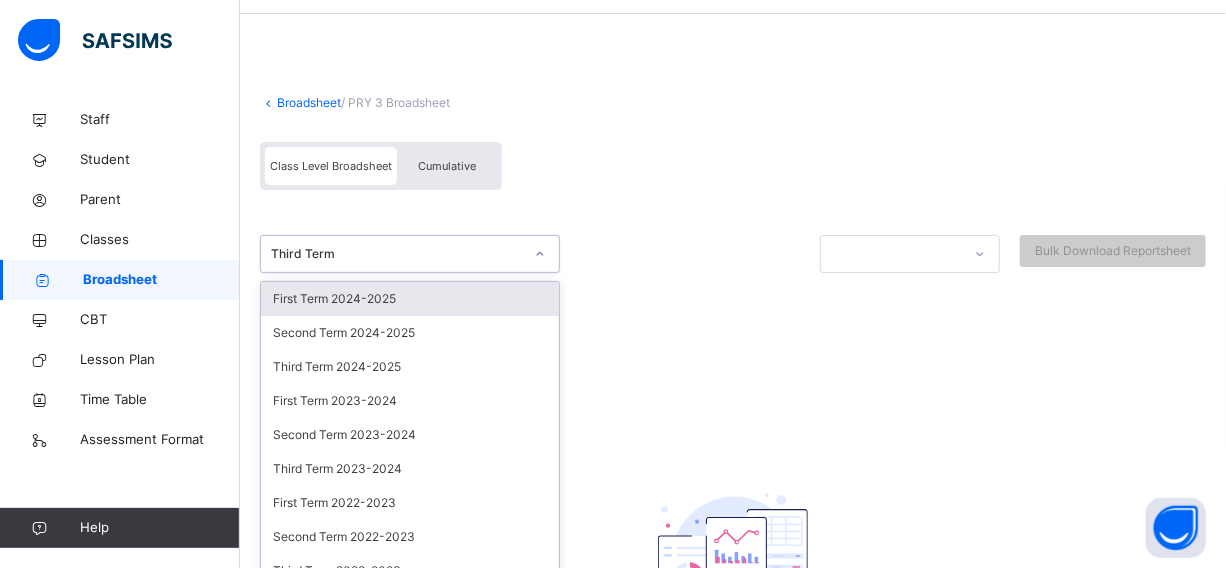 click on "option First Term 2024-2025 focused, 1 of 39. 39 results available. Use Up and Down to choose options, press Enter to select the currently focused option, press Escape to exit the menu, press Tab to select the option and exit the menu. Third Term First Term 2024-2025 Second Term 2024-2025 Third Term 2024-2025 First Term 2023-2024 Second Term 2023-2024 Third Term 2023-2024 First Term 2022-2023 Second Term 2022-2023 Third Term 2022-2023 First Term 2021-2022 Second Term 2021-2022 Third Term 2021-2022 First Term 2020-2021 Second Term 2020-2021 Third Term 2020-2021 First Term 2019-2020 Second Term 2019-2020 Third Term 2019-2020 First Term 2018-2019 Second Term 2018-2019 Third Term 2018-2019 First Term 2017-2018 Second Term 2017-2018 Third Term 2017-2018 First Term 2016-2017 Second Term 2016-2017 Third Term 2016-2017 First Term 2015-2016 Second Term 2015-2016 Third Term 2015-2016 First Term 2014-2015 Second Term 2014-2015 Third Term 2014-2015 First Term 2013-2014 Second Term 2013-2014 Third Term 2013-2014" at bounding box center (410, 254) 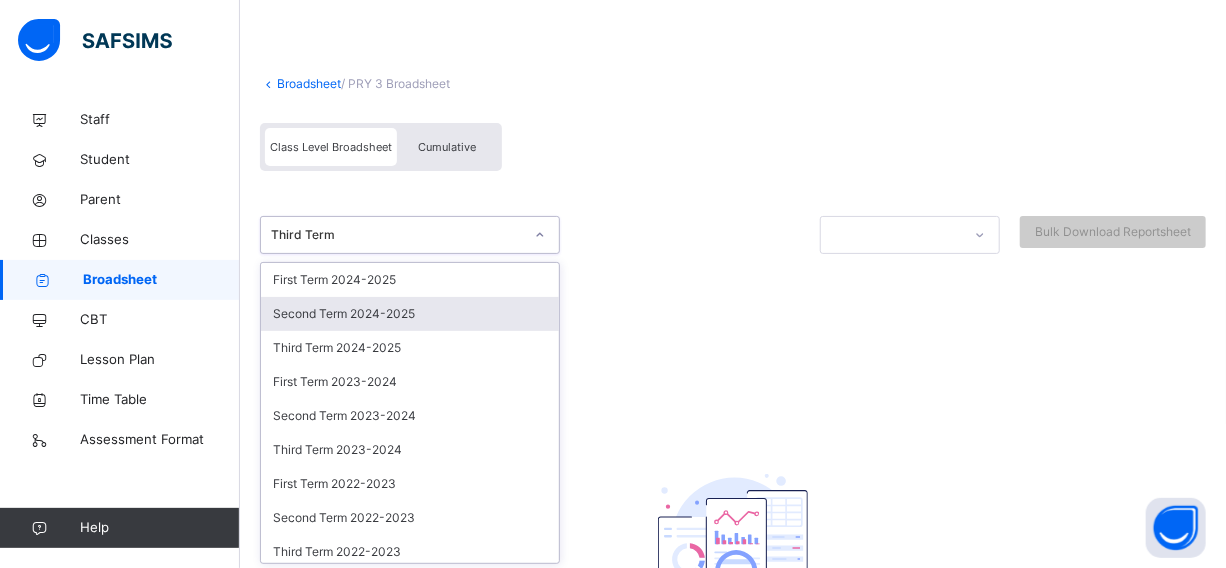 scroll, scrollTop: 88, scrollLeft: 0, axis: vertical 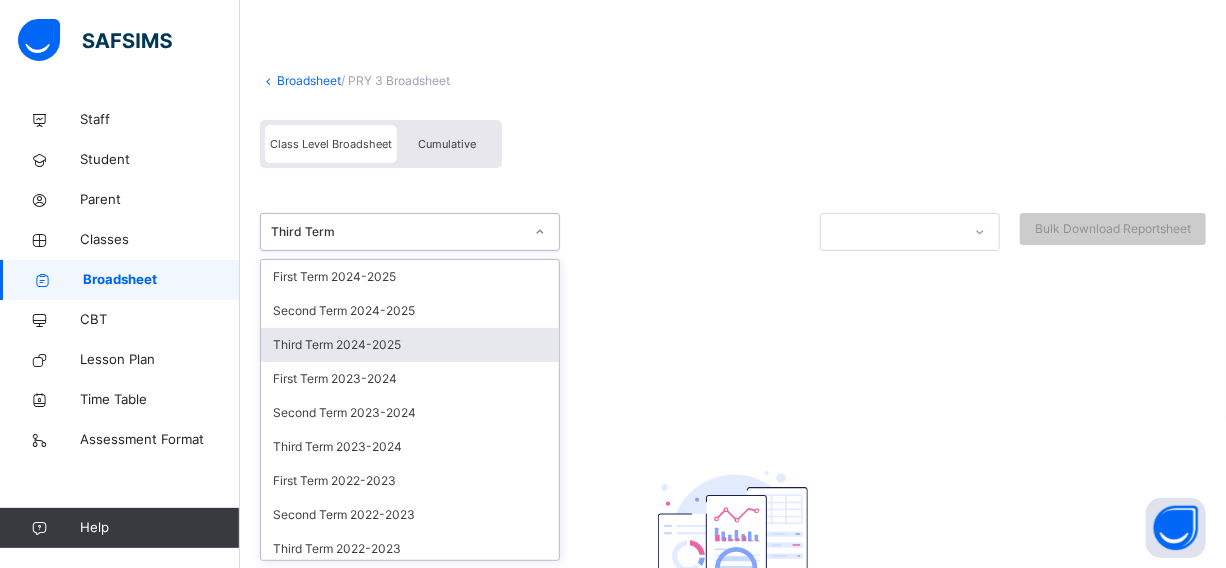 click on "Third Term 2024-2025" at bounding box center (410, 345) 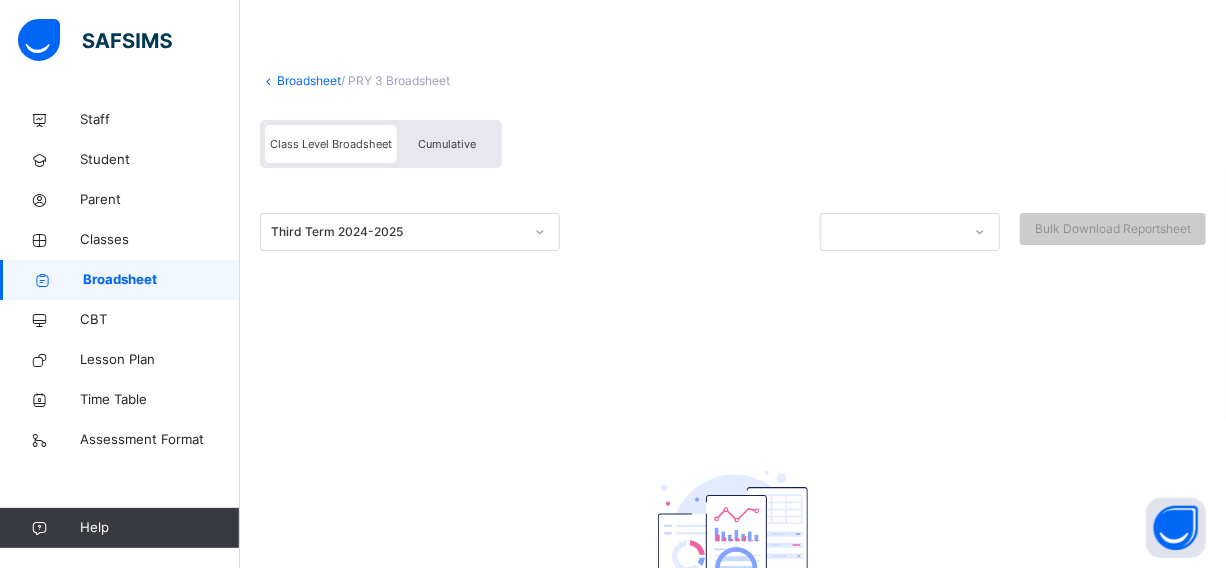 click on "Cumulative" at bounding box center [447, 144] 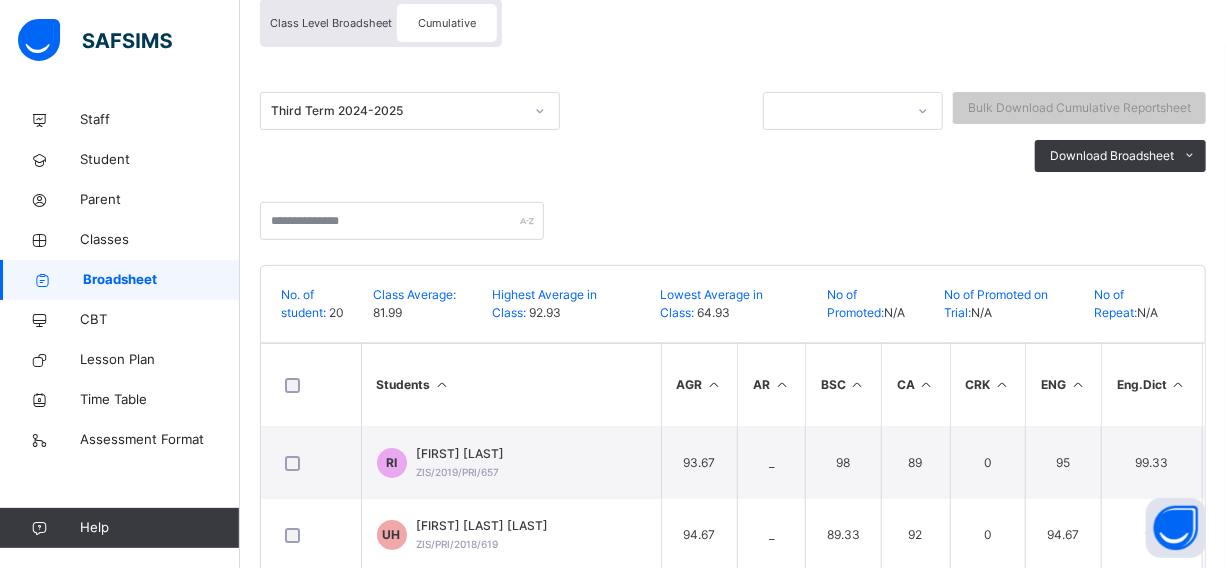 scroll, scrollTop: 363, scrollLeft: 0, axis: vertical 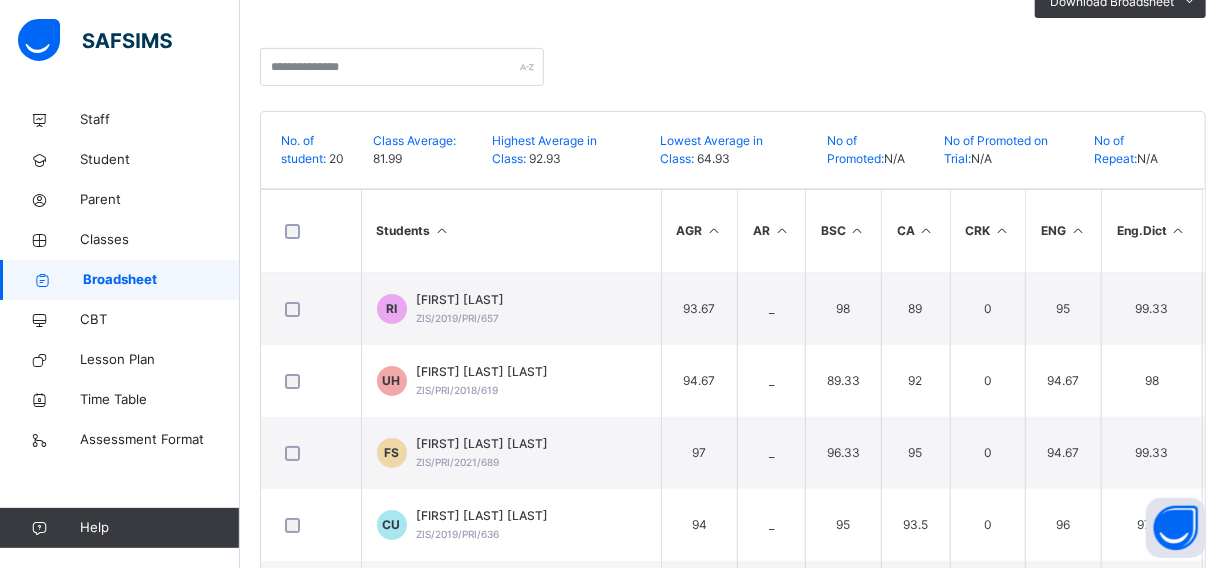 click on "Broadsheet  / PRY 3 Broadsheet Class Level Broadsheet Cumulative Third Term 2024-2025 Bulk Download Cumulative Reportsheet Download Broadsheet PDF Excel sheet Zinaria International School Date: 6th Aug 2025, 3:56:45 am  No. of student:    20    Class Average:    81.99    Highest Average in Class:    92.93    Lowest Average in Class:    64.93    No of Promoted:   N/A   No of Promoted on Trial:   N/A   No of Repeat:   N/A  S/NO Admission No. Full Name AGR AR BSC CA CRK ENG Eng.Dict FA FRC H/WR HAU HEC HED ICT IRK MTH Phon SOS U.Lib No. of Subjects TOTAL Average Position Status Grade 1 ZIS/2019/PRI/657 RUQAYYA  IDRIS 93.67 _ 98 89 0 95 99.33 94 _ 96 _ _ 93.67 98.67 94 89 92.67 98.33 100 15 3717 92.93 1st N/A A 2 ZIS/PRI/2018/619 UMAR IREMIDE HABEEB 94.67 _ 89.33 92 0 94.67 98 98 _ 94.33 _ _ 93.67 85.33 97.33 95.33 92.67 99.33 99.33 15 3684 92.1 2nd N/A A 3 ZIS/PRI/2021/689 FATIMA HARUNA SULIEMAN 97 _ 96.33 95 0 94.67 99.33 97 _ 92 _ _ 83.67 94 93.33 89.67 94.67 96.67 100 15 3681 92.03 3rd N/A A 4 94 _ 95 93.5 0" at bounding box center (733, 233) 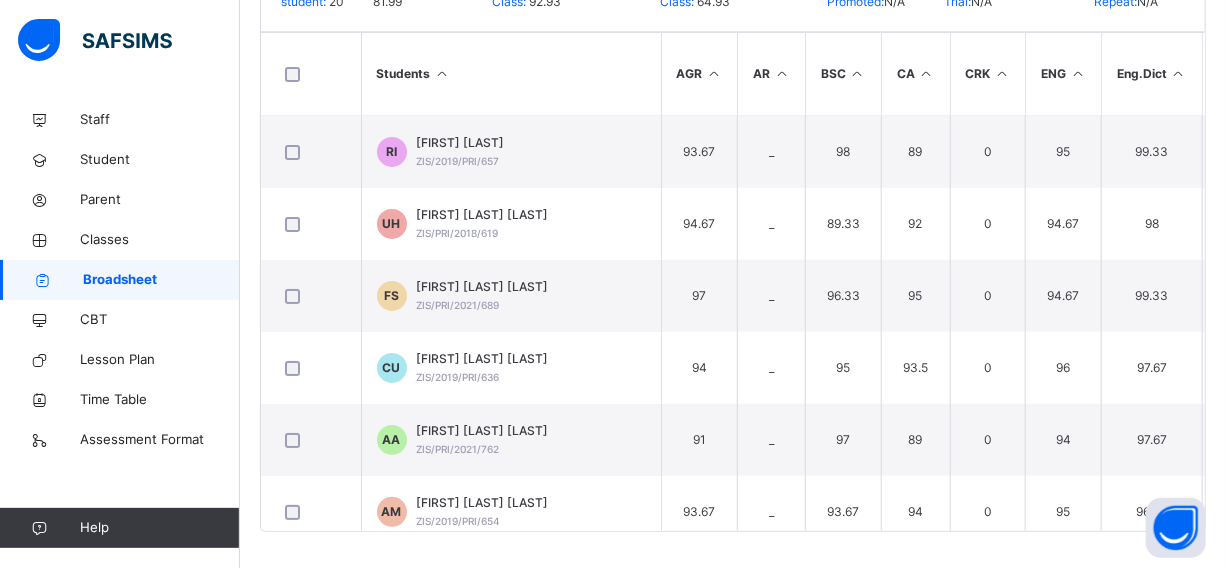 scroll, scrollTop: 523, scrollLeft: 0, axis: vertical 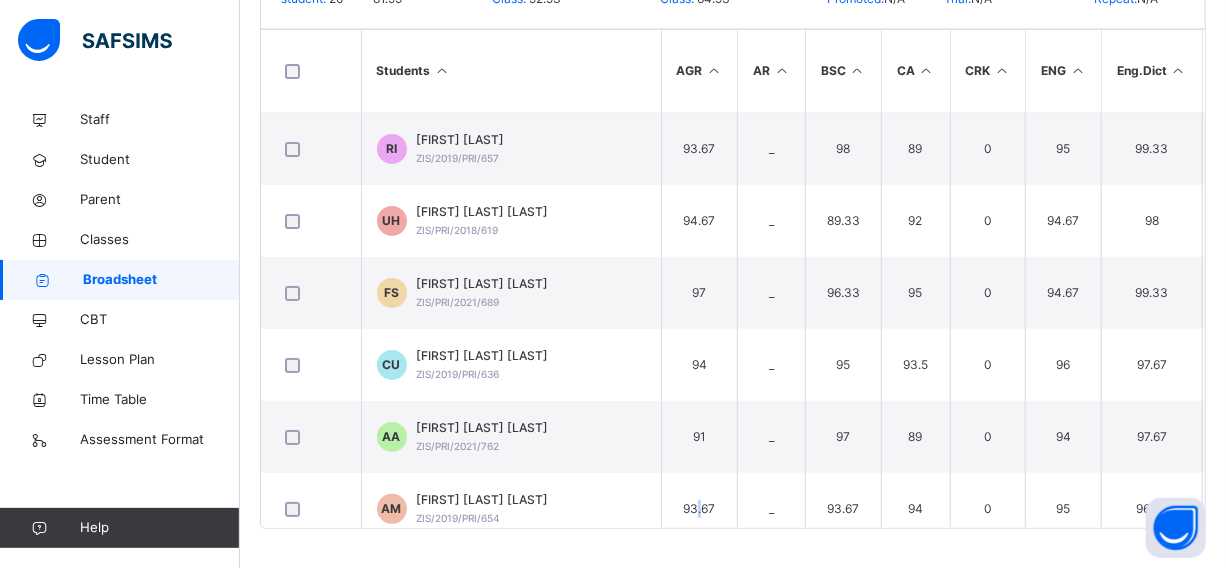 click on "Broadsheet  / PRY 3 Broadsheet Class Level Broadsheet Cumulative Third Term 2024-2025 Bulk Download Cumulative Reportsheet Download Broadsheet PDF Excel sheet Zinaria International School Date: 6th Aug 2025, 3:56:45 am  No. of student:    20    Class Average:    81.99    Highest Average in Class:    92.93    Lowest Average in Class:    64.93    No of Promoted:   N/A   No of Promoted on Trial:   N/A   No of Repeat:   N/A  S/NO Admission No. Full Name AGR AR BSC CA CRK ENG Eng.Dict FA FRC H/WR HAU HEC HED ICT IRK MTH Phon SOS U.Lib No. of Subjects TOTAL Average Position Status Grade 1 ZIS/2019/PRI/657 RUQAYYA  IDRIS 93.67 _ 98 89 0 95 99.33 94 _ 96 _ _ 93.67 98.67 94 89 92.67 98.33 100 15 3717 92.93 1st N/A A 2 ZIS/PRI/2018/619 UMAR IREMIDE HABEEB 94.67 _ 89.33 92 0 94.67 98 98 _ 94.33 _ _ 93.67 85.33 97.33 95.33 92.67 99.33 99.33 15 3684 92.1 2nd N/A A 3 ZIS/PRI/2021/689 FATIMA HARUNA SULIEMAN 97 _ 96.33 95 0 94.67 99.33 97 _ 92 _ _ 83.67 94 93.33 89.67 94.67 96.67 100 15 3681 92.03 3rd N/A A 4 94 _ 95 93.5 0" at bounding box center [733, 73] 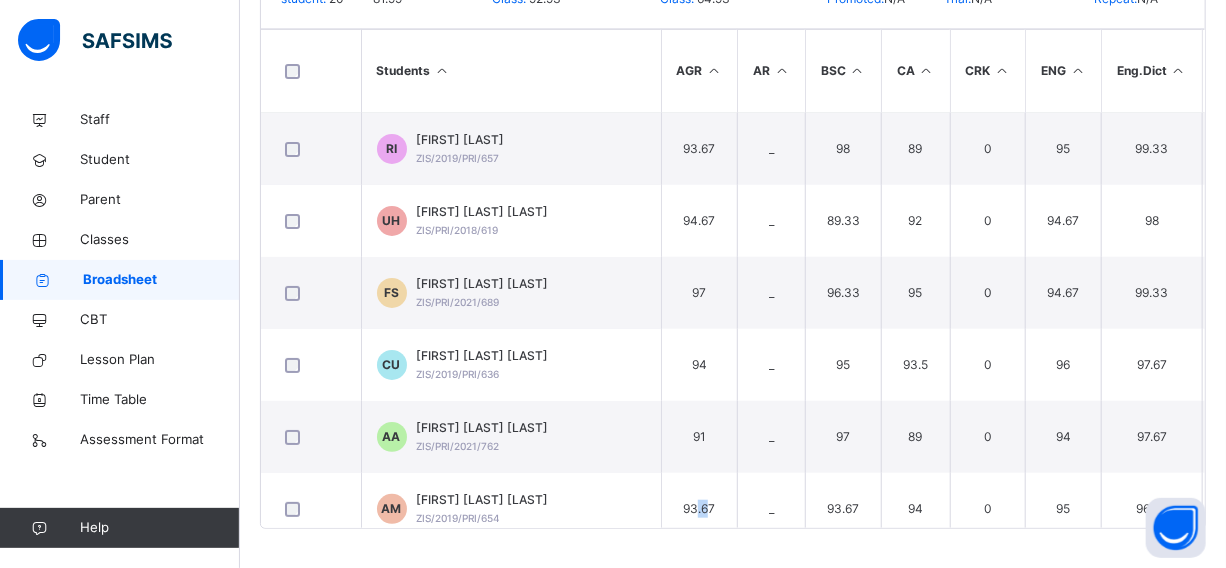 scroll, scrollTop: 0, scrollLeft: 833, axis: horizontal 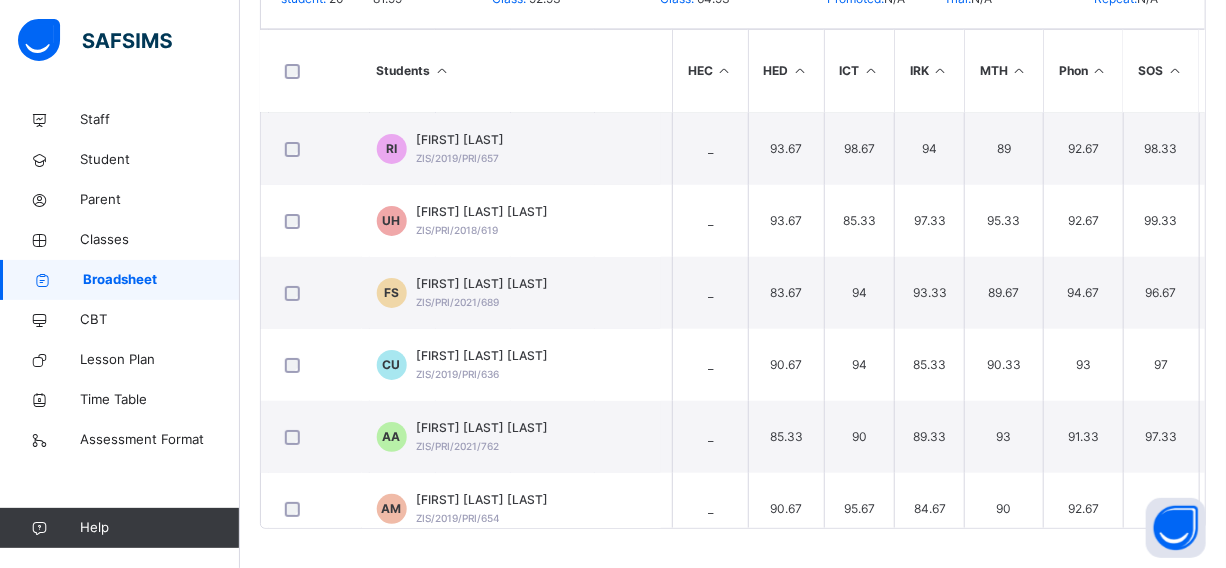click on "Broadsheet  / PRY 3 Broadsheet Class Level Broadsheet Cumulative Third Term 2024-2025 Bulk Download Cumulative Reportsheet Download Broadsheet PDF Excel sheet Zinaria International School Date: 6th Aug 2025, 3:56:45 am  No. of student:    20    Class Average:    81.99    Highest Average in Class:    92.93    Lowest Average in Class:    64.93    No of Promoted:   N/A   No of Promoted on Trial:   N/A   No of Repeat:   N/A  S/NO Admission No. Full Name AGR AR BSC CA CRK ENG Eng.Dict FA FRC H/WR HAU HEC HED ICT IRK MTH Phon SOS U.Lib No. of Subjects TOTAL Average Position Status Grade 1 ZIS/2019/PRI/657 RUQAYYA  IDRIS 93.67 _ 98 89 0 95 99.33 94 _ 96 _ _ 93.67 98.67 94 89 92.67 98.33 100 15 3717 92.93 1st N/A A 2 ZIS/PRI/2018/619 UMAR IREMIDE HABEEB 94.67 _ 89.33 92 0 94.67 98 98 _ 94.33 _ _ 93.67 85.33 97.33 95.33 92.67 99.33 99.33 15 3684 92.1 2nd N/A A 3 ZIS/PRI/2021/689 FATIMA HARUNA SULIEMAN 97 _ 96.33 95 0 94.67 99.33 97 _ 92 _ _ 83.67 94 93.33 89.67 94.67 96.67 100 15 3681 92.03 3rd N/A A 4 94 _ 95 93.5 0" at bounding box center [733, 73] 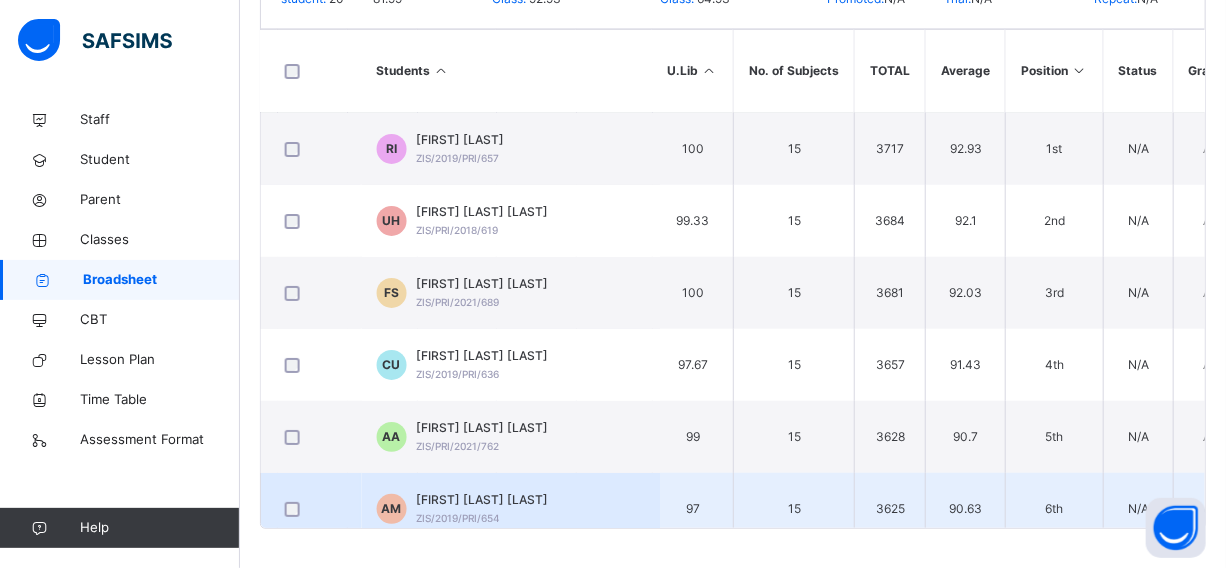 scroll, scrollTop: 0, scrollLeft: 1381, axis: horizontal 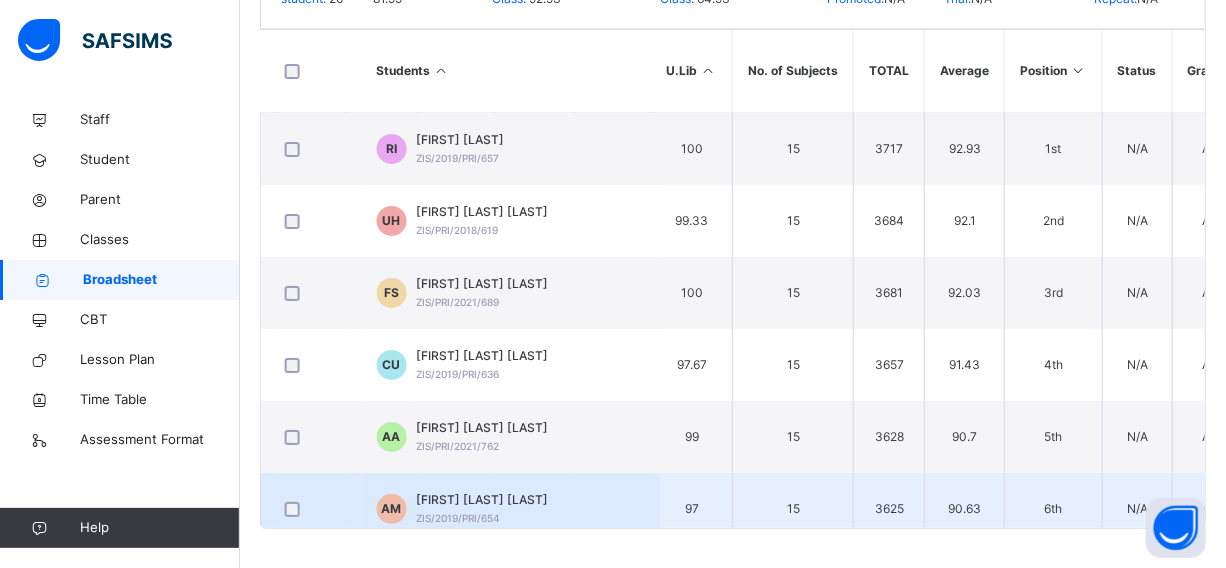 click on "N/A" at bounding box center (1138, 509) 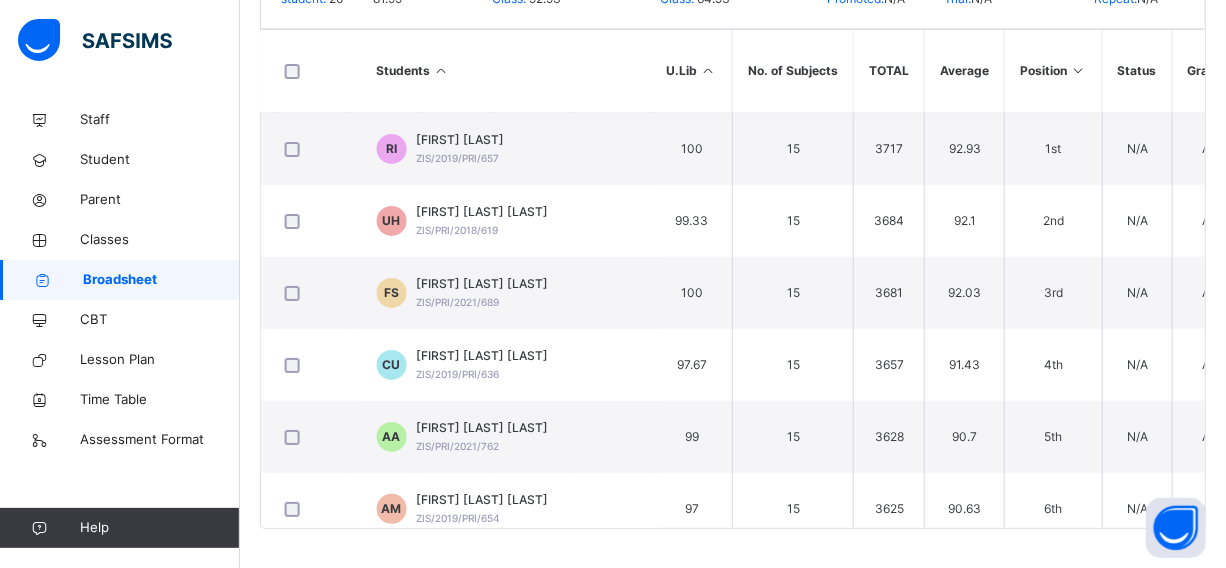 click on "Students   AGR   AR   BSC   CA   CRK   ENG   Eng.Dict   FA   FRC   H/WR   HAU   HEC   HED   ICT   IRK   MTH   Phon   SOS   U.Lib   No. of Subjects TOTAL Average Position   Status Grade RI   RUQAYYA  IDRIS     ZIS/2019/PRI/657   93.67 _ 98 89 0 95 99.33 94 _ 96 _ _ 93.67 98.67 94 89 92.67 98.33 100   15     3717     92.93     1st     N/A     A   UH   UMAR IREMIDE HABEEB     ZIS/PRI/2018/619   94.67 _ 89.33 92 0 94.67 98 98 _ 94.33 _ _ 93.67 85.33 97.33 95.33 92.67 99.33 99.33   15     3684     92.1     2nd     N/A     A   FS   FATIMA HARUNA SULIEMAN     ZIS/PRI/2021/689   97 _ 96.33 95 0 94.67 99.33 97 _ 92 _ _ 83.67 94 93.33 89.67 94.67 96.67 100   15     3681     92.03     3rd     N/A     A   CU   CHINYERE HARUN UMAIMAH     ZIS/2019/PRI/636   94 _ 95 93.5 0 96 97.67 96 _ 94 _ _ 90.67 94 85.33 90.33 93 97 97.67   15     3657     91.43     4th     N/A     A   AA   AISHA SEDIQ ABUBAKAR     ZIS/PRI/2021/762   91 _ 97 89 0 94 97.67 98 _ 92.33 _ _ 85.33 90 89.33 93 91.33 97.33 99   15     3628     90.7     5th" at bounding box center [733, 278] 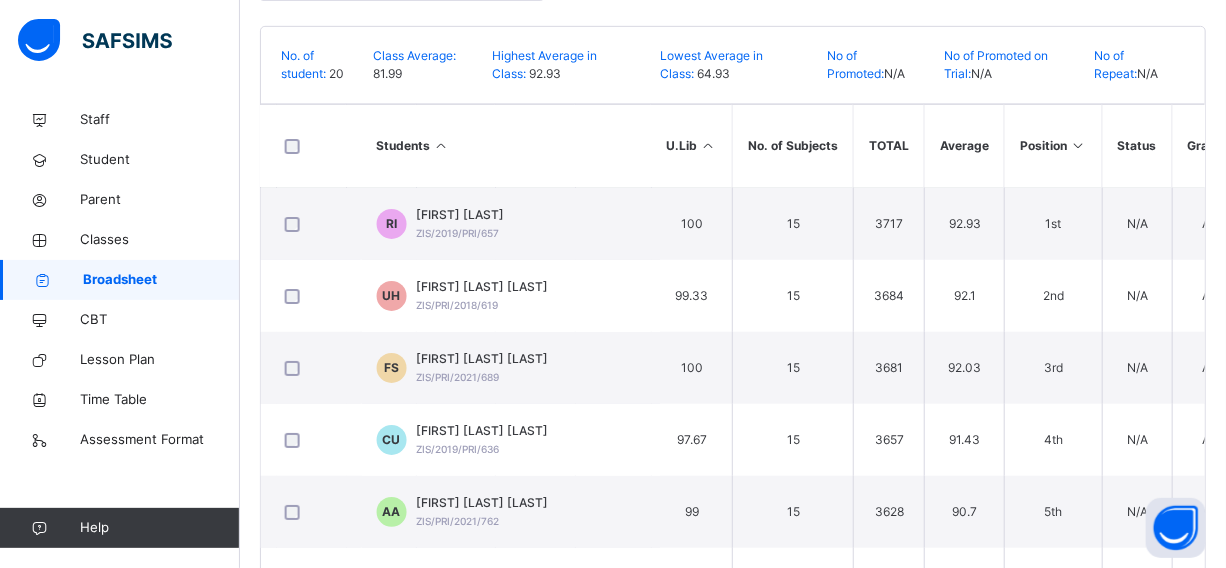 scroll, scrollTop: 432, scrollLeft: 0, axis: vertical 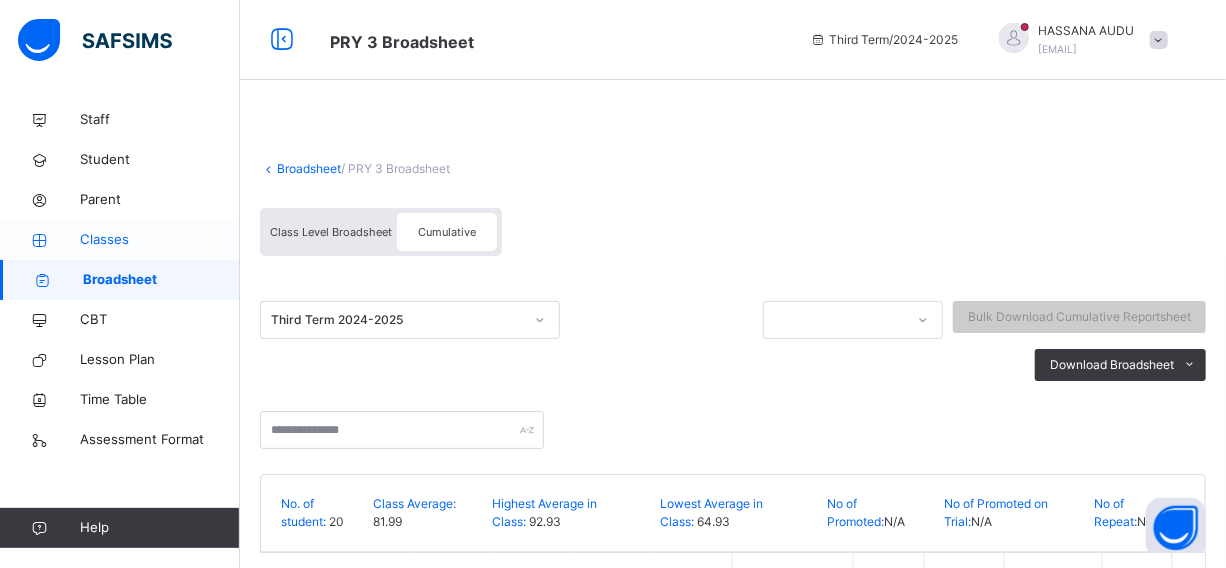 click on "Classes" at bounding box center [160, 240] 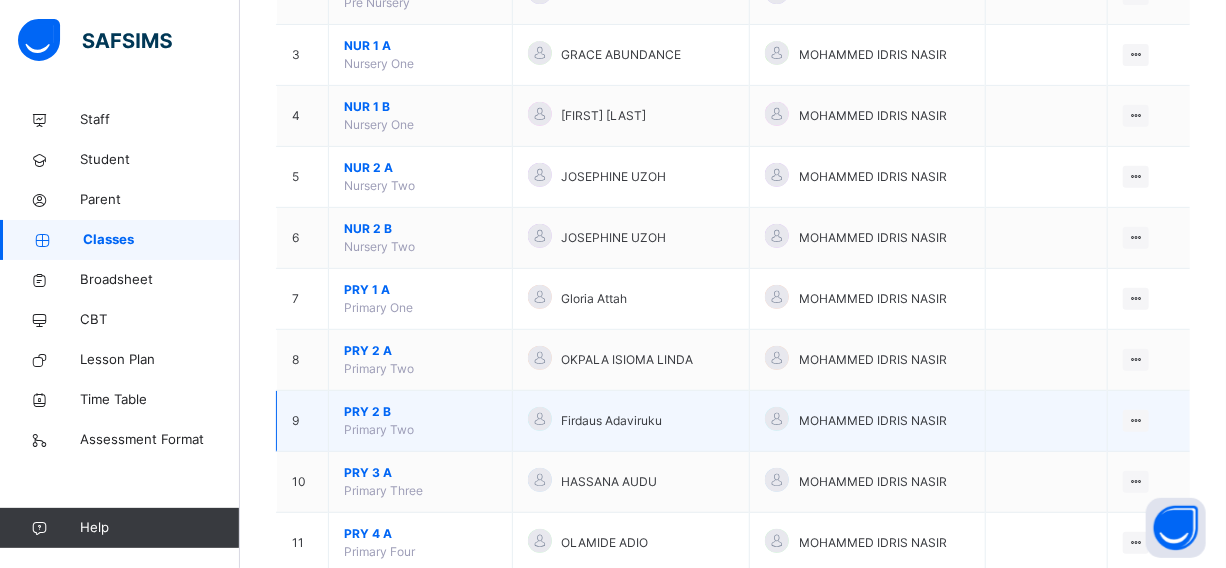 scroll, scrollTop: 363, scrollLeft: 0, axis: vertical 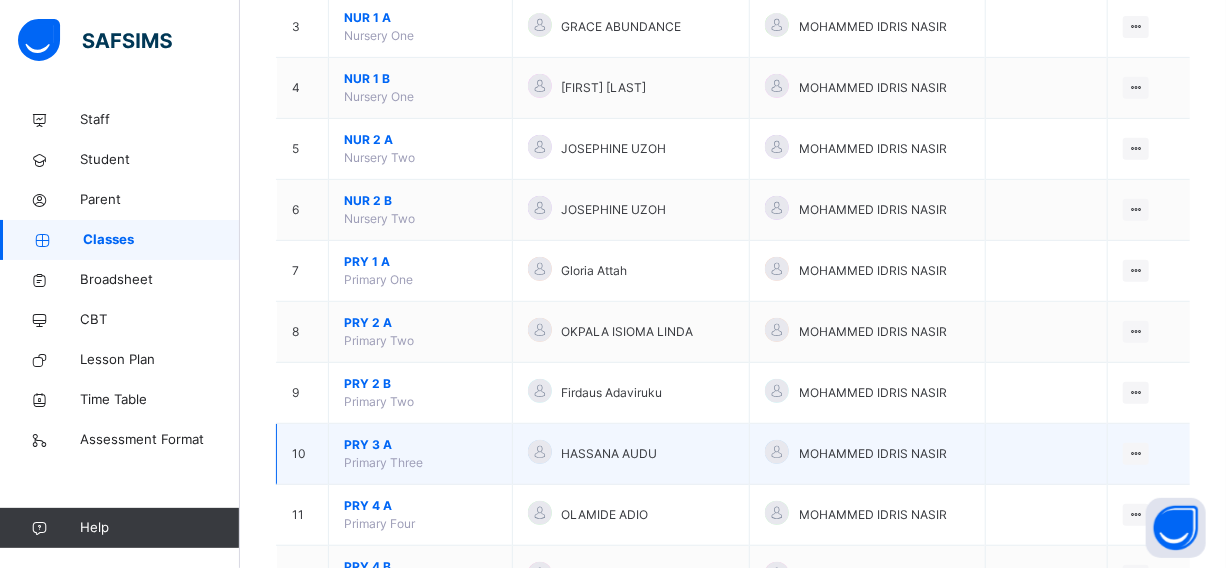 click on "PRY 3   A" at bounding box center [420, 445] 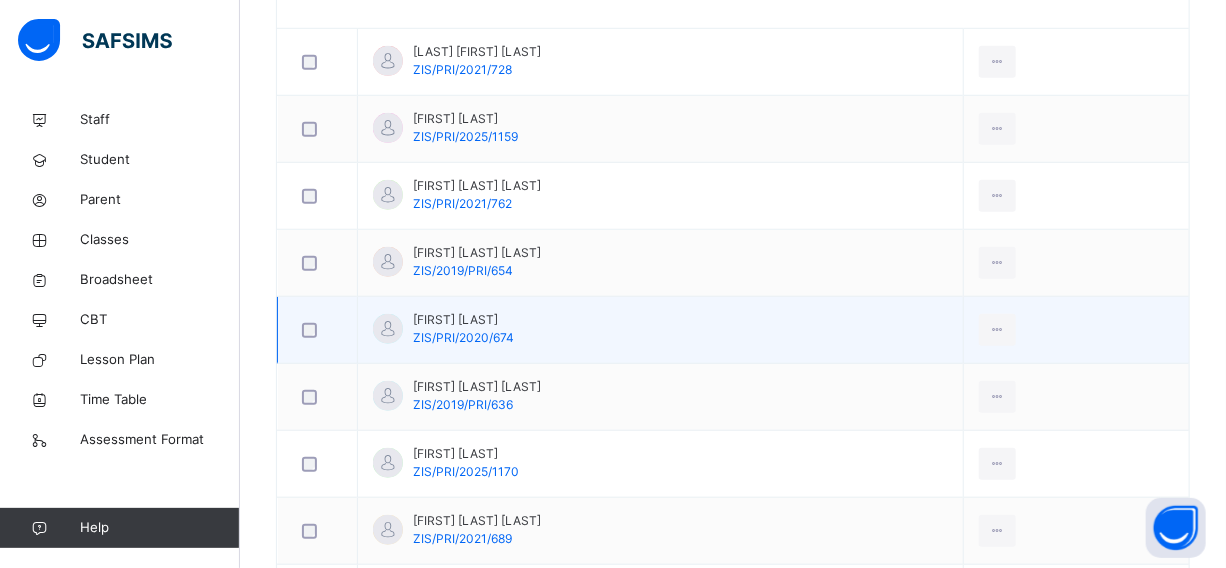 scroll, scrollTop: 636, scrollLeft: 0, axis: vertical 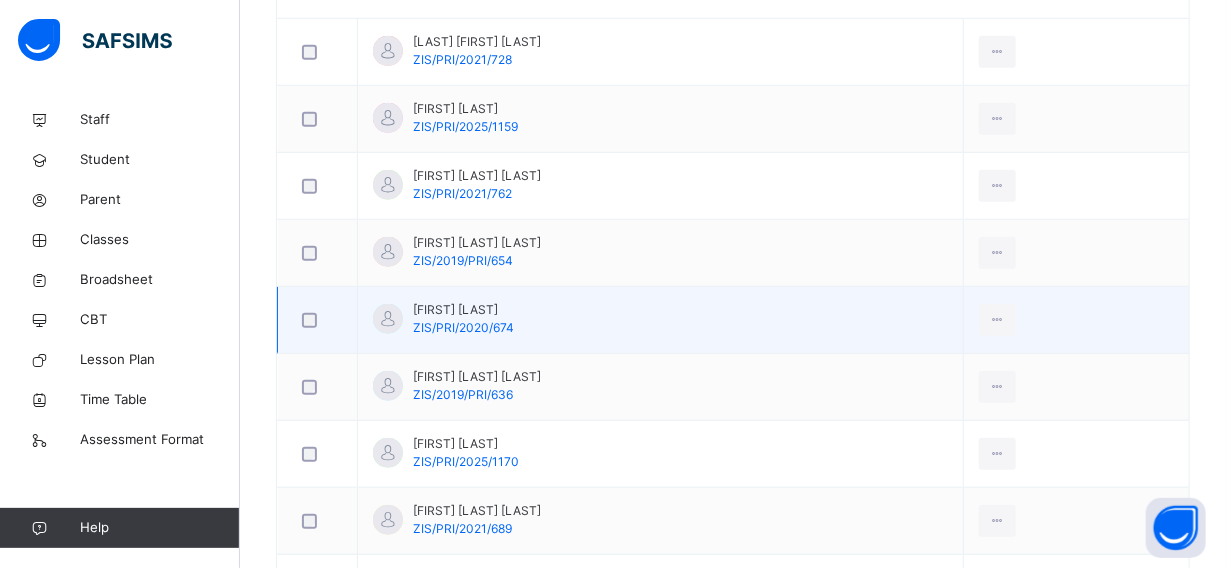 click on "Bodejo  Abdulrahman ZIS/PRI/2020/674" at bounding box center (661, 320) 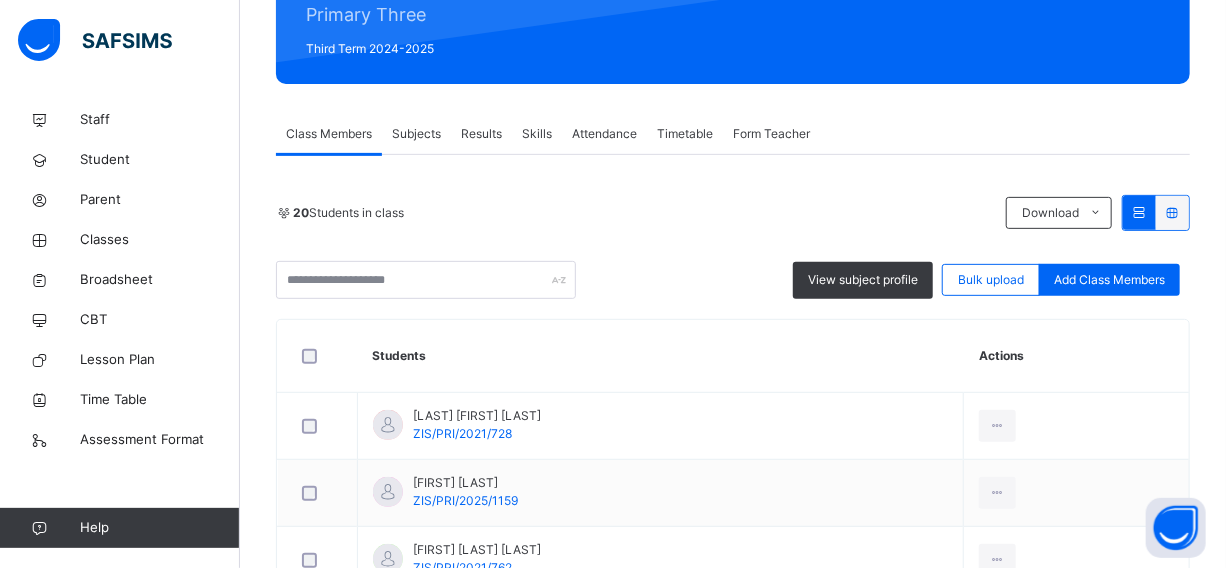 scroll, scrollTop: 272, scrollLeft: 0, axis: vertical 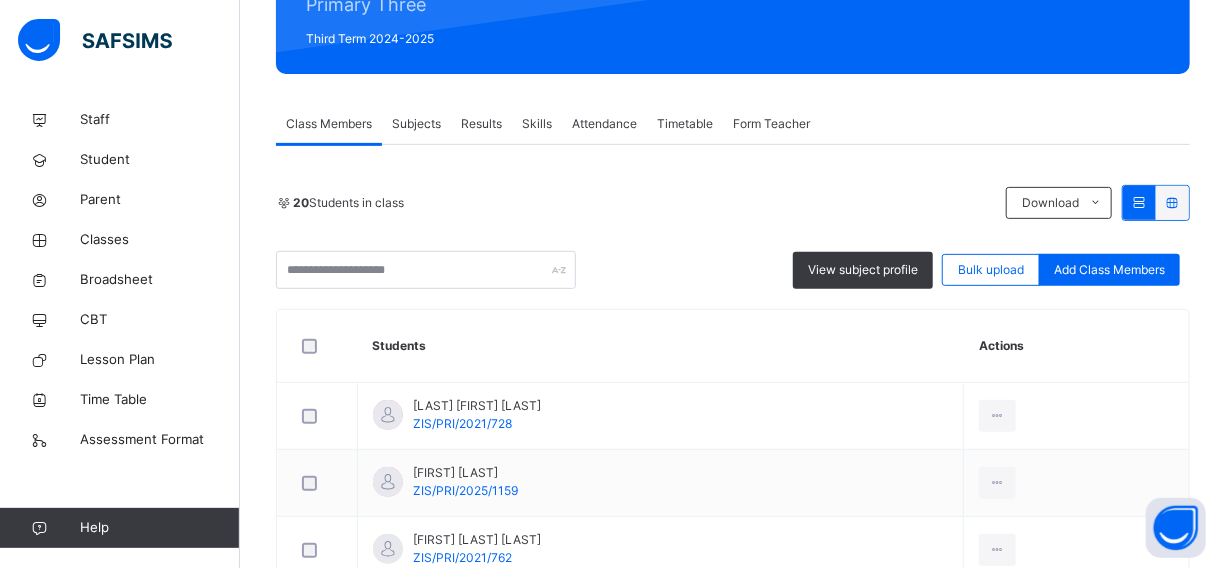 click on "20  Students in class Download Pdf Report Excel Report View subject profile Bulk upload Add Class Members Zinaria International School Date: 6th Aug 2025, 4:10:15 am Class Members Class:  PRY 3 A Total no. of Students:  20 Term:  Third Term Session:  2024-2025 S/NO Admission No. Last Name First Name Other Name 1 ZIS/PRI/2021/728 MAKINTA ABDULLAHI A. 2 ZIS/PRI/2025/1159 LAWAL AHMED 3 ZIS/PRI/2021/762 ABUBAKAR AISHA SEDIQ 4 ZIS/2019/PRI/654 MARIAM AYOADE OMOBOLANLE 5 ZIS/PRI/2020/674 ABDULRAHMAN BODEJO 6 ZIS/2019/PRI/636 UMAIMAH CHINYERE HARUN 7 ZIS/PRI/2025/1170 NDEN ESTHER 8 ZIS/PRI/2021/689 SULIEMAN FATIMA HARUNA 9 ZIS/2019/PRI/655 ISIAKA IMAAM ABDULKADIR 10 ZIS/PRI/2025/1158 SULEIMAN MARYAM 11 ZIS/PRI/990/2023 MU'AZU MOHAMMED ZAINAB 12 ZIS/PRI/2022/914 MUSA MUHAMMED 13 ZIS/PRI/2023/114 NUHU MUJAHID IBRAHIM 14 ZIS/PRI/2024/1010 MUHAMMED RUKAYYA 15 ZIS/2019/PRI/657 IDRIS RUQAYYA 16 ZIS/2018/PRI/582 IDRIS SHERIFAH Rabiu 17 ZIS/2019/PRI/630 YUSUF UMAR 18 ZIS/PRI/2018/619 HABEEB UMAR IREMIDE 19 ZIS/PRI/2025/1157" at bounding box center [733, 964] 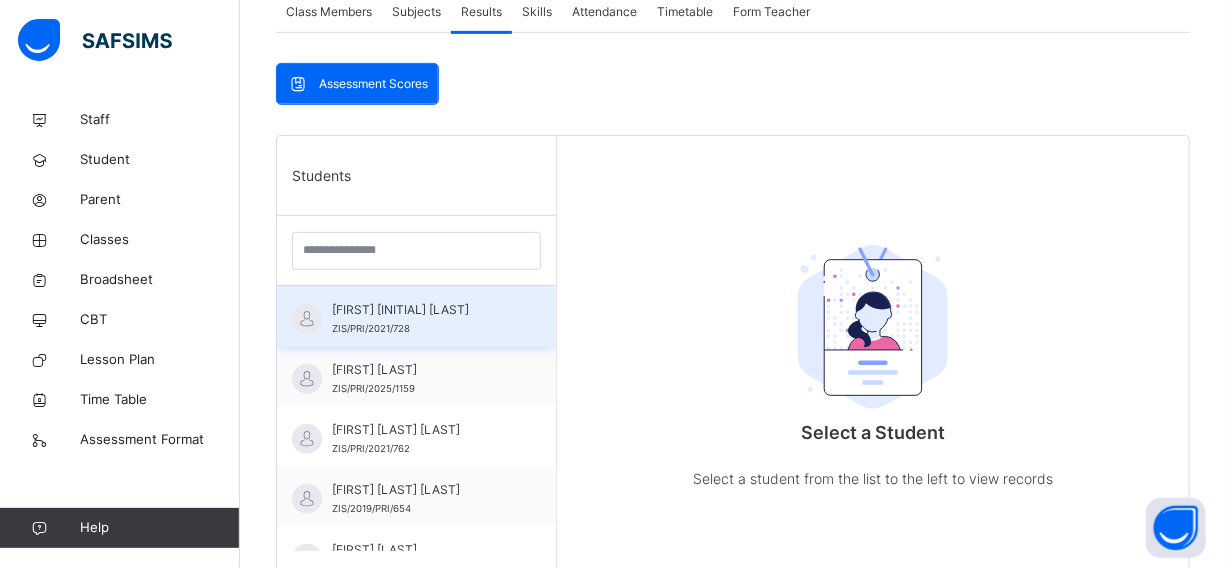 scroll, scrollTop: 454, scrollLeft: 0, axis: vertical 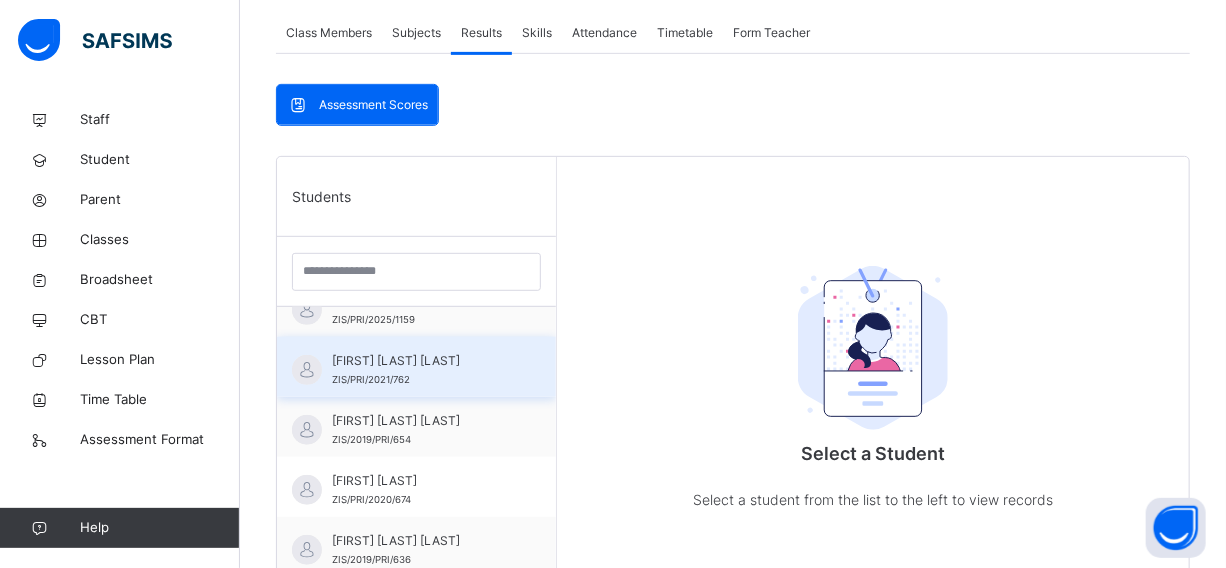 click on "AISHA SEDIQ ABUBAKAR ZIS/PRI/2021/762" at bounding box center (421, 370) 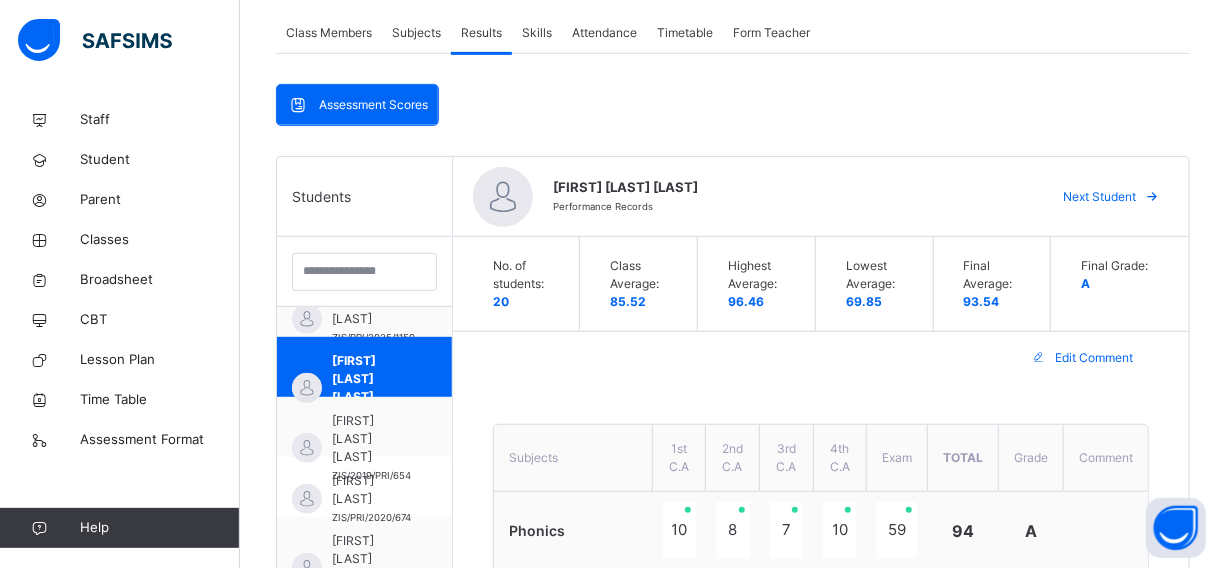 scroll, scrollTop: 100, scrollLeft: 0, axis: vertical 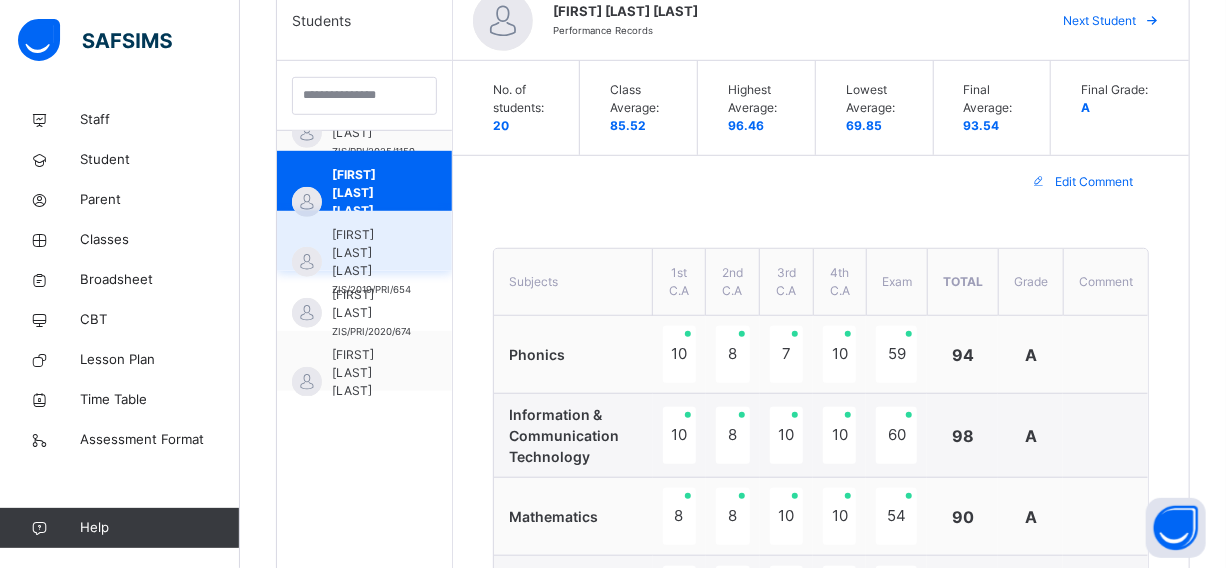 click on "AYOADE OMOBOLANLE MARIAM ZIS/2019/PRI/654" at bounding box center [364, 241] 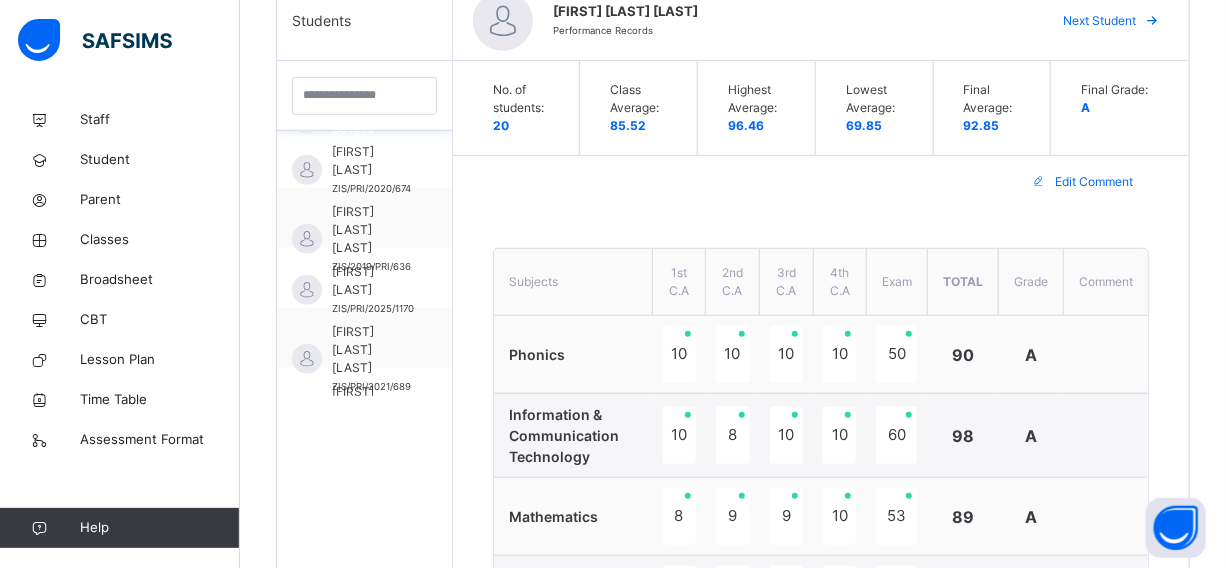 scroll, scrollTop: 281, scrollLeft: 0, axis: vertical 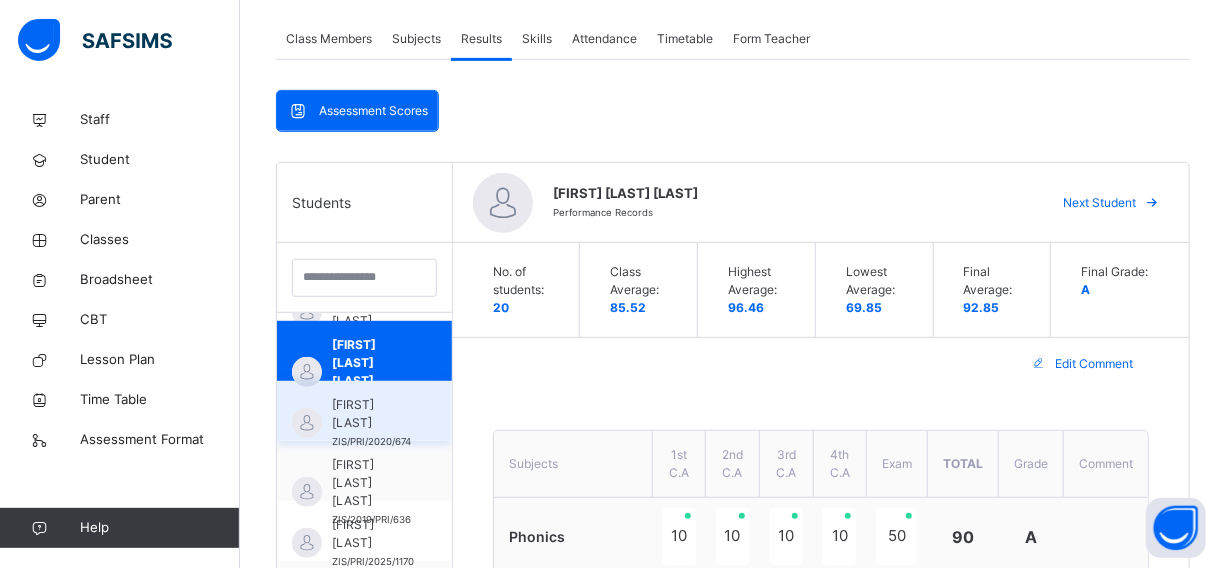 click on "BODEJO  ABDULRAHMAN" at bounding box center (371, 414) 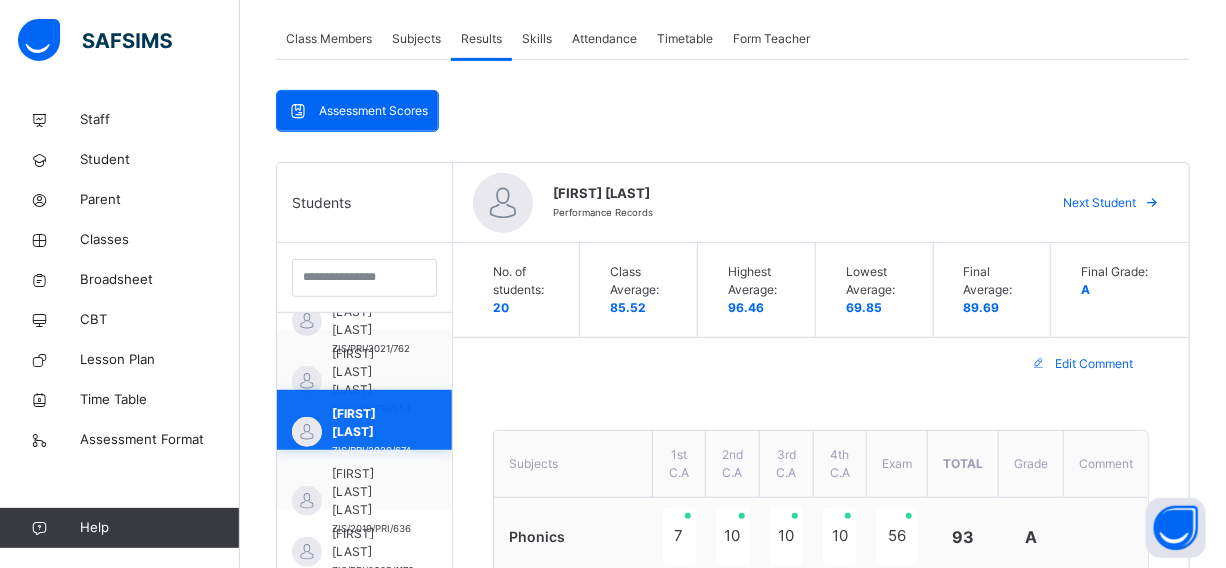 scroll, scrollTop: 172, scrollLeft: 0, axis: vertical 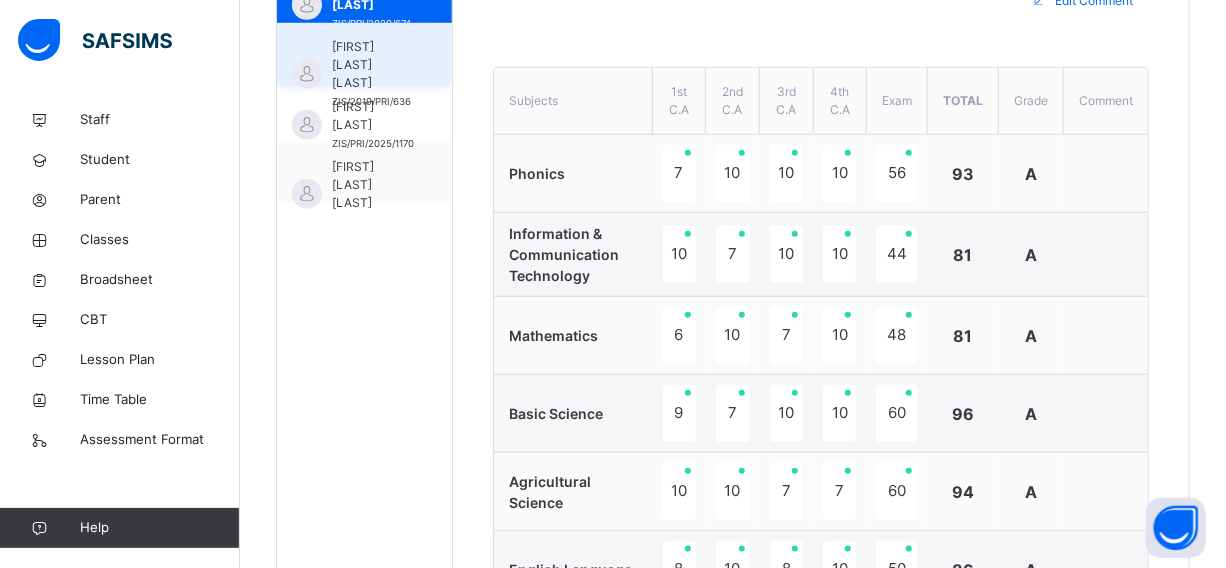 click on "CHINYERE HARUN UMAIMAH ZIS/2019/PRI/636" at bounding box center [364, 53] 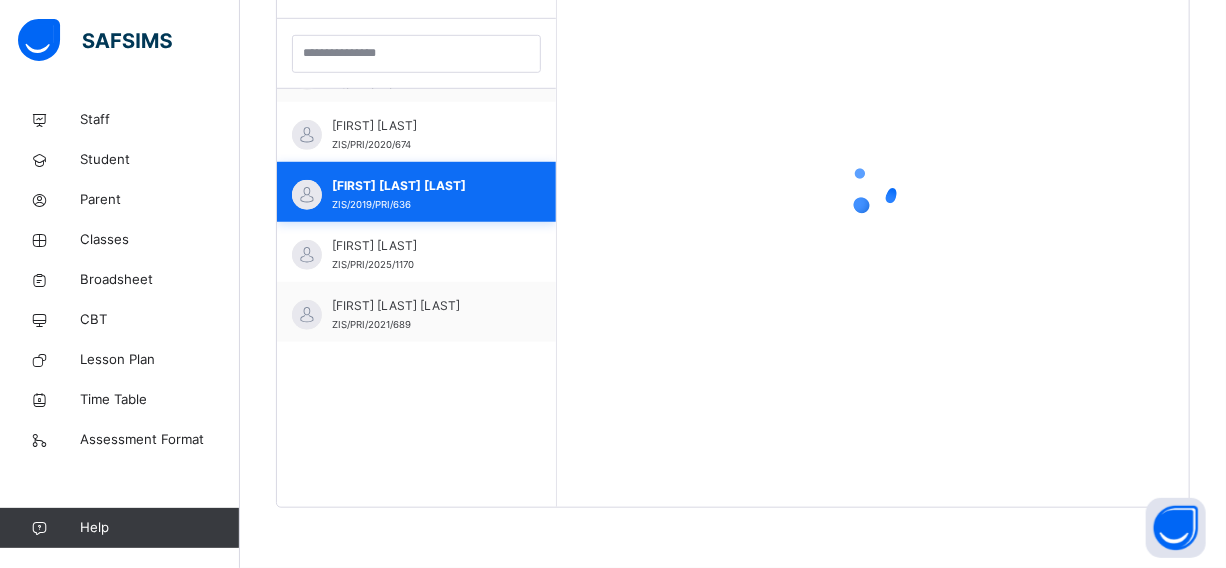 scroll, scrollTop: 580, scrollLeft: 0, axis: vertical 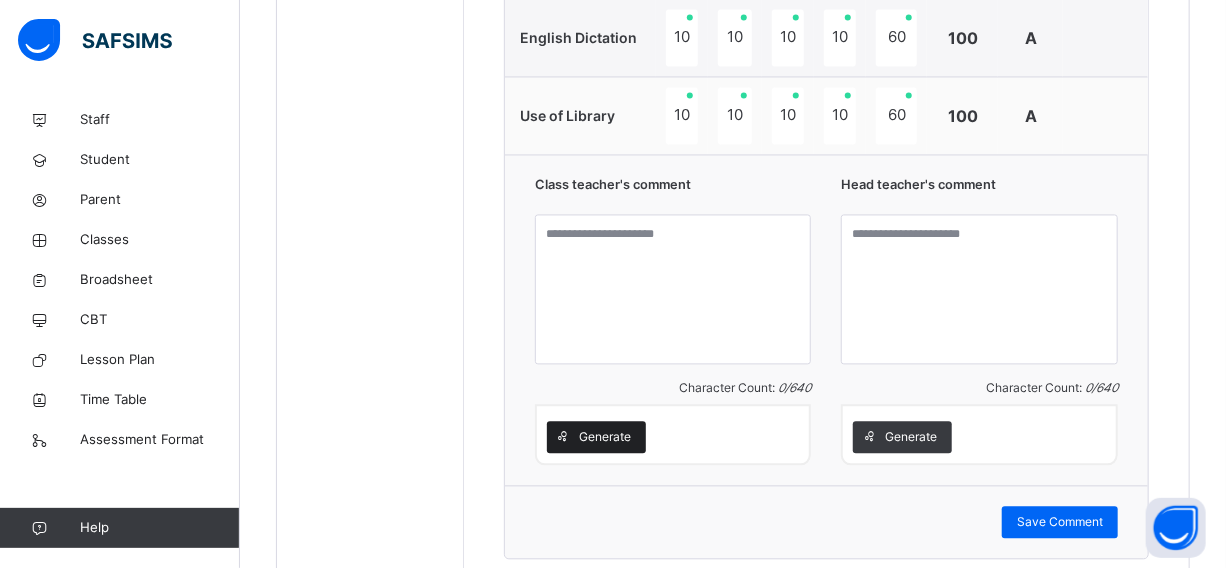 click on "Generate" at bounding box center [605, 437] 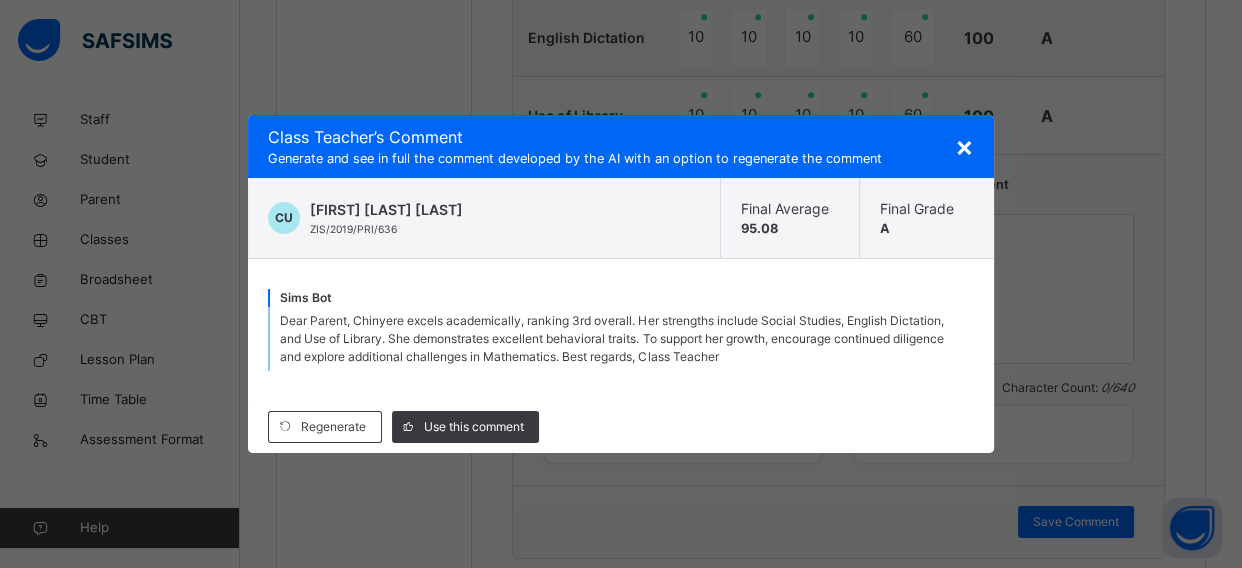 click on "×" at bounding box center (964, 146) 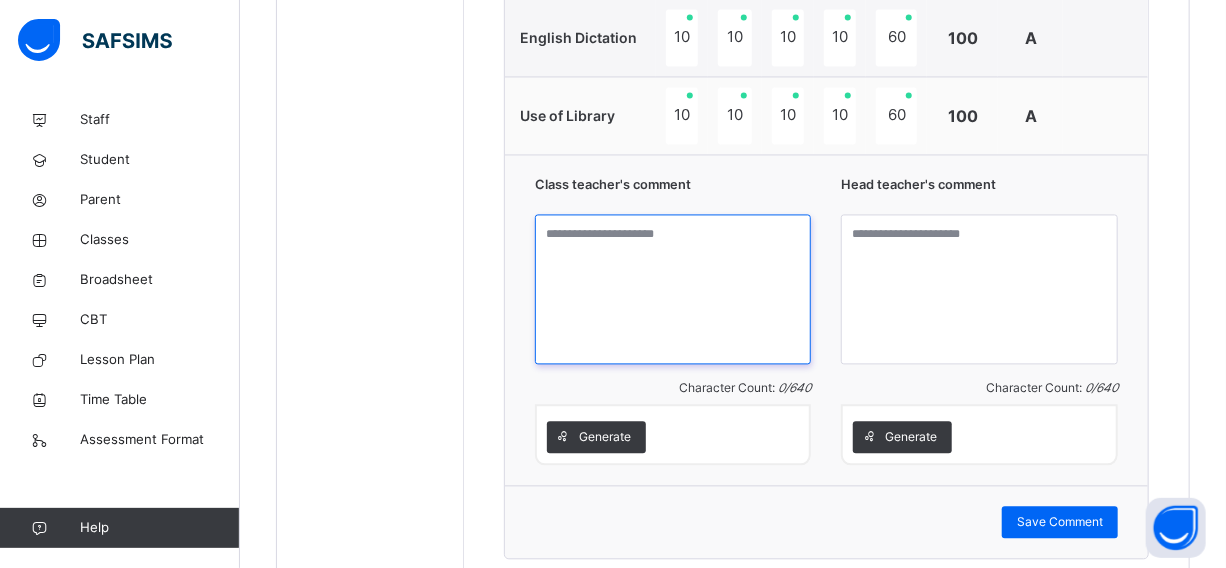 click at bounding box center [673, 289] 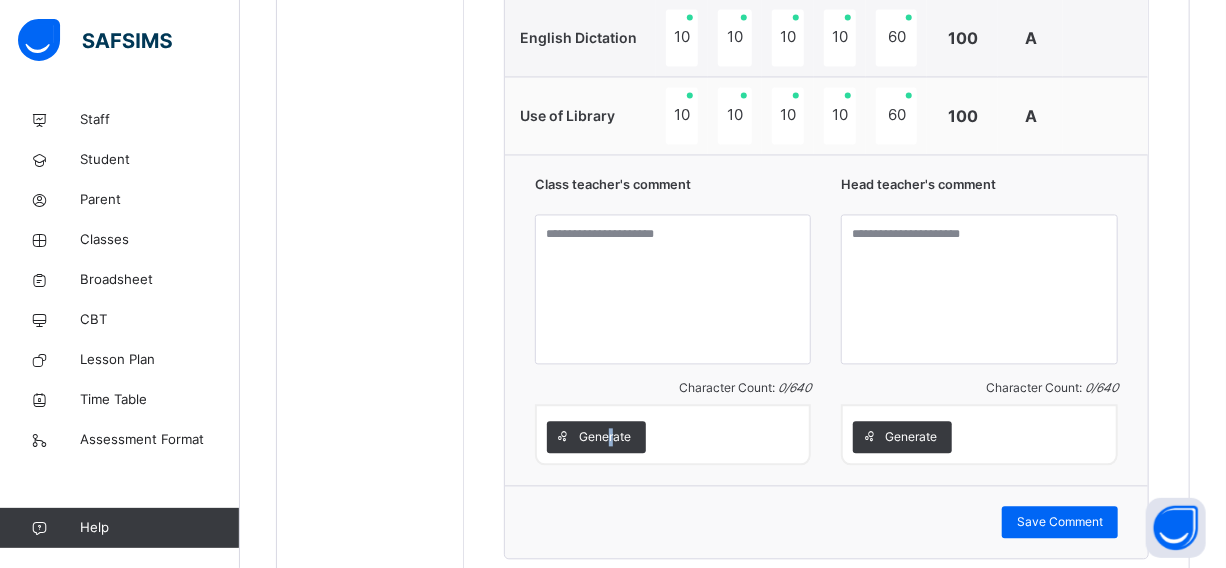 click on "Generate" at bounding box center (605, 437) 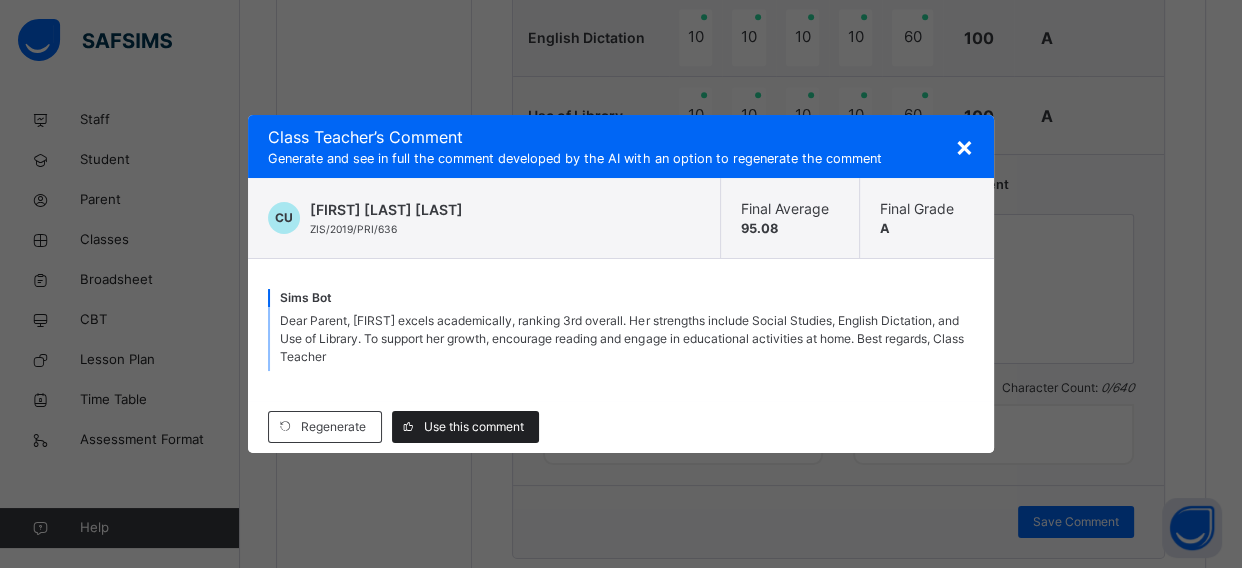 click on "Use this comment" at bounding box center (474, 427) 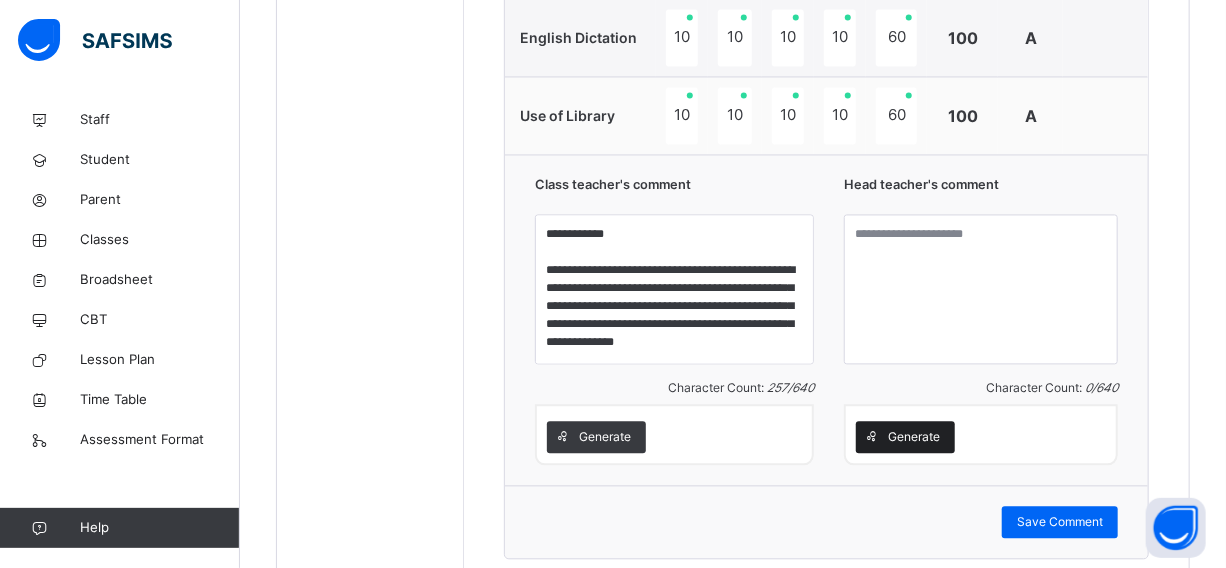 click on "Generate" at bounding box center [914, 437] 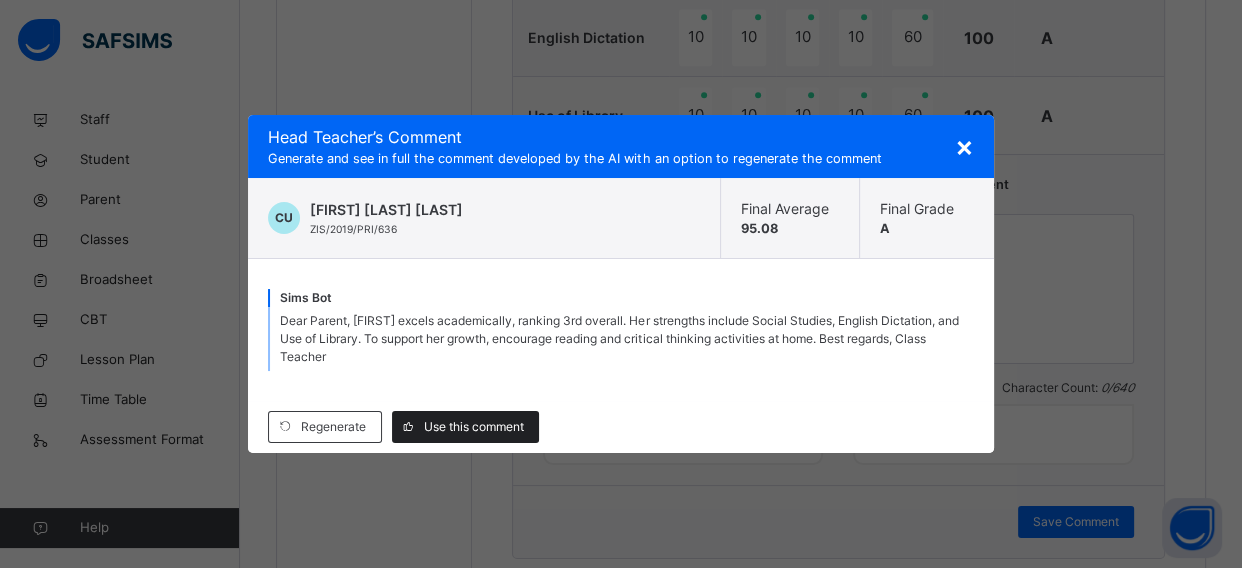 click on "Use this comment" at bounding box center (474, 427) 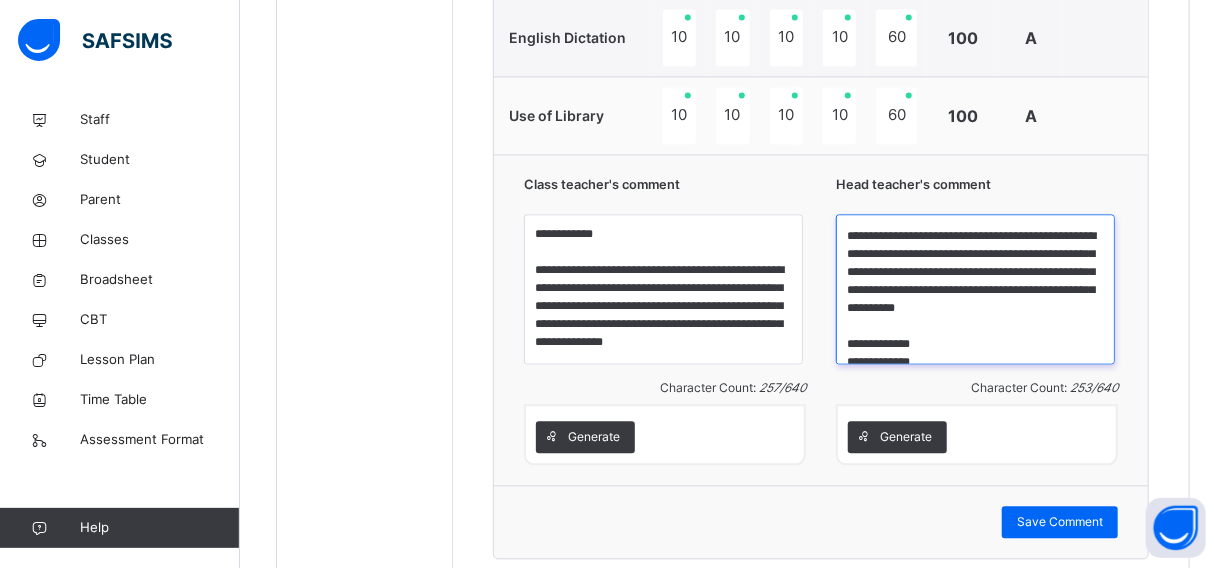 scroll, scrollTop: 36, scrollLeft: 0, axis: vertical 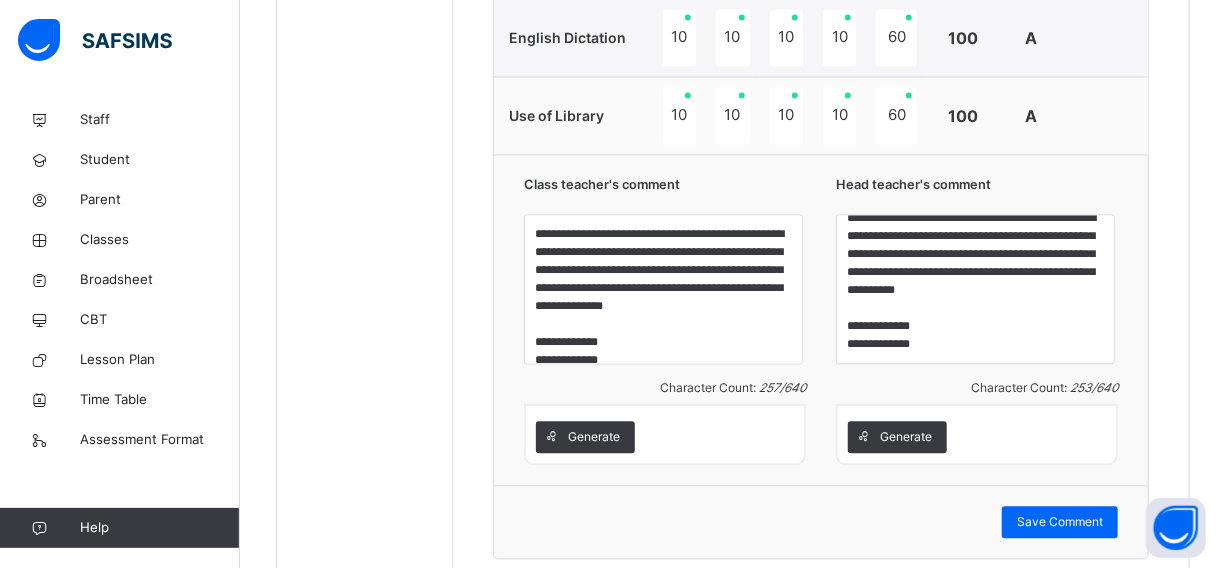 click on "**********" at bounding box center (821, 319) 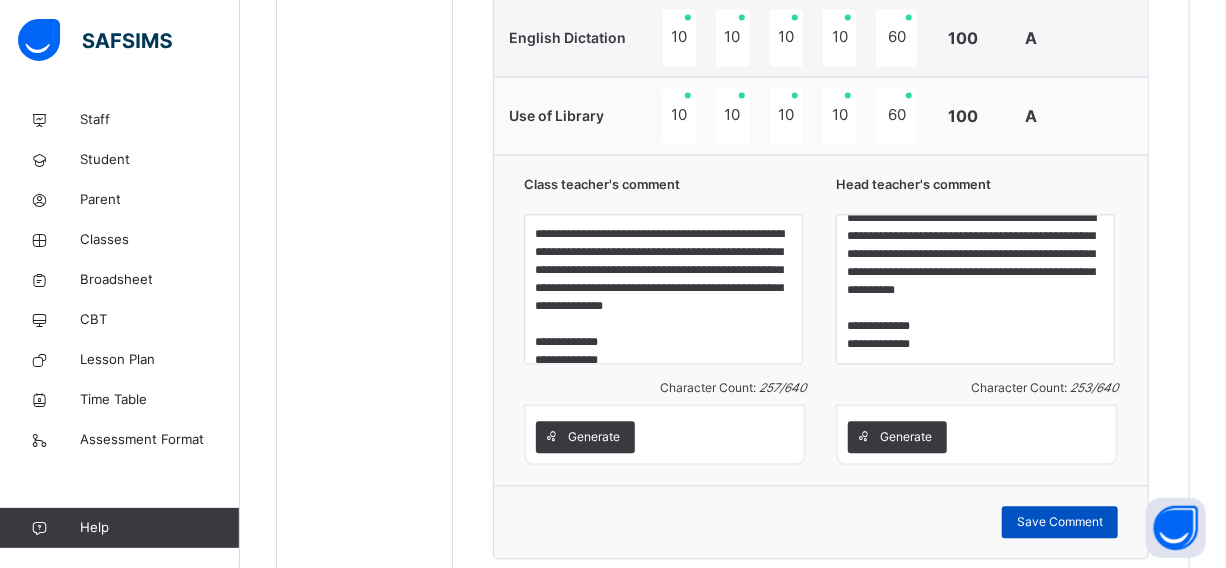 click on "Save Comment" at bounding box center [1060, 522] 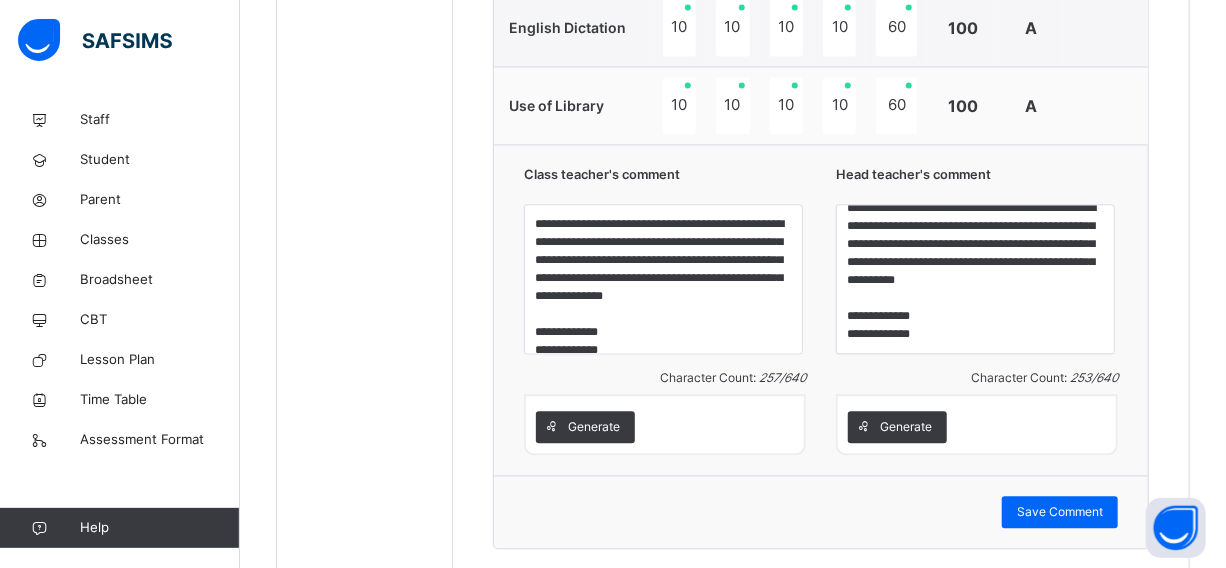 scroll, scrollTop: 1811, scrollLeft: 0, axis: vertical 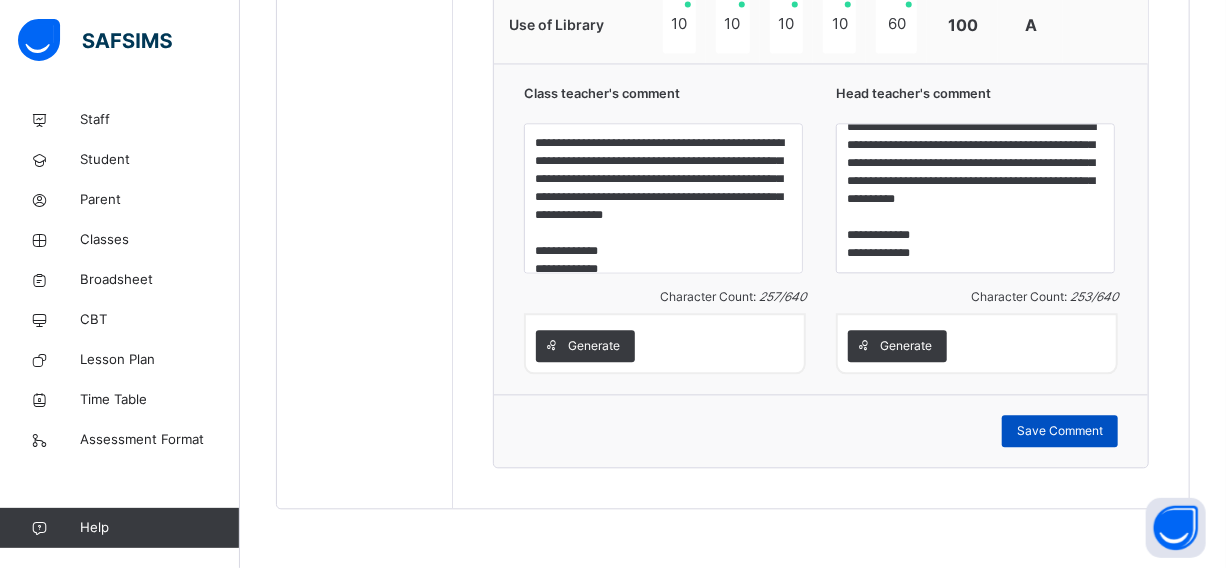 click on "Save Comment" at bounding box center [1060, 431] 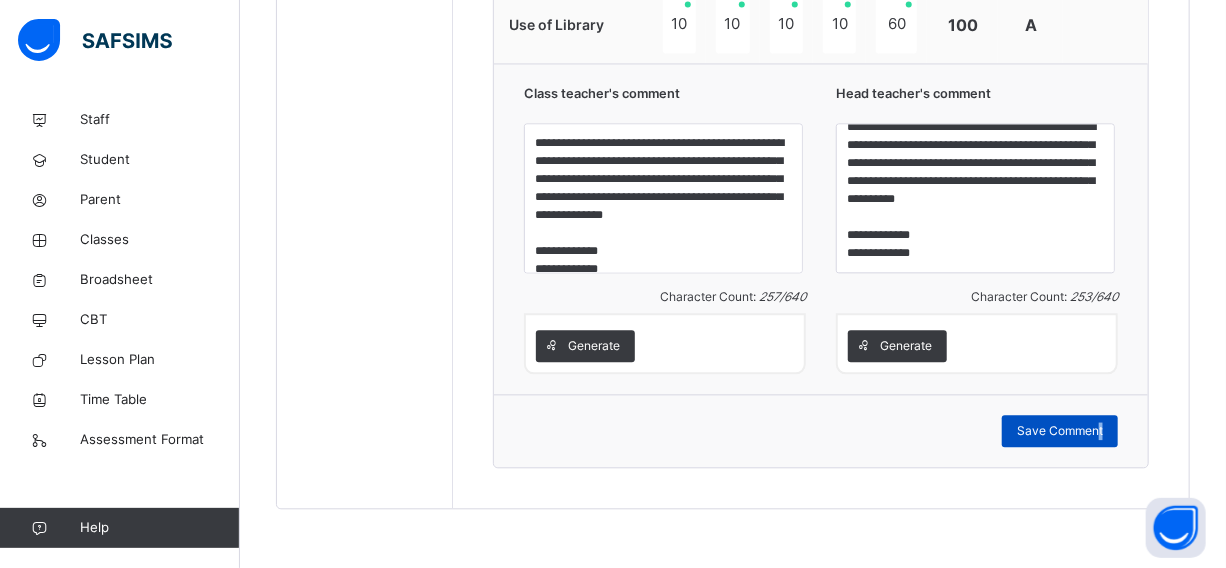 click on "Save Comment" at bounding box center (1060, 431) 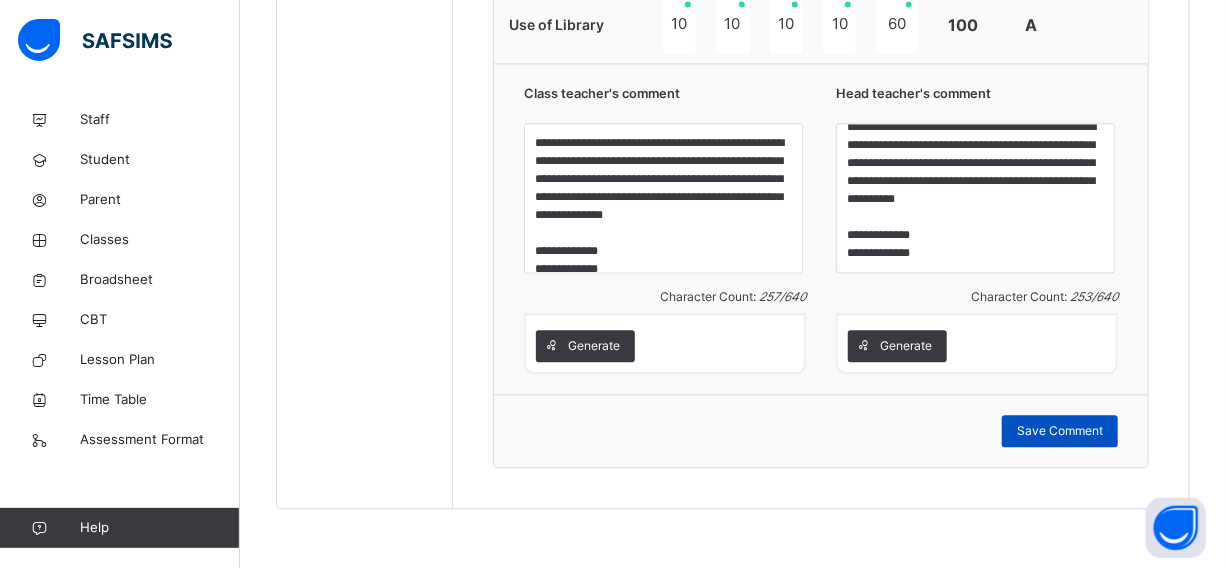 click on "Save Comment" at bounding box center (1060, 431) 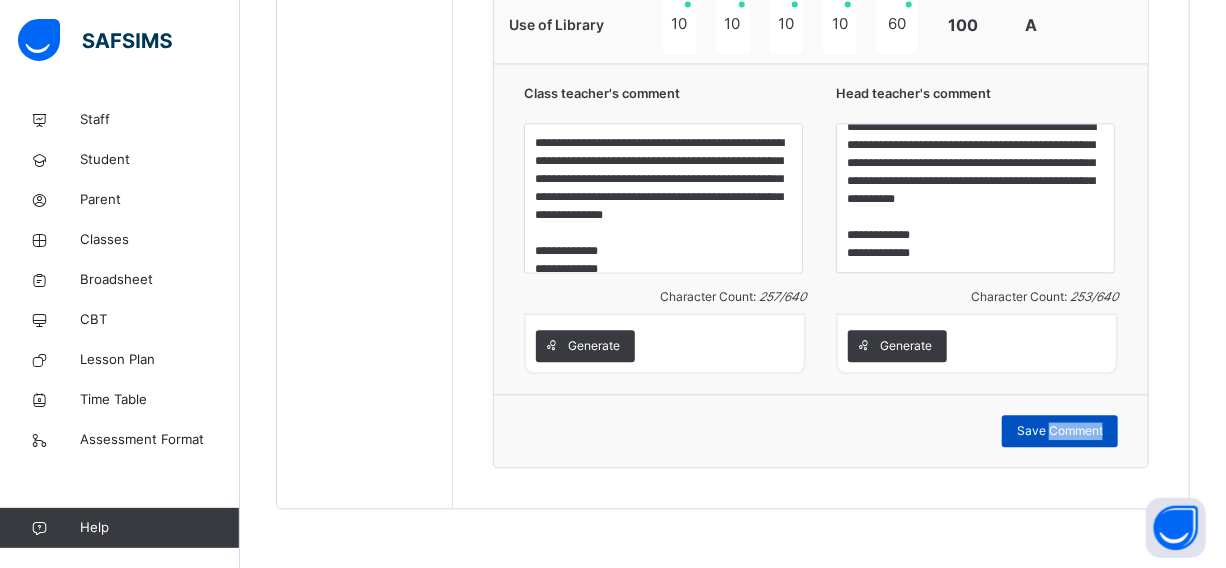 click on "Save Comment" at bounding box center (1060, 431) 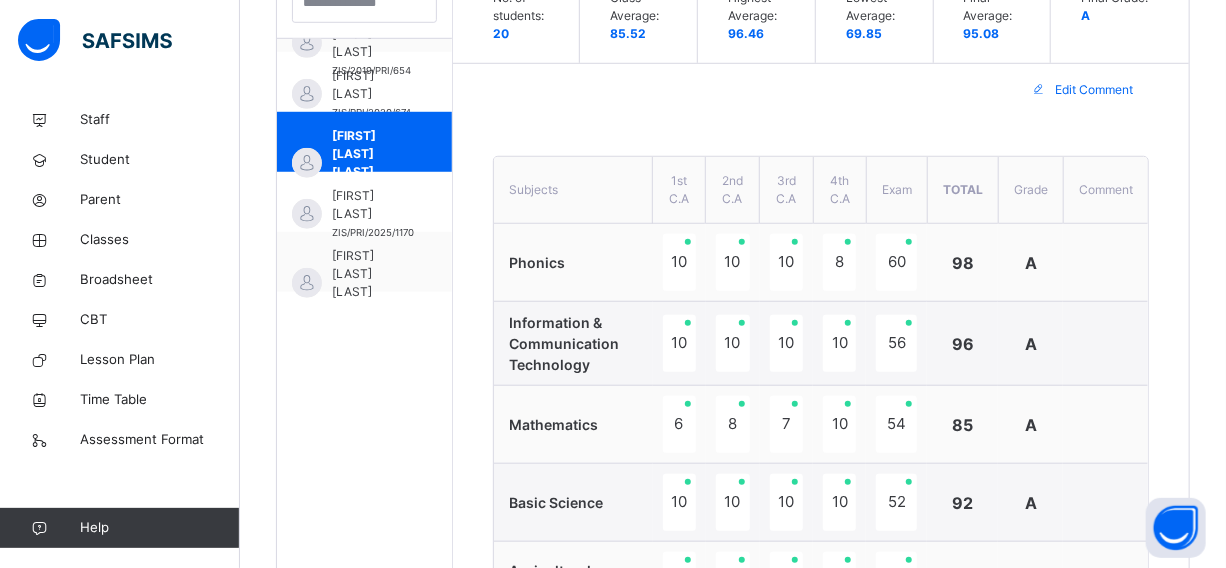scroll, scrollTop: 630, scrollLeft: 0, axis: vertical 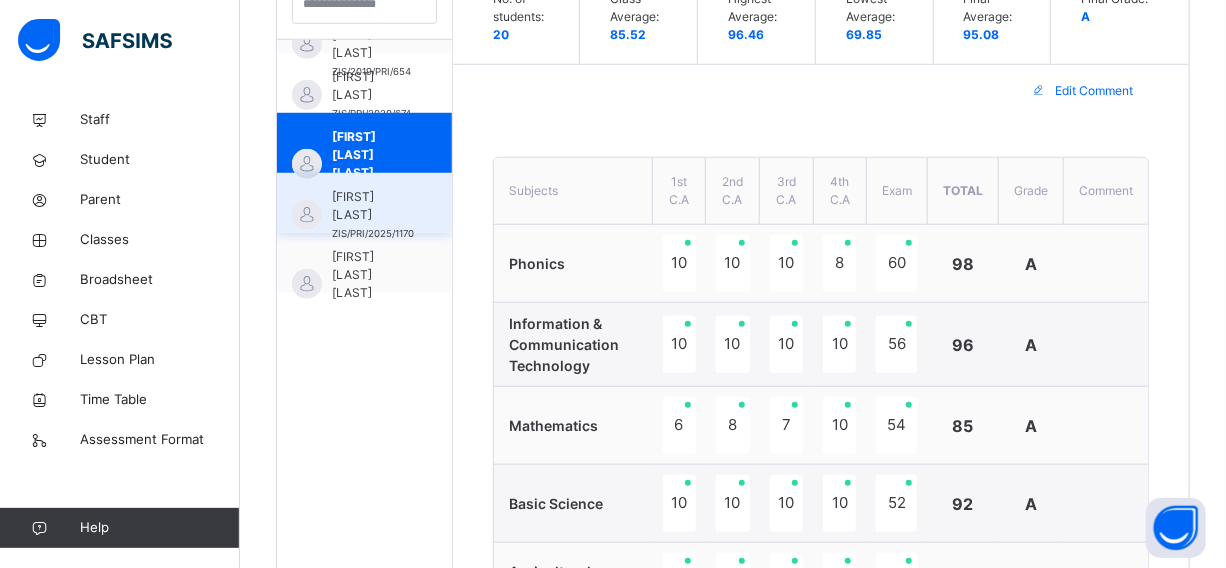 click on "ESTHER  NDEN ZIS/PRI/2025/1170" at bounding box center (364, 203) 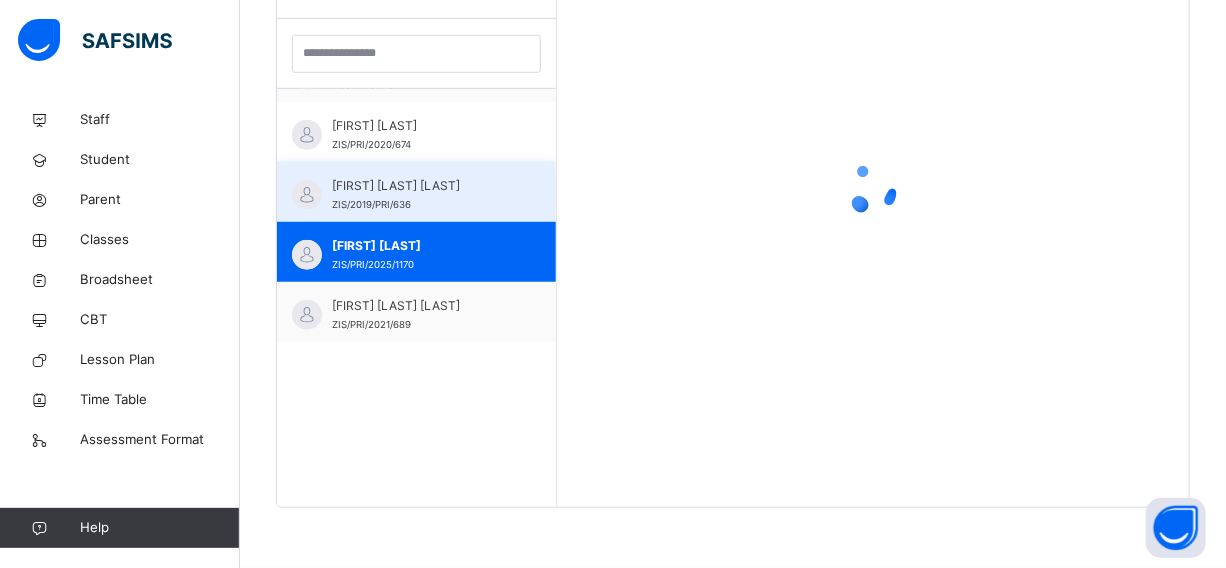 scroll, scrollTop: 580, scrollLeft: 0, axis: vertical 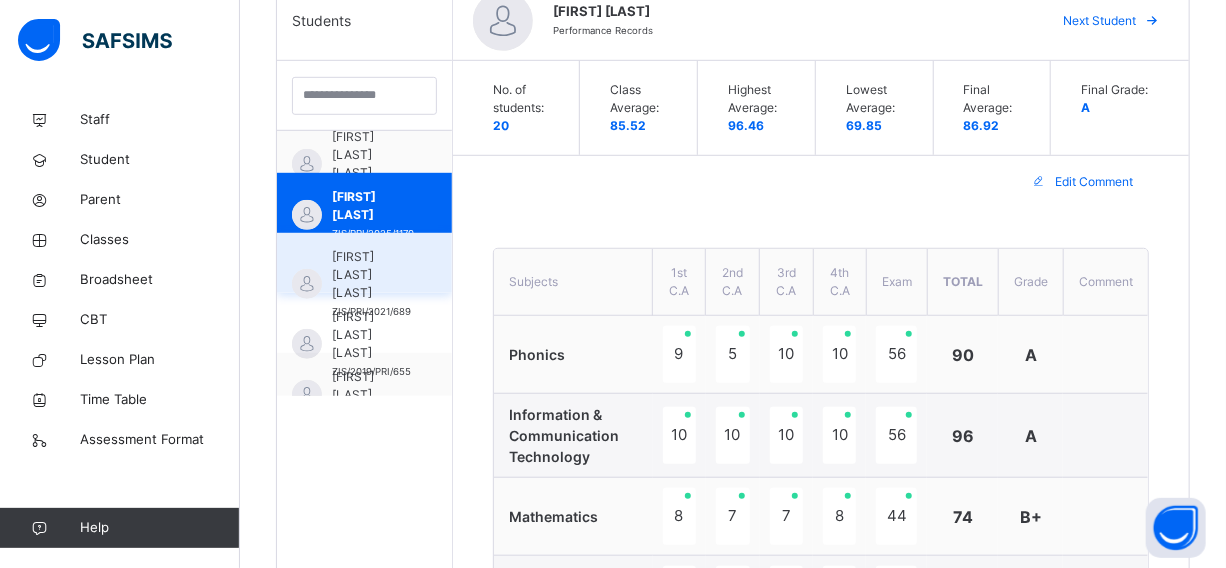 click on "FATIMA HARUNA SULIEMAN ZIS/PRI/2021/689" at bounding box center (364, 263) 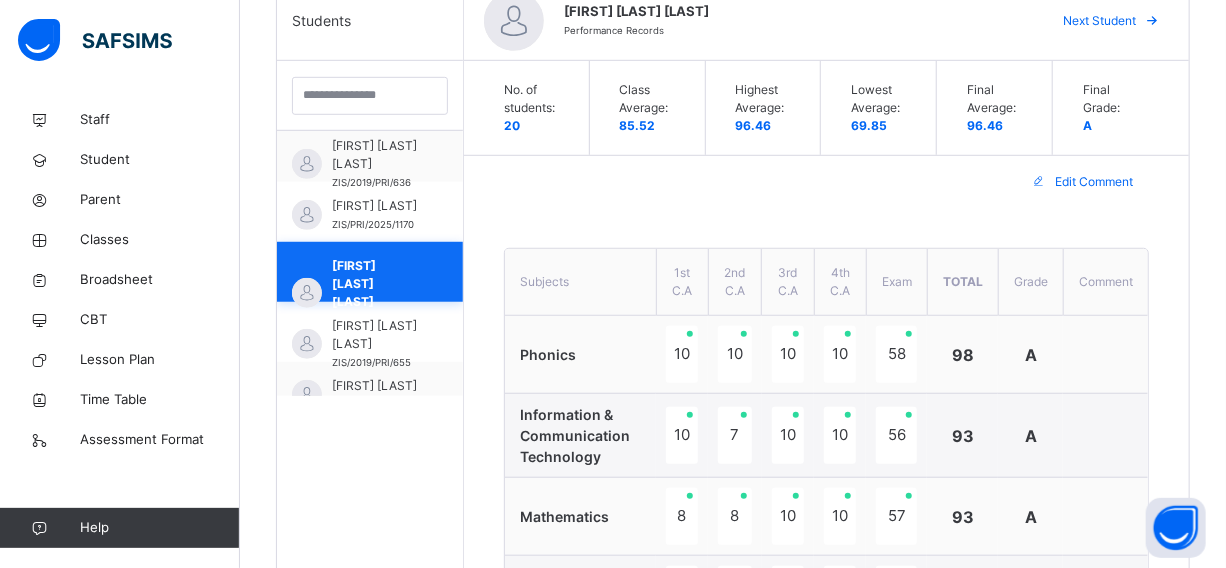 scroll, scrollTop: 318, scrollLeft: 0, axis: vertical 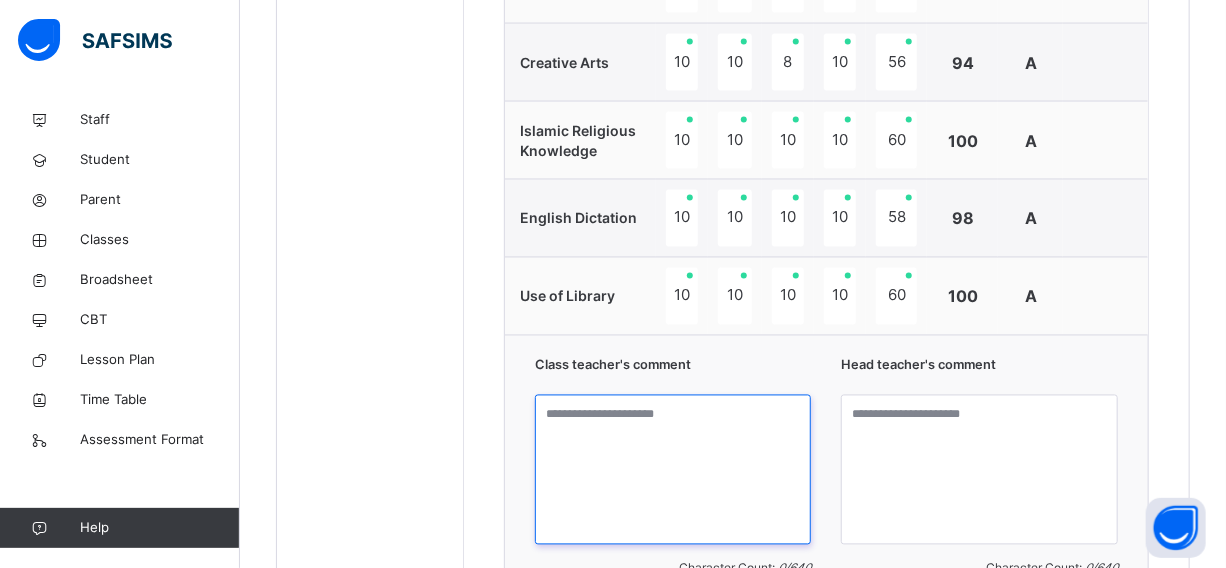 click at bounding box center (673, 470) 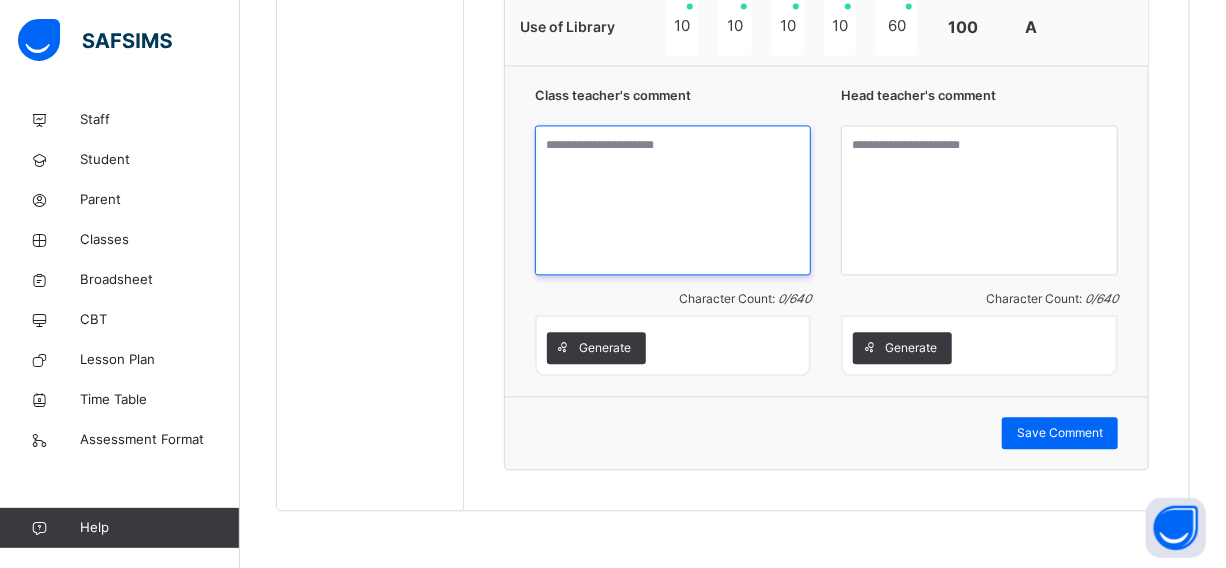 scroll, scrollTop: 1811, scrollLeft: 0, axis: vertical 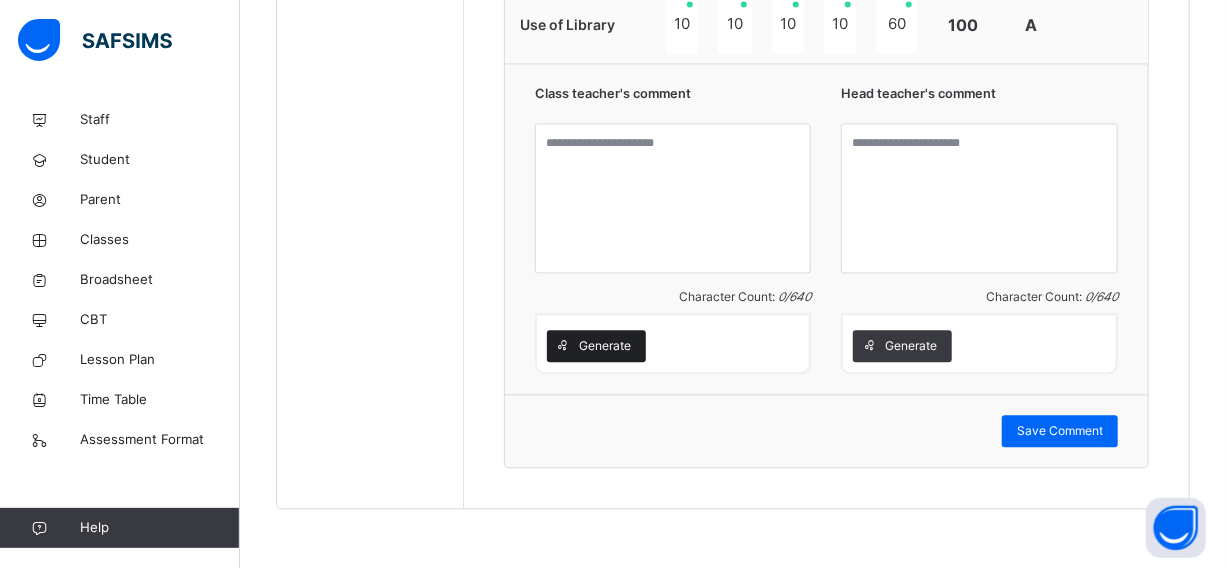 click on "Generate" at bounding box center [605, 346] 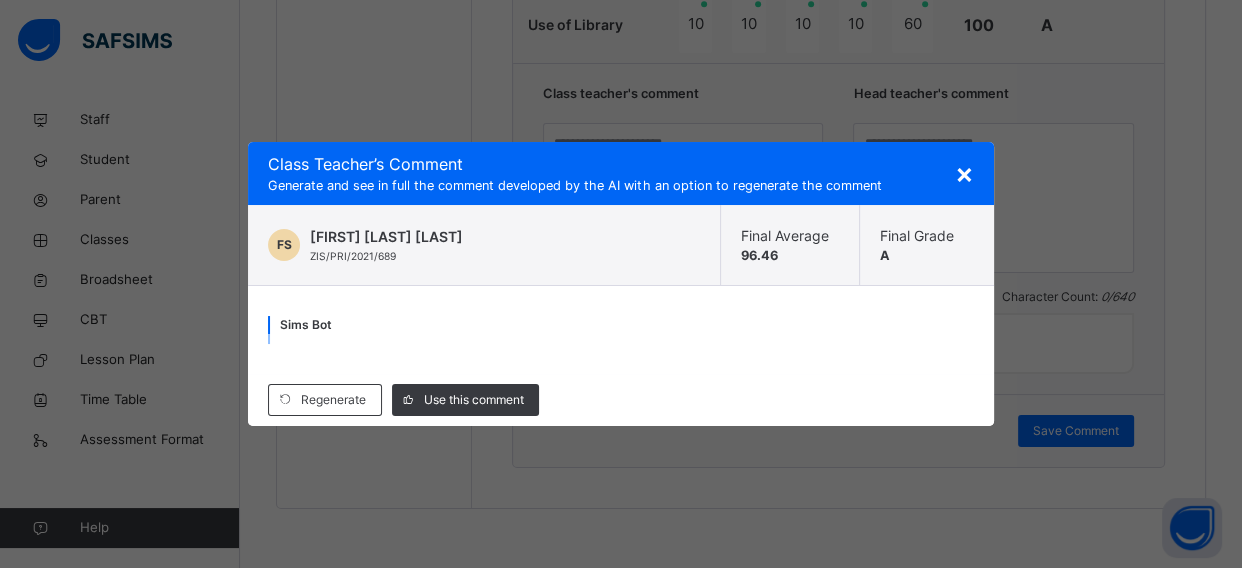 click on "Sims Bot" at bounding box center [620, 325] 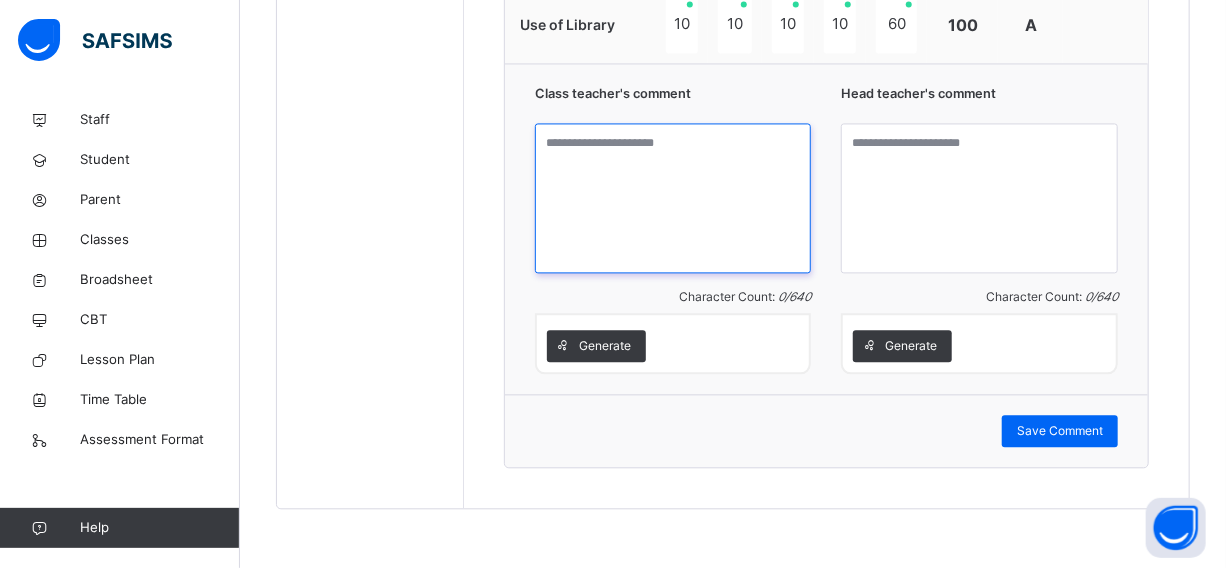 click at bounding box center [673, 198] 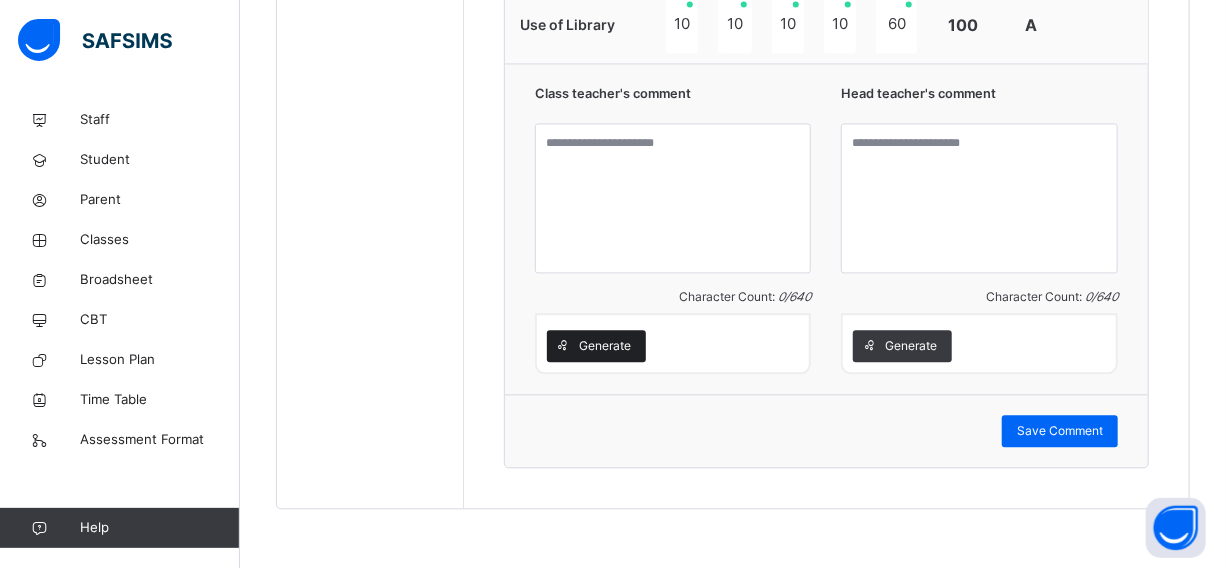 click on "Generate" at bounding box center [605, 346] 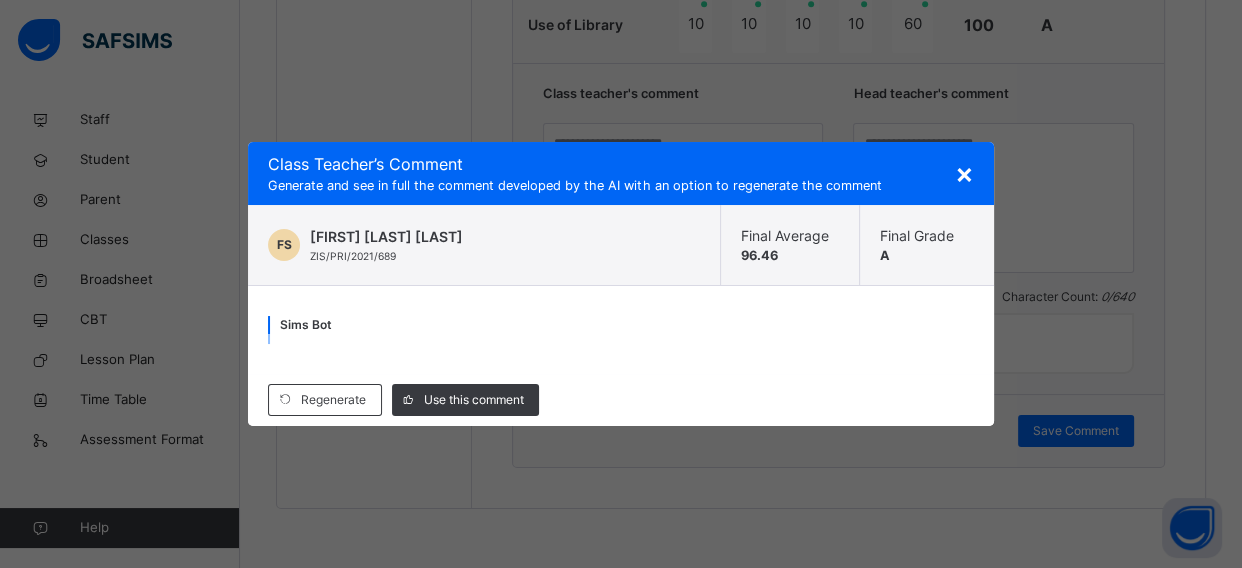 click on "×" at bounding box center [964, 173] 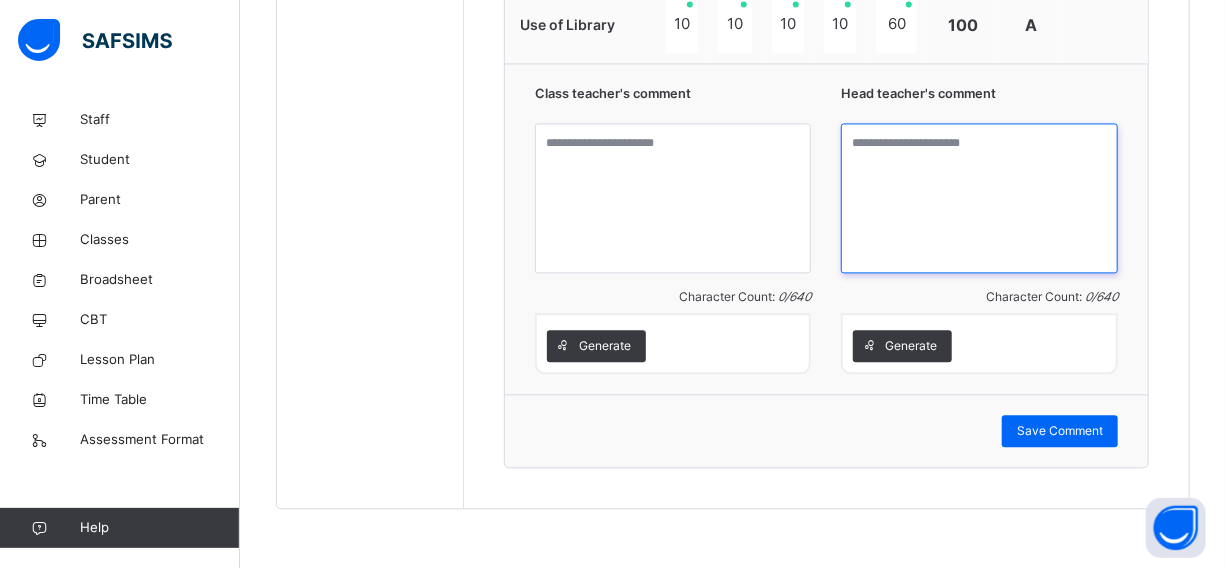 click at bounding box center (979, 198) 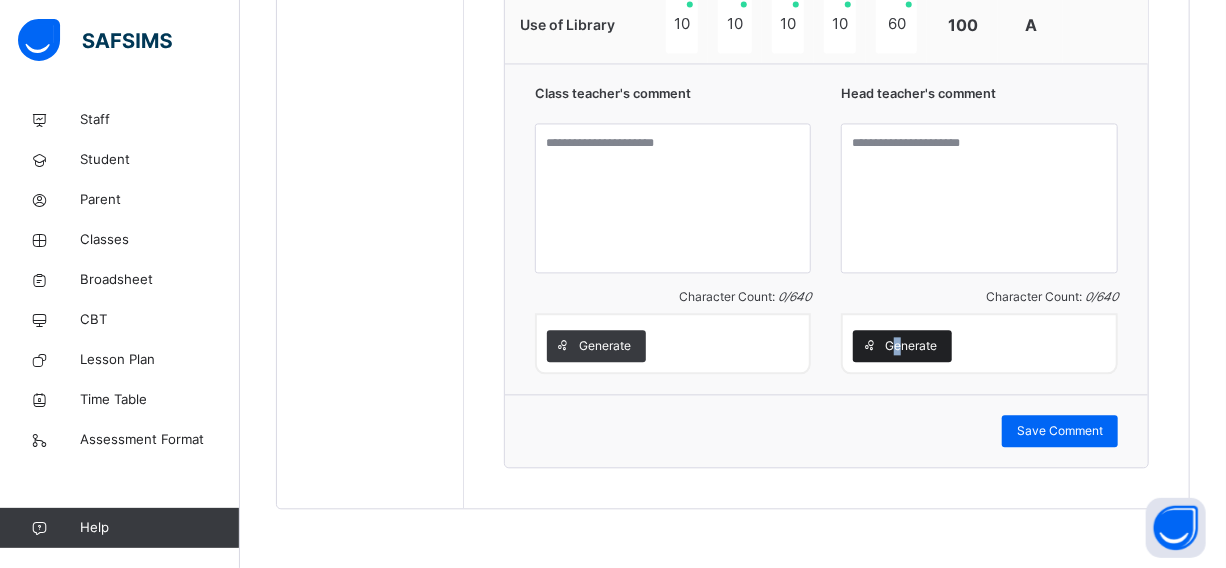 click on "Generate" at bounding box center [911, 346] 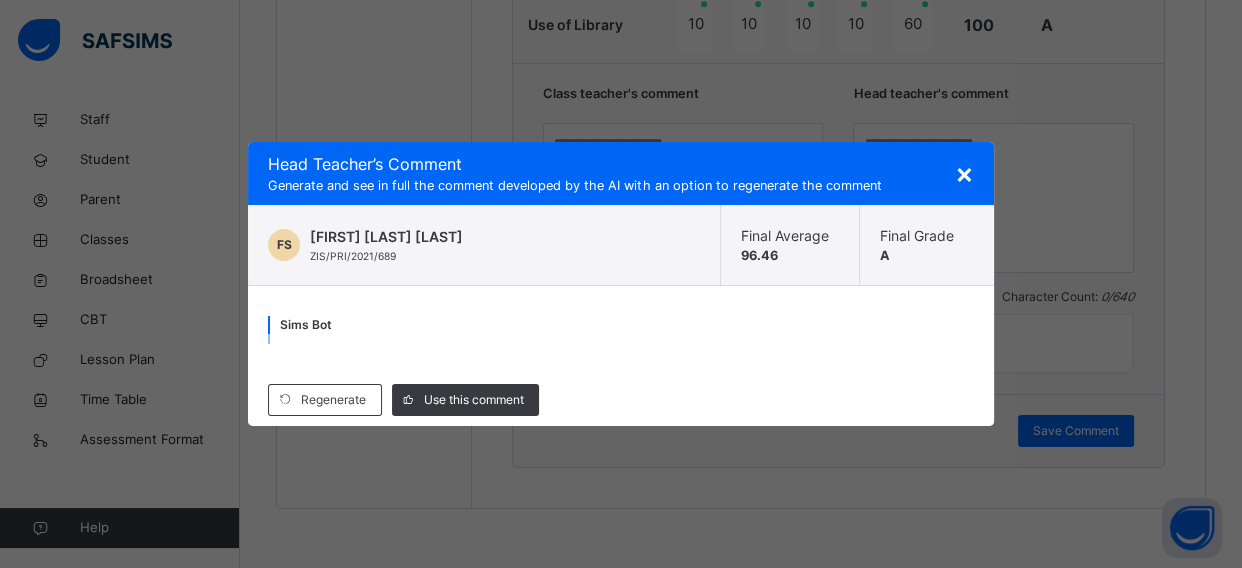 click on "×" at bounding box center (964, 173) 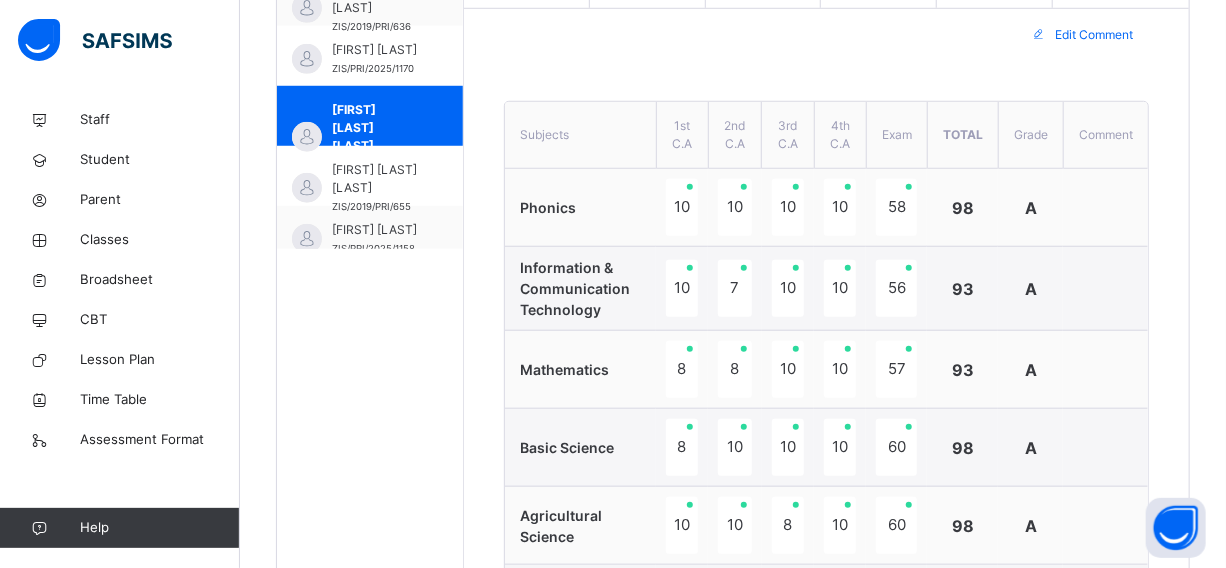 scroll, scrollTop: 539, scrollLeft: 0, axis: vertical 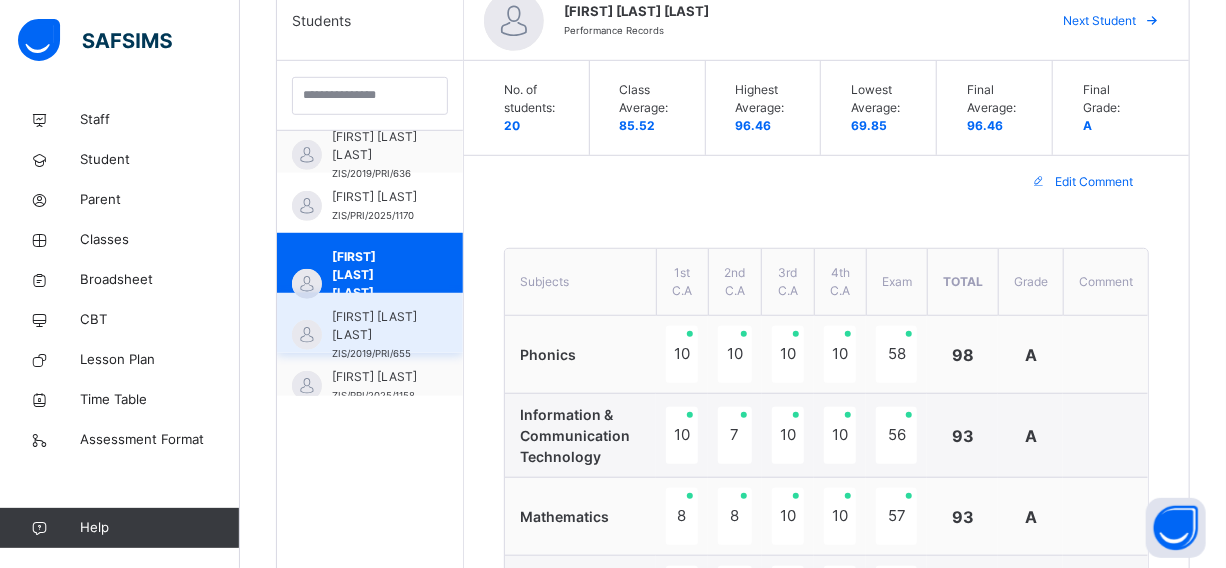 click on "IMAAM ABDULKADIR ISIAKA ZIS/2019/PRI/655" at bounding box center [370, 323] 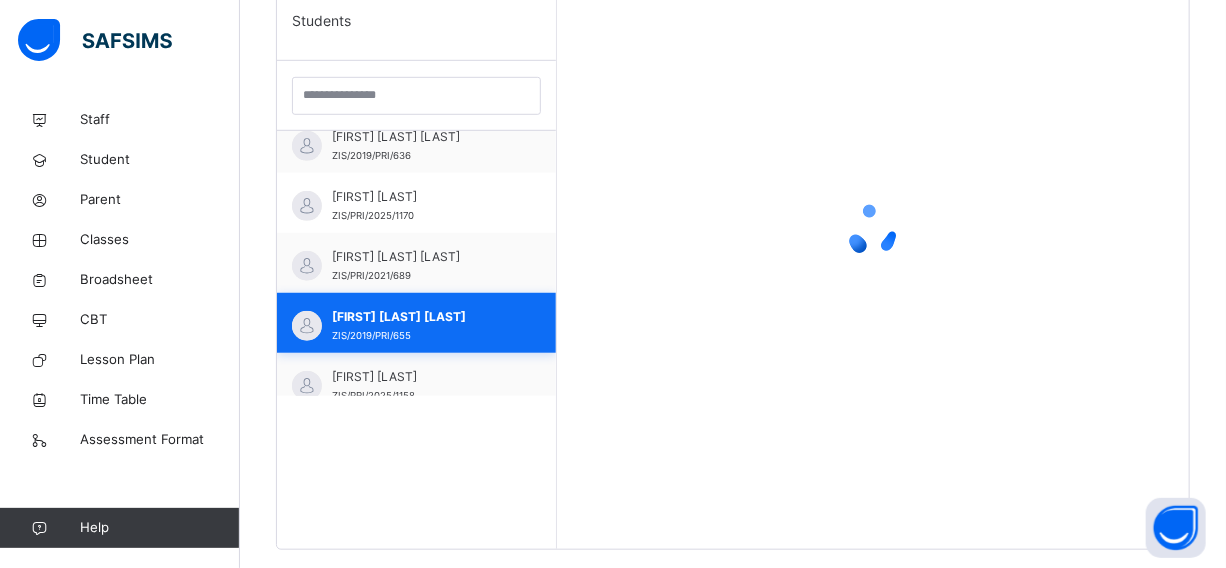 scroll, scrollTop: 309, scrollLeft: 0, axis: vertical 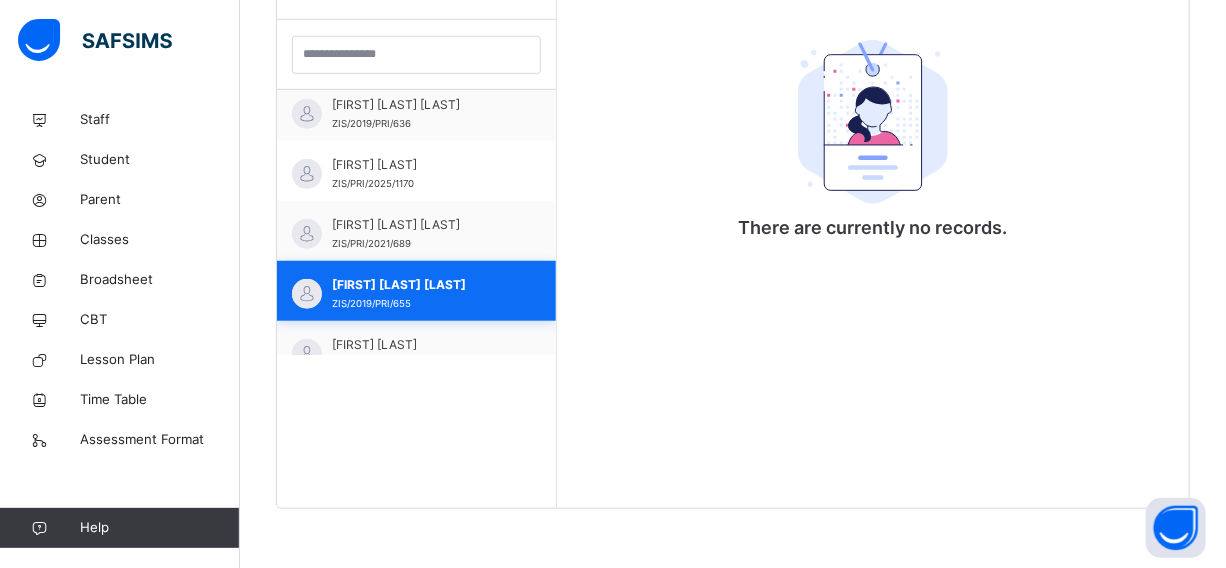 click on "IMAAM ABDULKADIR ISIAKA ZIS/2019/PRI/655" at bounding box center [416, 291] 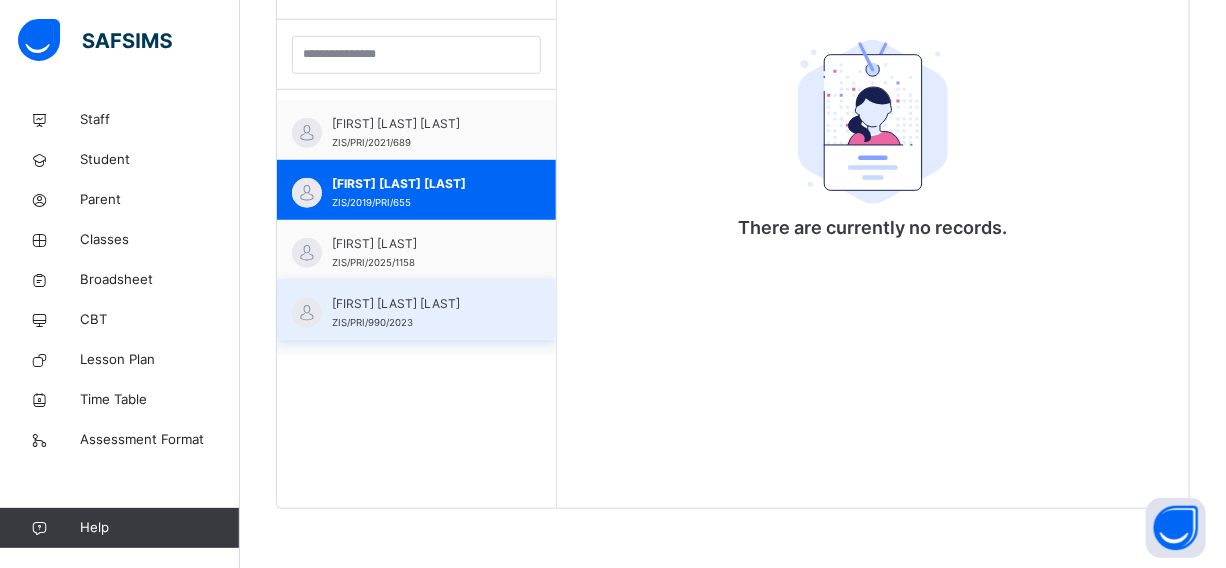 scroll, scrollTop: 309, scrollLeft: 0, axis: vertical 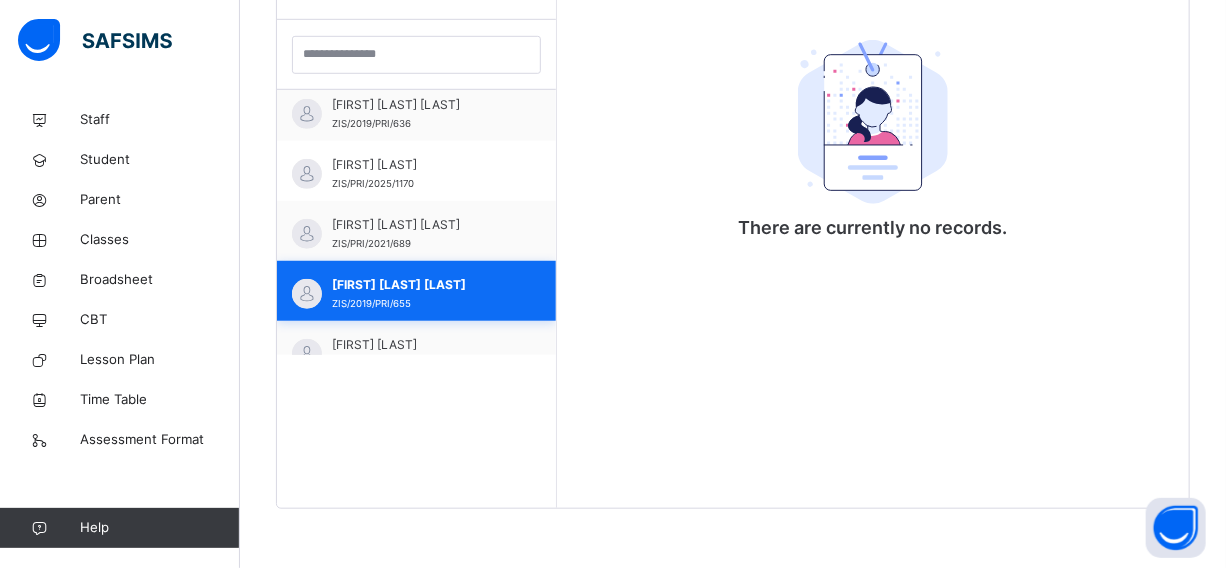 click on "IMAAM ABDULKADIR ISIAKA ZIS/2019/PRI/655" at bounding box center [416, 291] 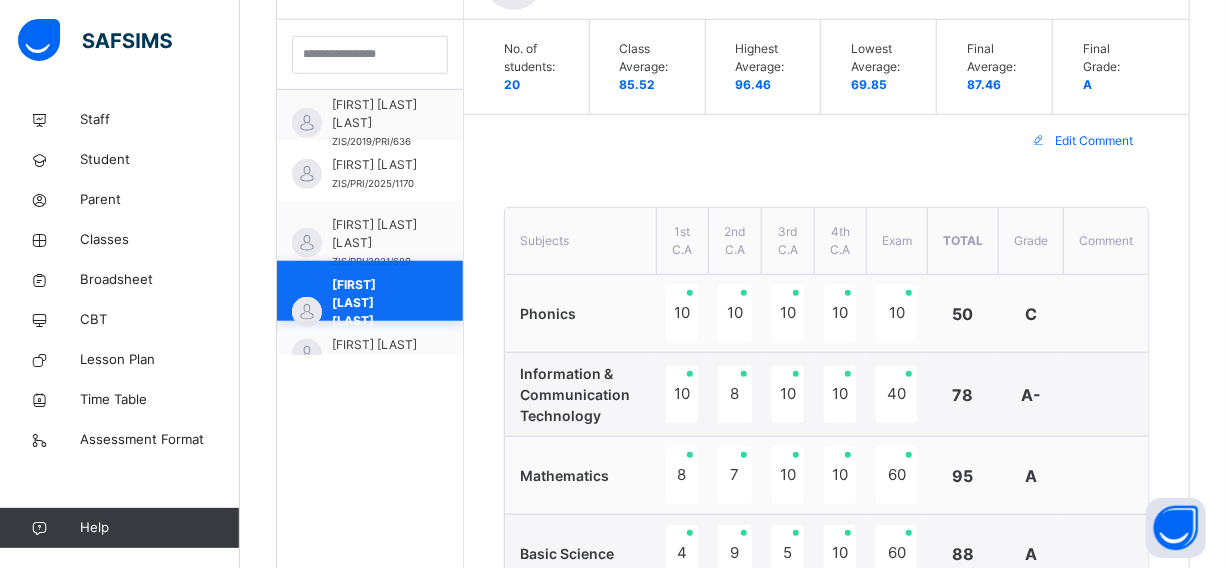 scroll, scrollTop: 318, scrollLeft: 0, axis: vertical 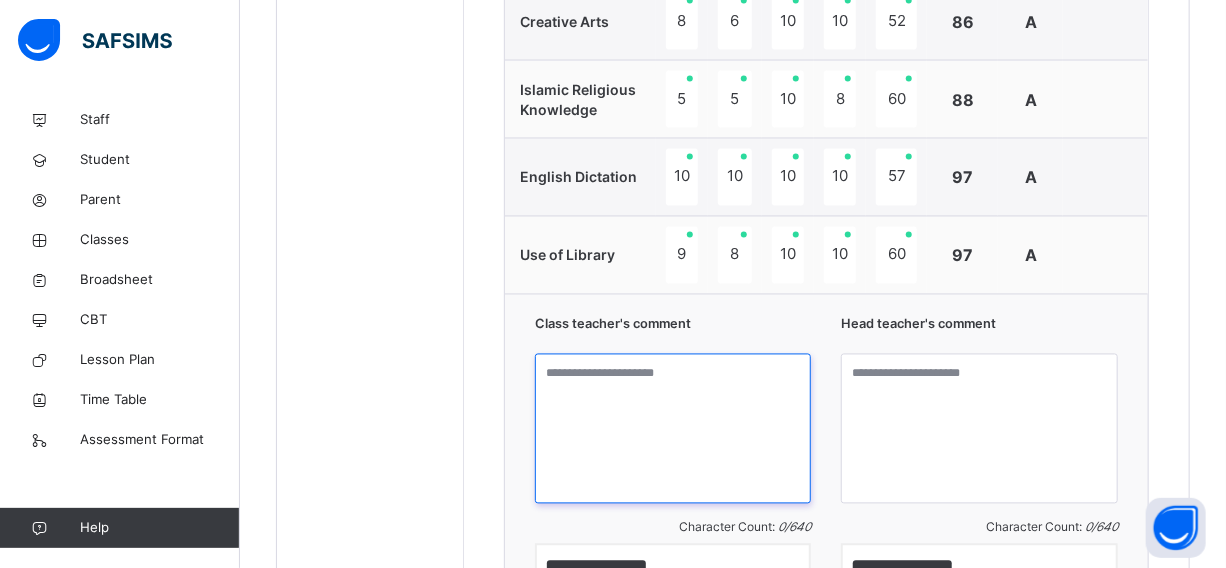 click at bounding box center (673, 429) 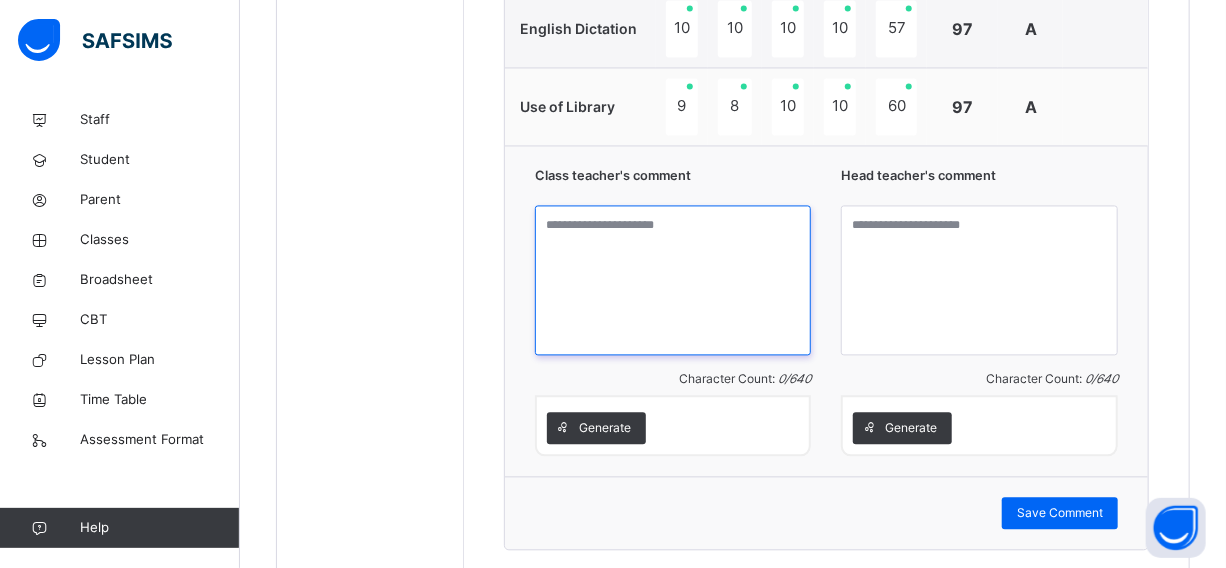 scroll, scrollTop: 1762, scrollLeft: 0, axis: vertical 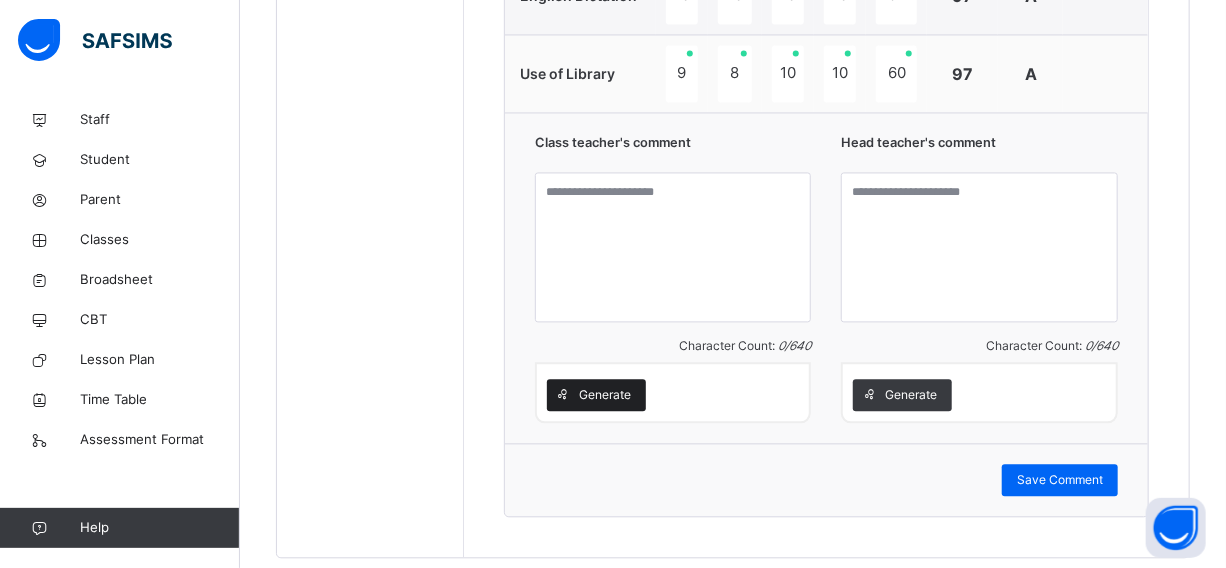click on "Generate" at bounding box center (596, 395) 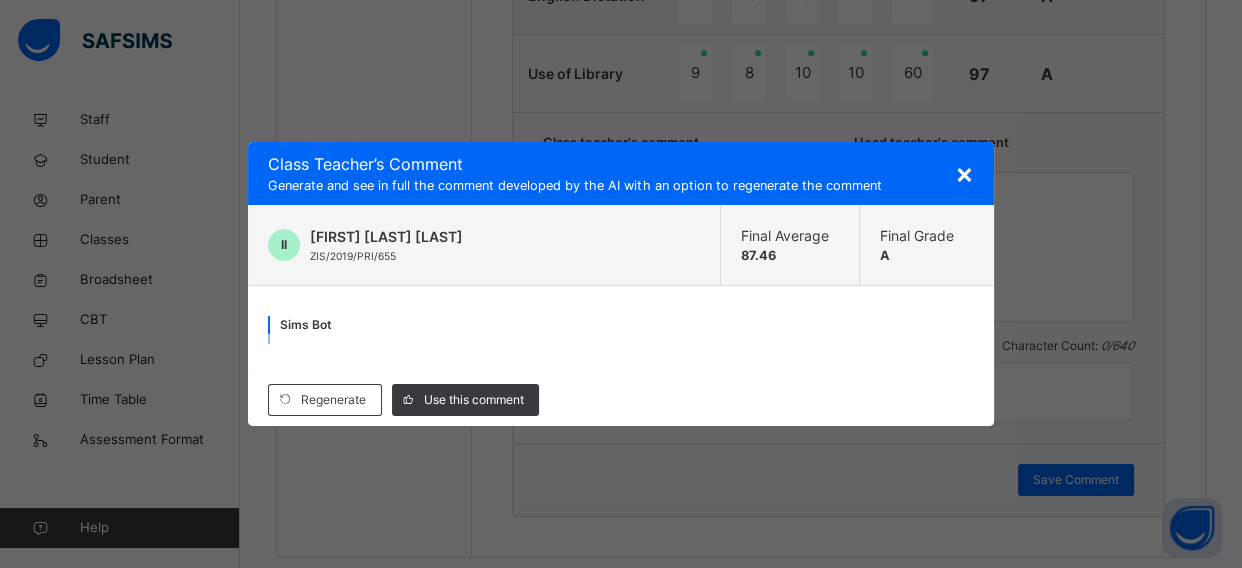 click on "×" at bounding box center [964, 173] 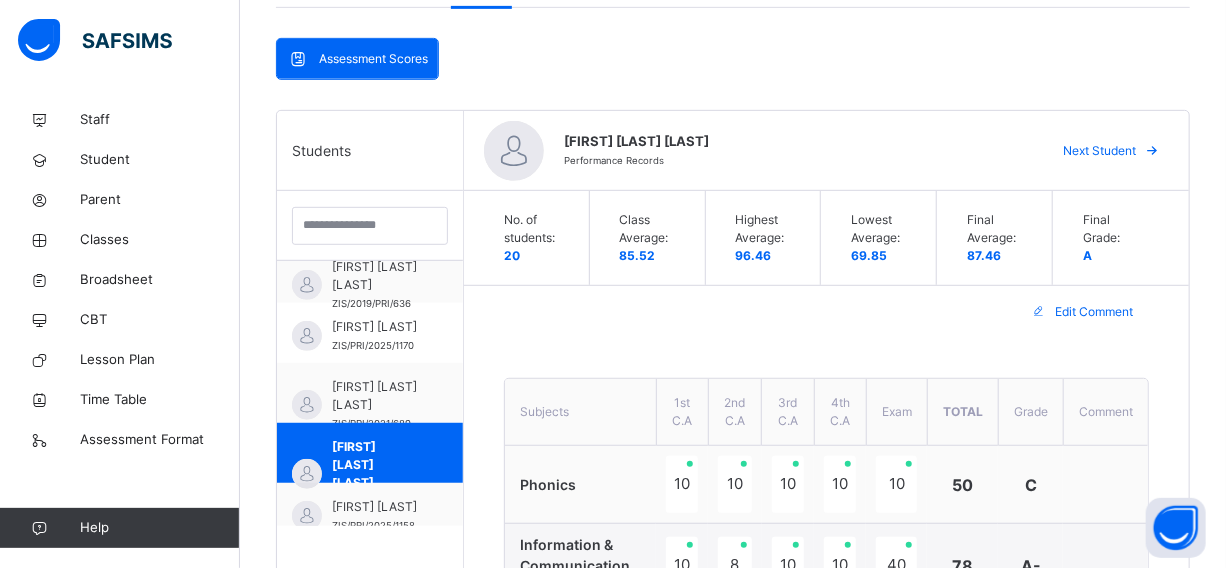 scroll, scrollTop: 399, scrollLeft: 0, axis: vertical 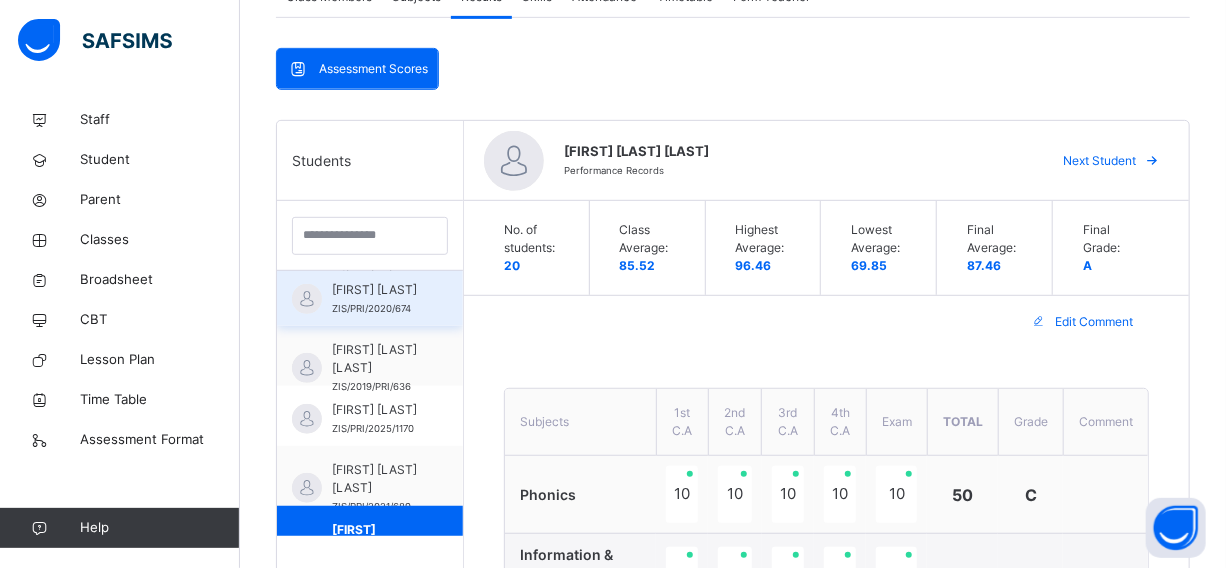 click on "BODEJO  ABDULRAHMAN" at bounding box center (375, 290) 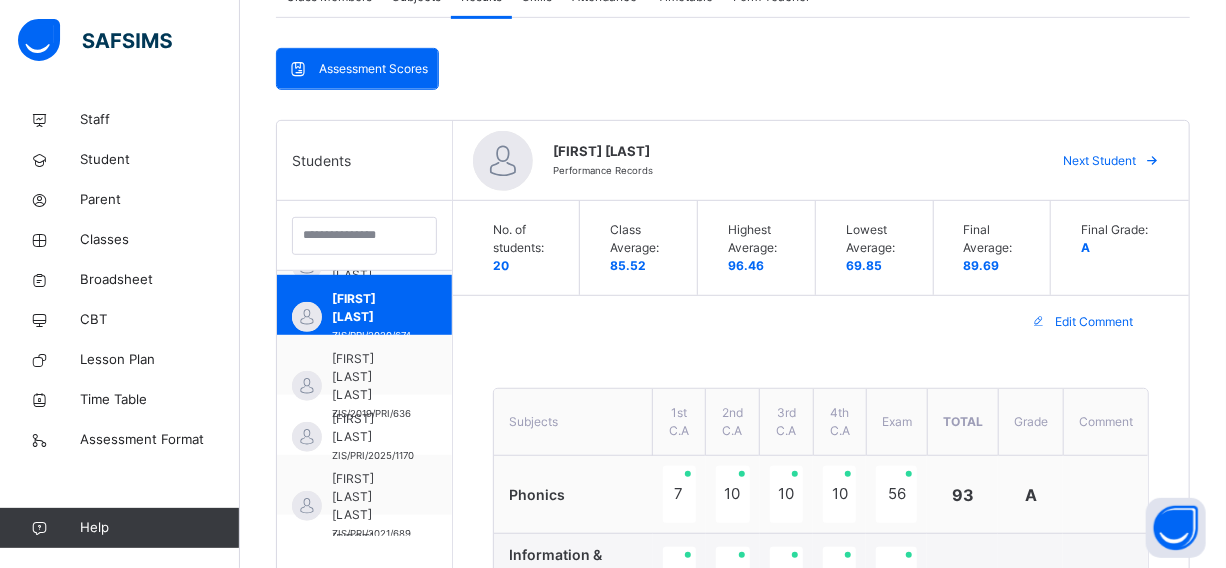 scroll, scrollTop: 245, scrollLeft: 0, axis: vertical 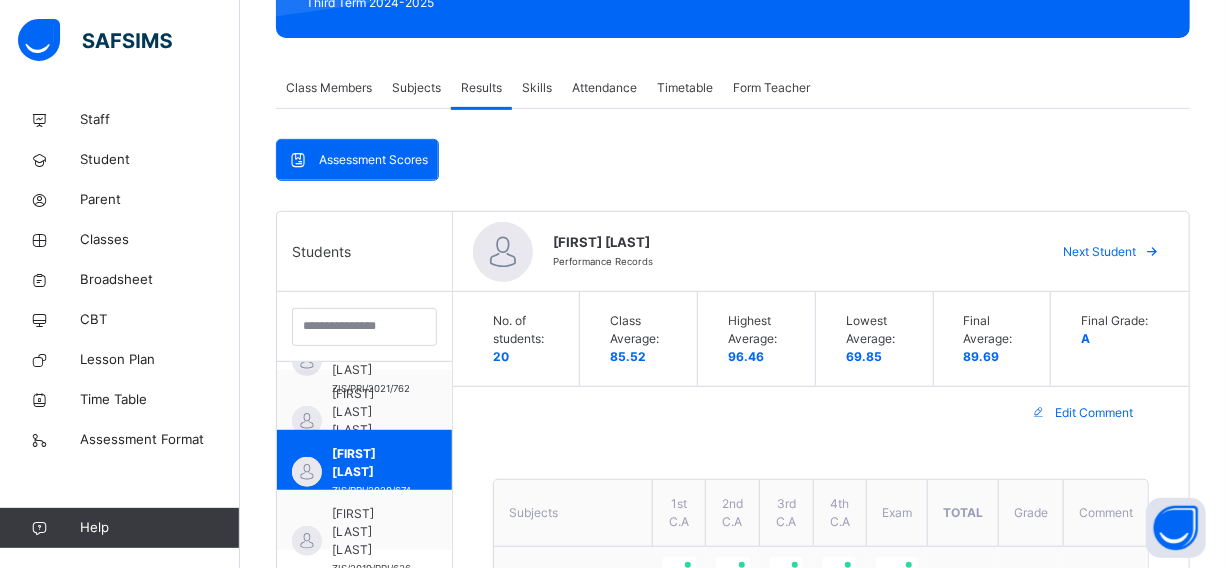 click at bounding box center [364, 327] 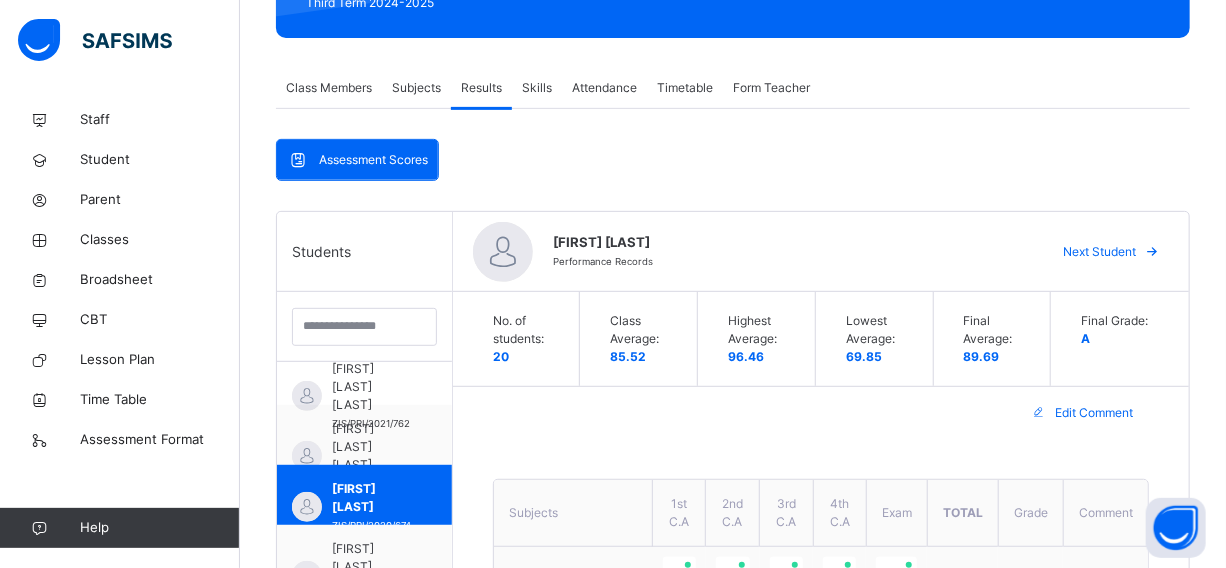 scroll, scrollTop: 136, scrollLeft: 0, axis: vertical 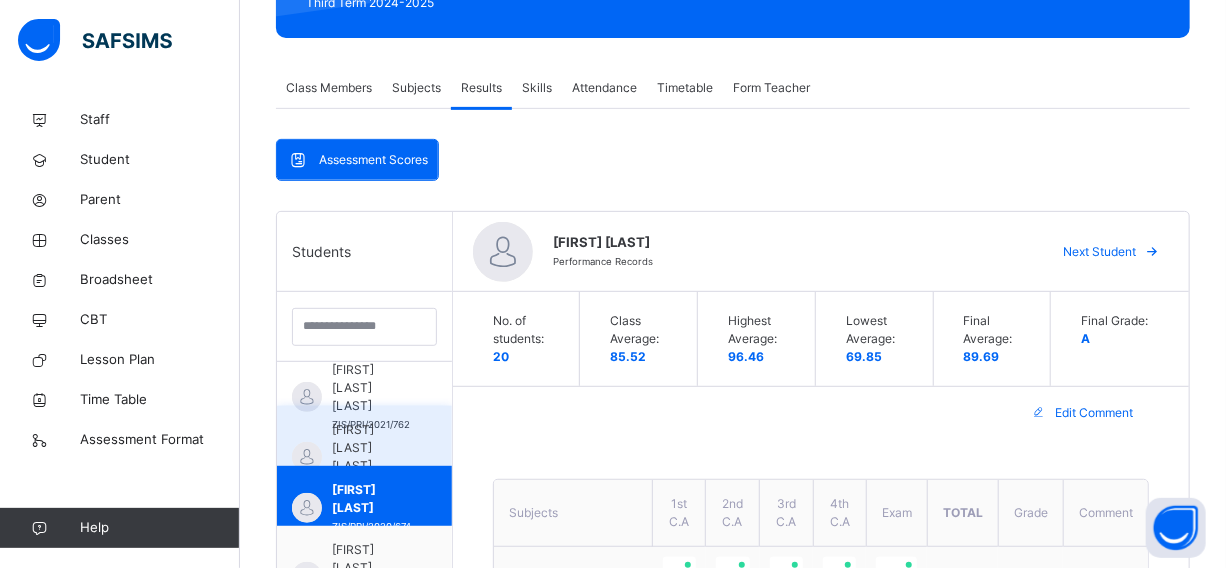 click on "AYOADE OMOBOLANLE MARIAM" at bounding box center (371, 448) 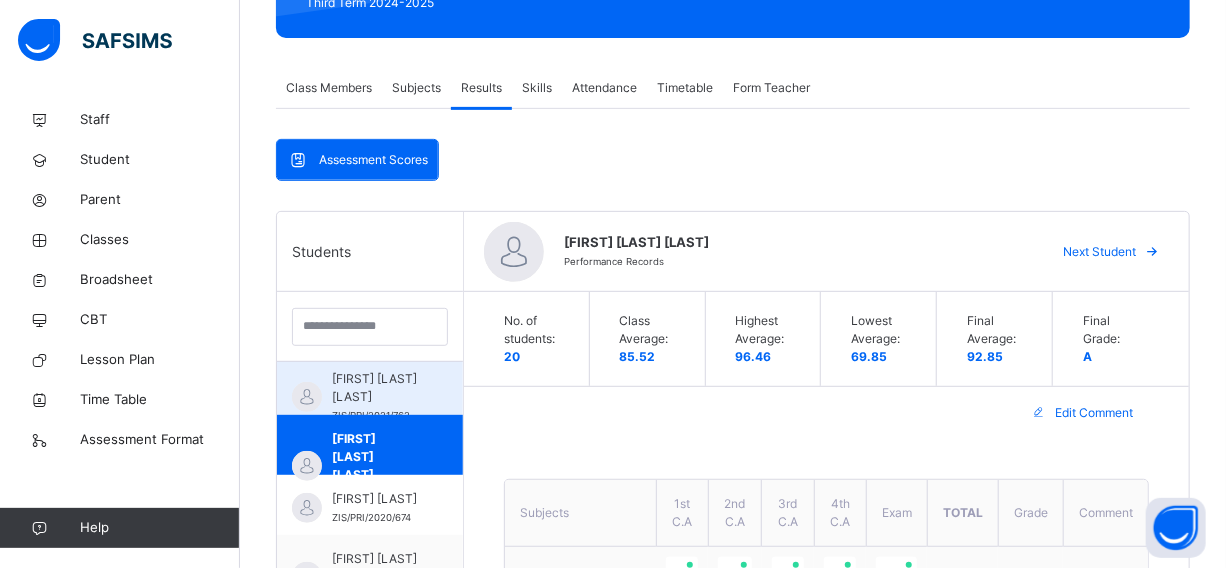 scroll, scrollTop: 136, scrollLeft: 0, axis: vertical 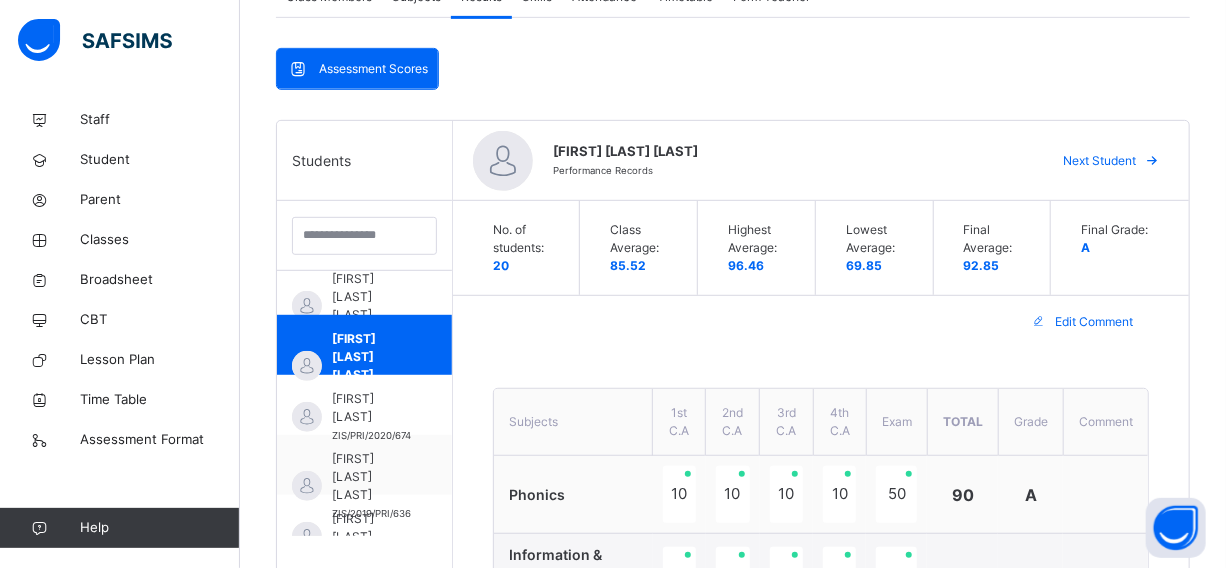 click on "ABDULLAHI A. MAKINTA ZIS/PRI/2021/728 AHMED  LAWAL ZIS/PRI/2025/1159 AISHA SEDIQ ABUBAKAR ZIS/PRI/2021/762 AYOADE OMOBOLANLE MARIAM ZIS/2019/PRI/654 BODEJO  ABDULRAHMAN ZIS/PRI/2020/674 CHINYERE HARUN UMAIMAH ZIS/2019/PRI/636 ESTHER  NDEN ZIS/PRI/2025/1170 FATIMA HARUNA SULIEMAN ZIS/PRI/2021/689 IMAAM ABDULKADIR ISIAKA ZIS/2019/PRI/655 MARYAM  SULEIMAN ZIS/PRI/2025/1158 MOHAMMED ZAINAB MU'AZU ZIS/PRI/990/2023 MUHAMMED  MUSA ZIS/PRI/2022/914 MUJAHID IBRAHIM NUHU ZIS/PRI/2023/114 RUKAYYA  MUHAMMED ZIS/PRI/2024/1010 RUQAYYA  IDRIS ZIS/2019/PRI/657 SHERIFAH Rabiu IDRIS ZIS/2018/PRI/582 UMAR  YUSUF ZIS/2019/PRI/630 UMAR IREMIDE HABEEB ZIS/PRI/2018/619 UZOMA-AMAEZE DANIEL CHUKWUEBUKA ZIS/PRI/2025/1157 ZAINAB  MUSA ZIS/PRI/2024/1009" at bounding box center (364, 403) 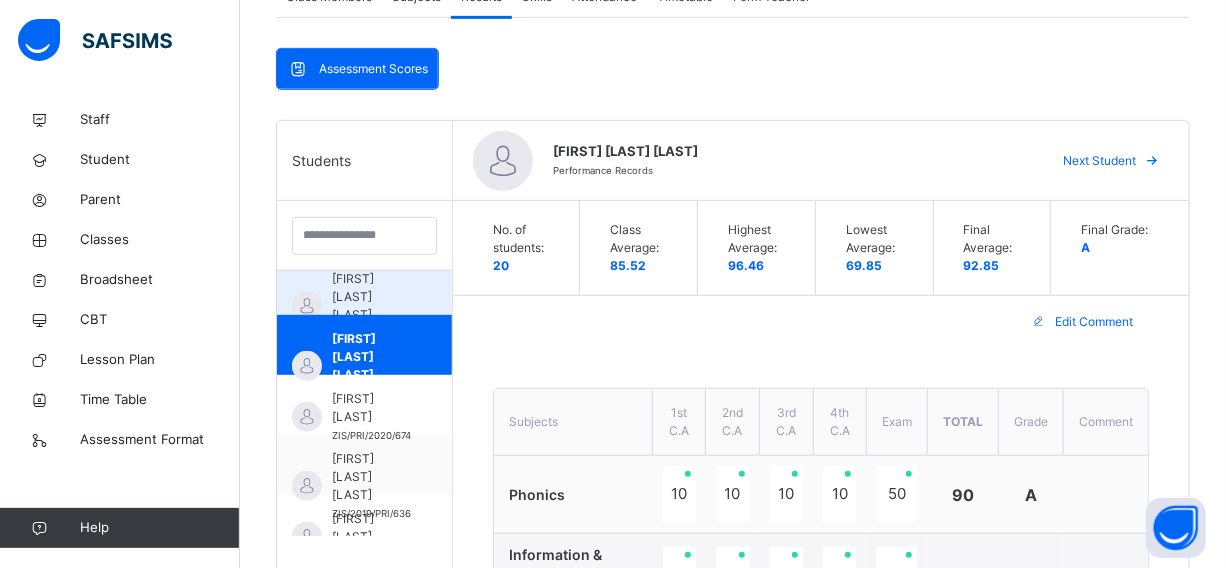 click on "AISHA SEDIQ ABUBAKAR" at bounding box center [371, 297] 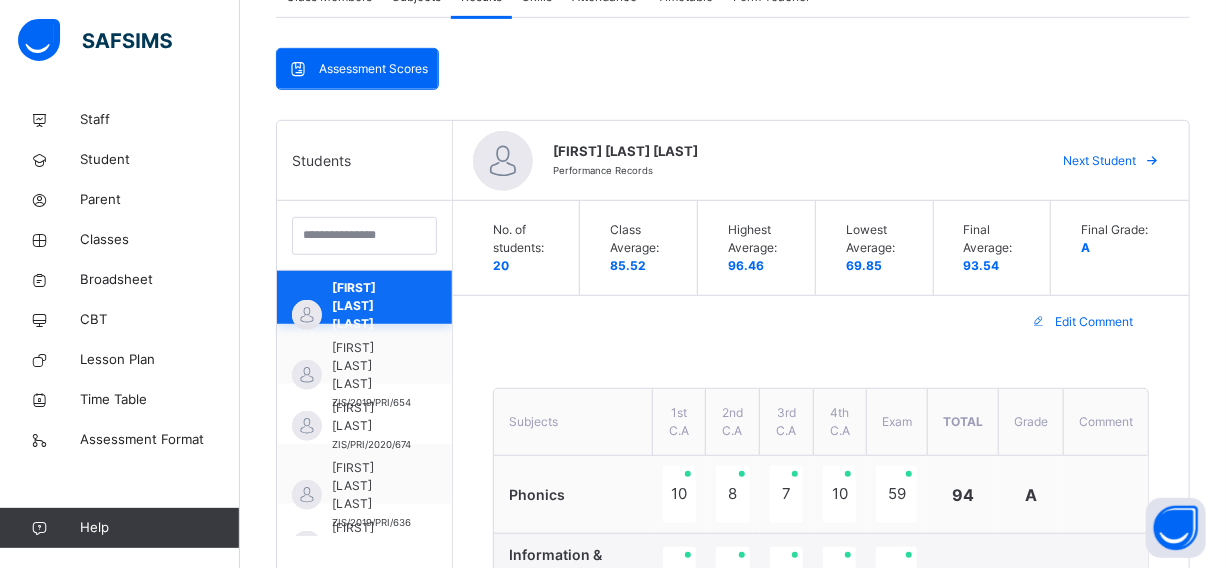 scroll, scrollTop: 136, scrollLeft: 0, axis: vertical 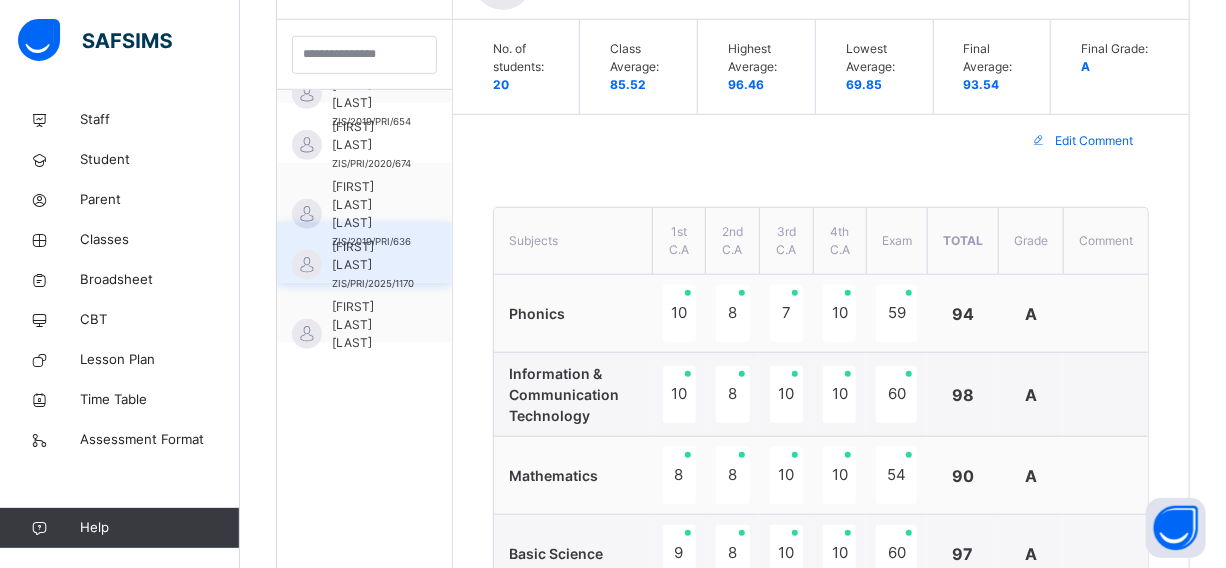 click on "ESTHER  NDEN ZIS/PRI/2025/1170" at bounding box center [364, 253] 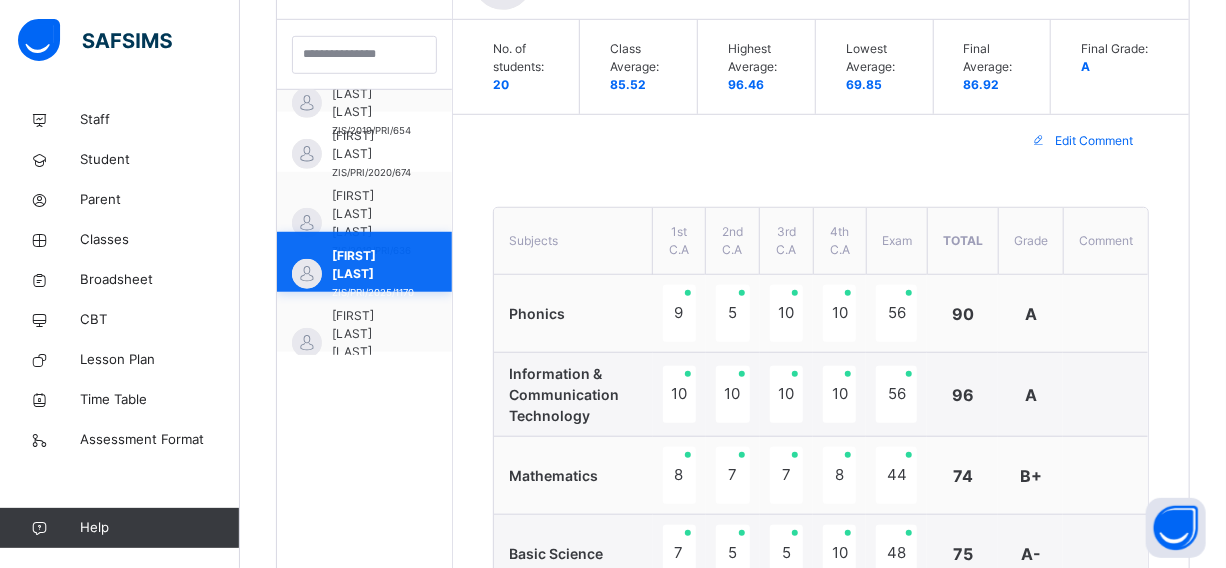 scroll, scrollTop: 227, scrollLeft: 0, axis: vertical 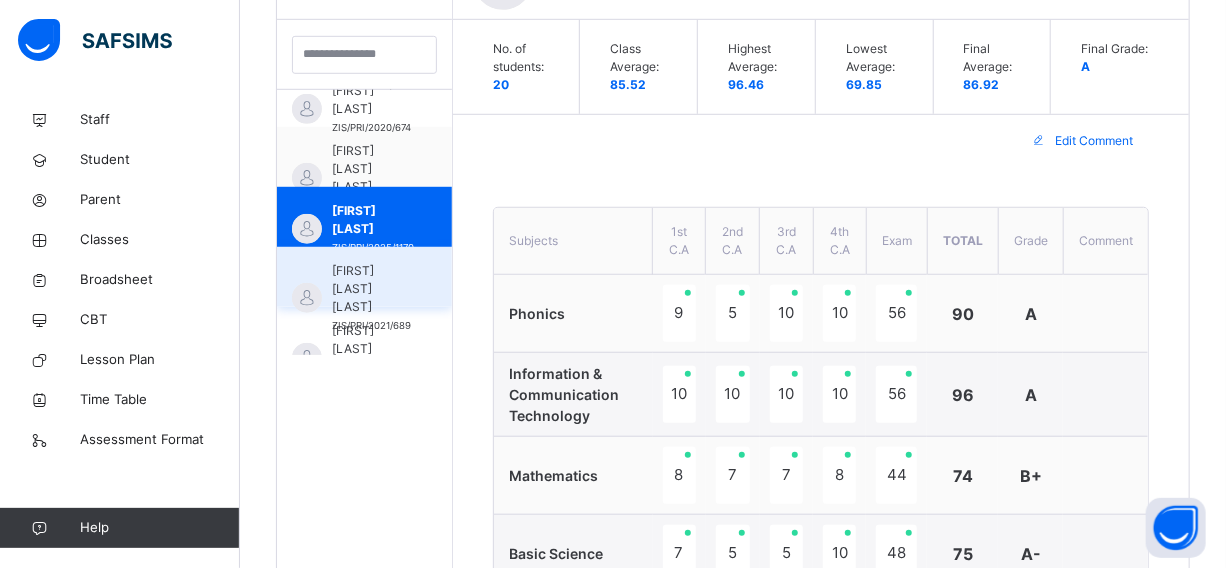 click on "FATIMA HARUNA SULIEMAN ZIS/PRI/2021/689" at bounding box center [364, 277] 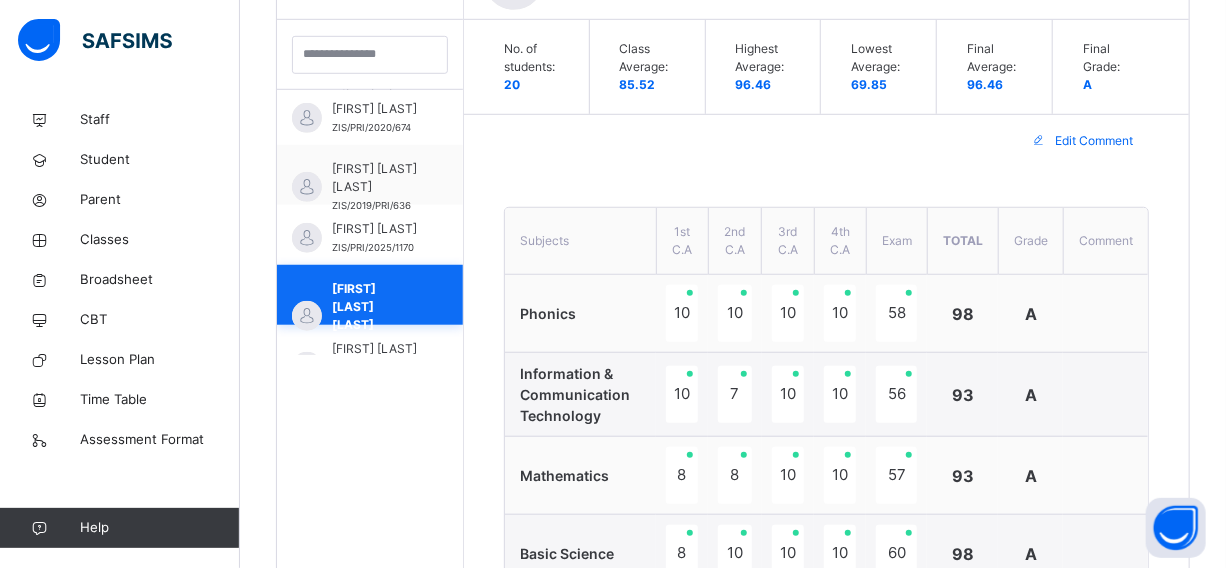 scroll, scrollTop: 263, scrollLeft: 0, axis: vertical 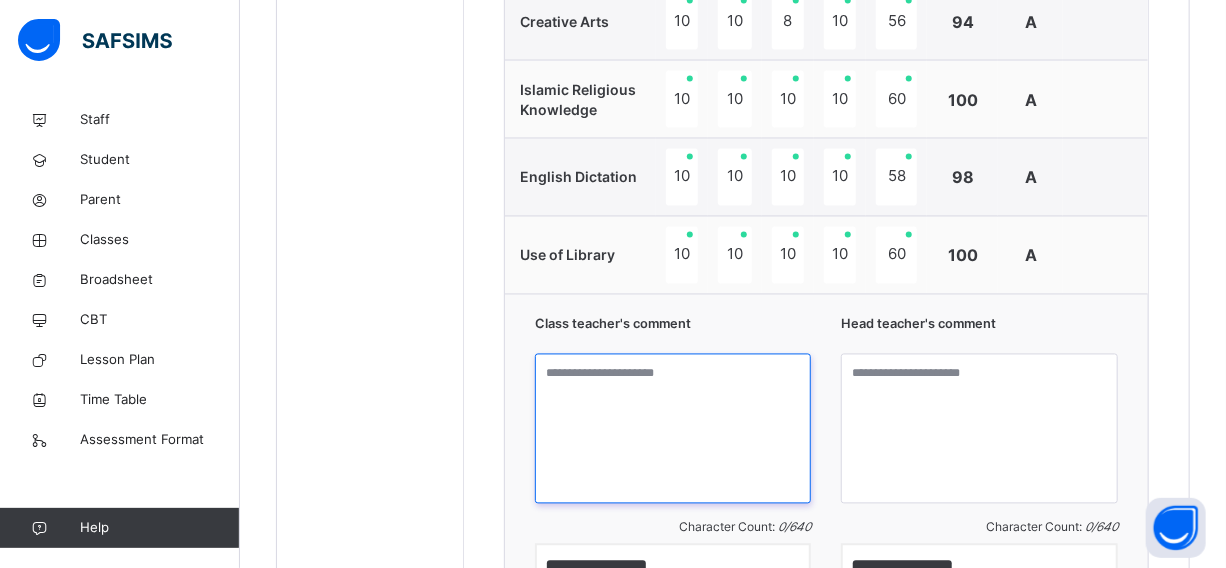 click at bounding box center (673, 429) 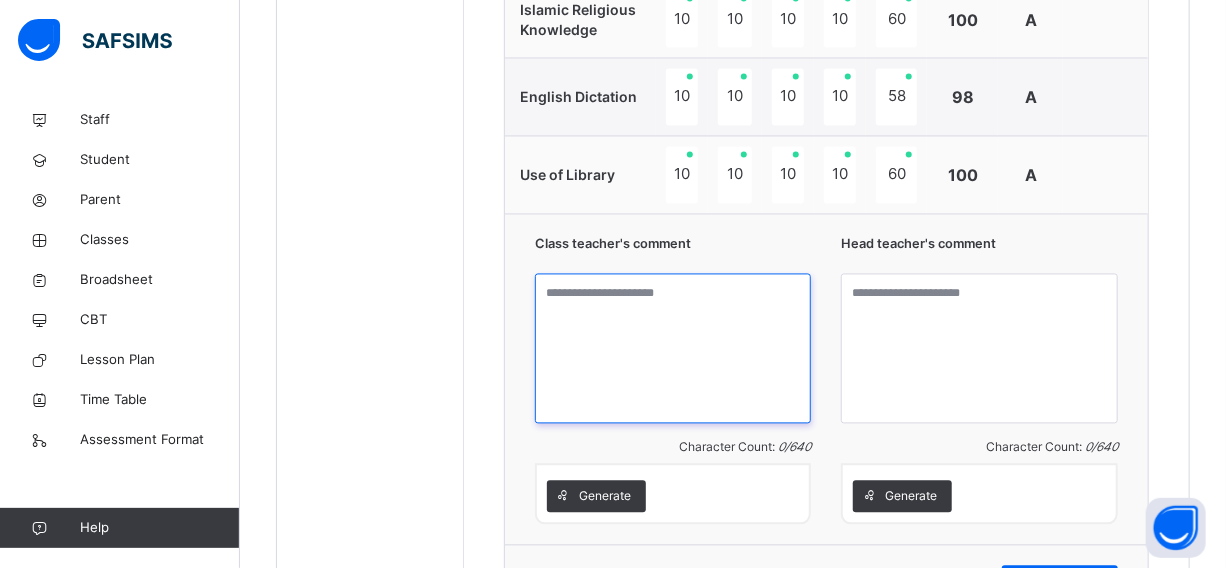 scroll, scrollTop: 1671, scrollLeft: 0, axis: vertical 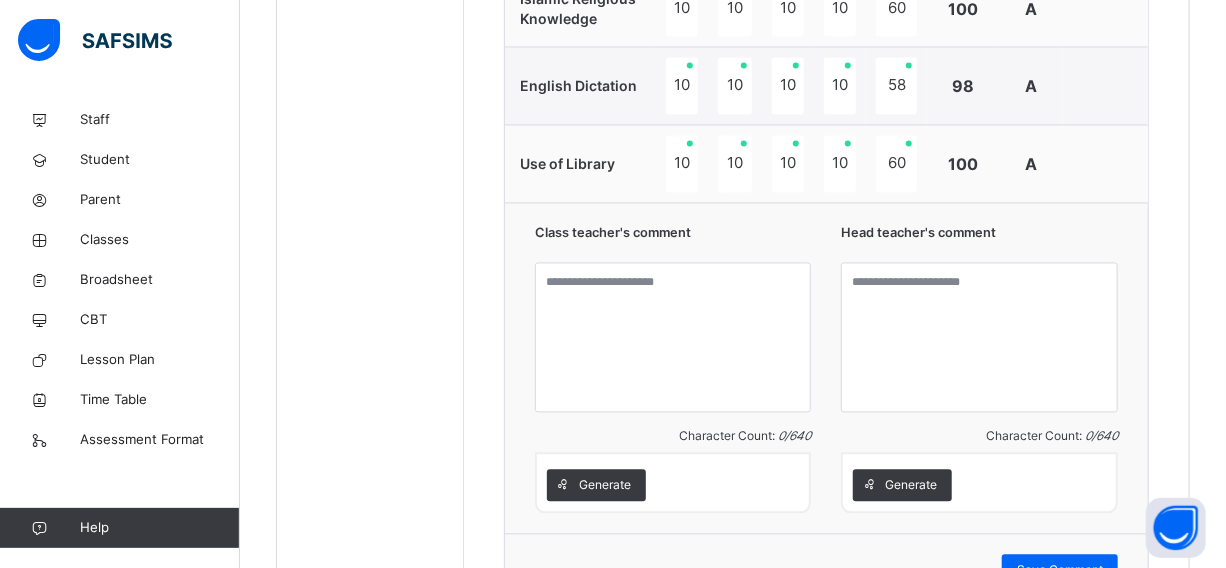 click on "Generate" at bounding box center [605, 486] 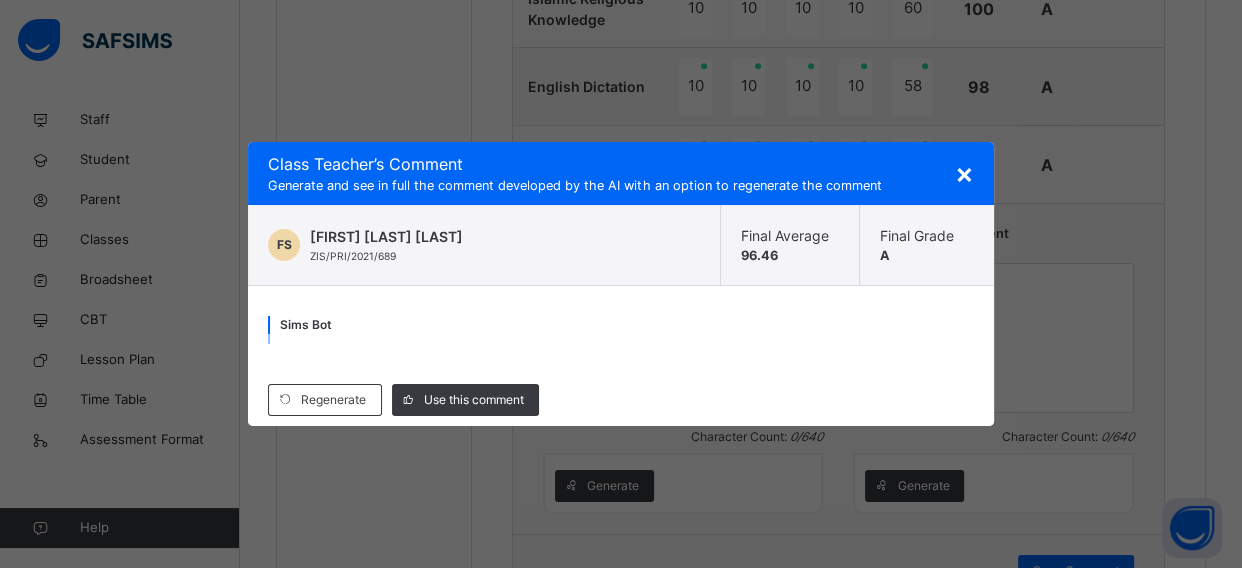 click on "×" at bounding box center (964, 173) 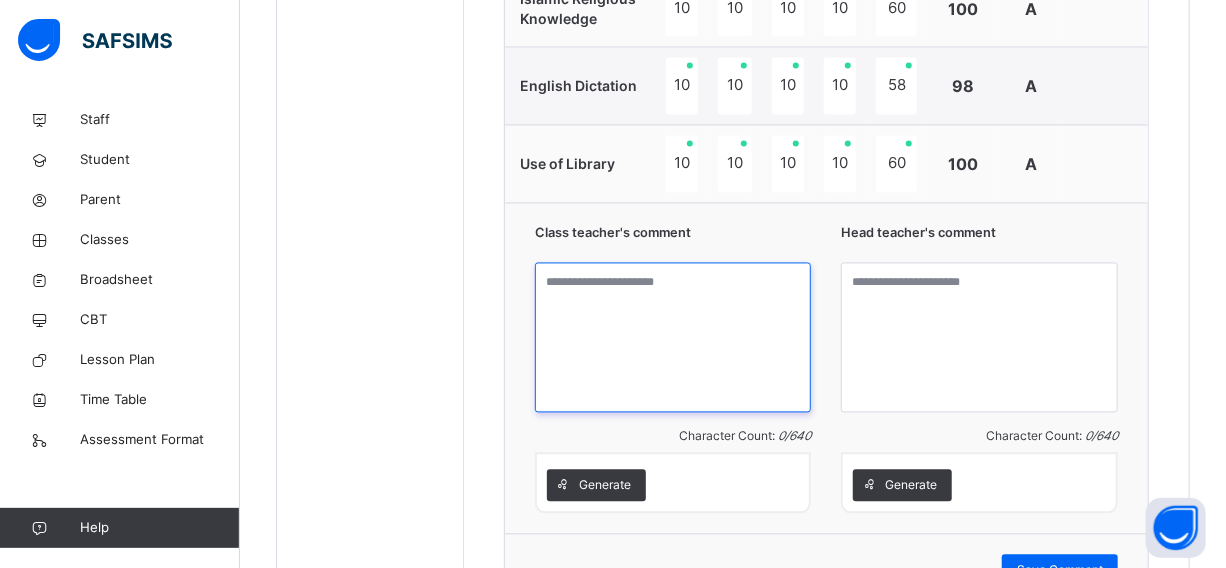 drag, startPoint x: 705, startPoint y: 374, endPoint x: 762, endPoint y: 371, distance: 57.07889 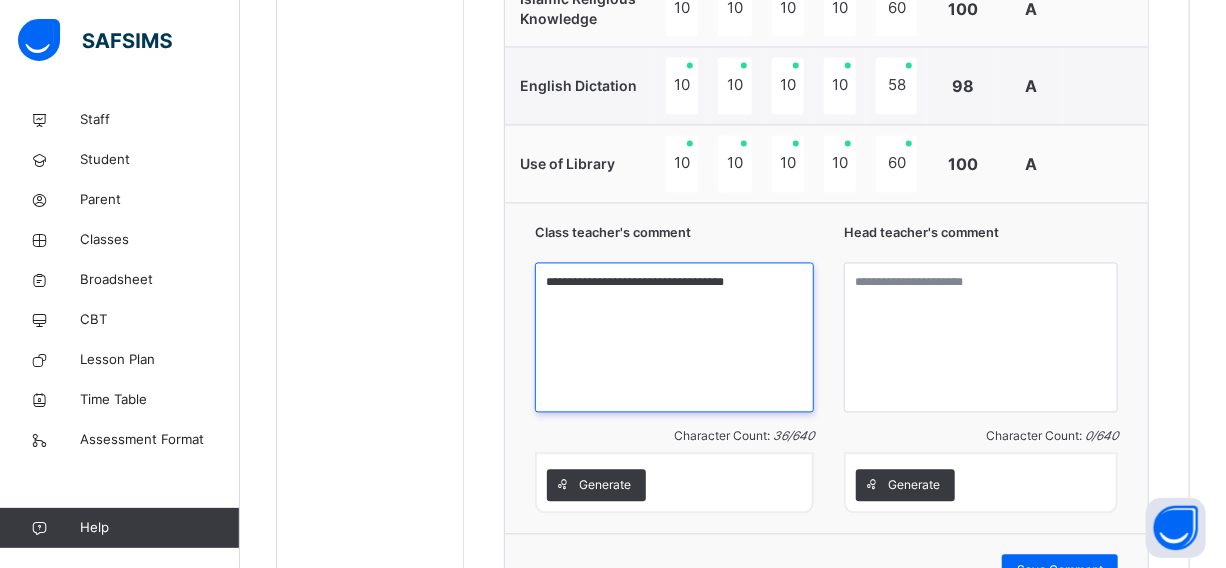 type on "**********" 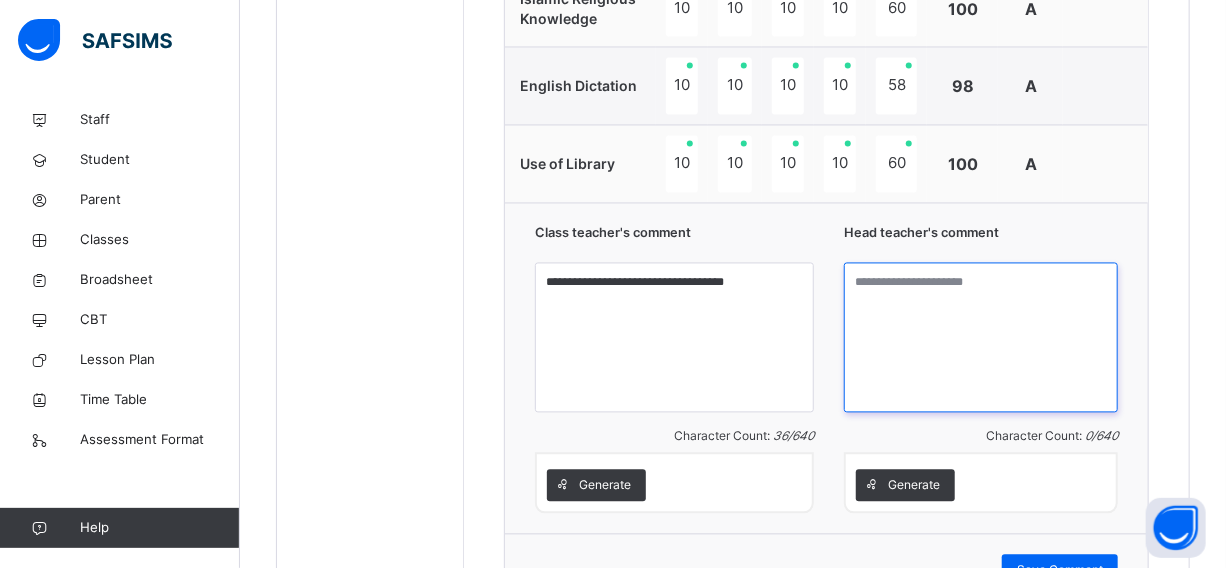 click at bounding box center (981, 338) 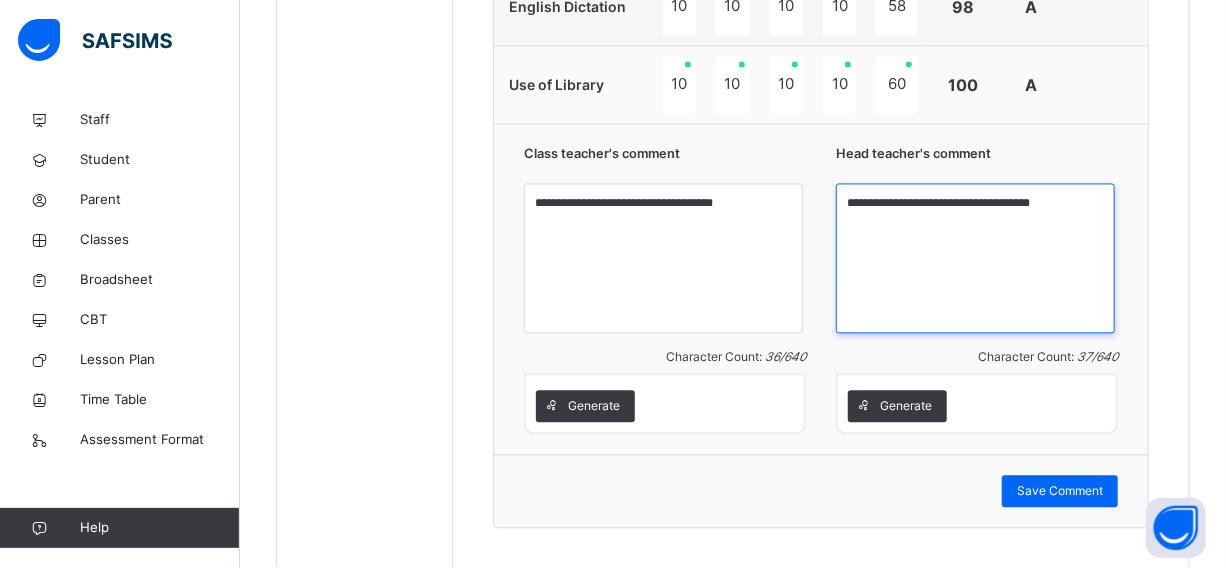 scroll, scrollTop: 1762, scrollLeft: 0, axis: vertical 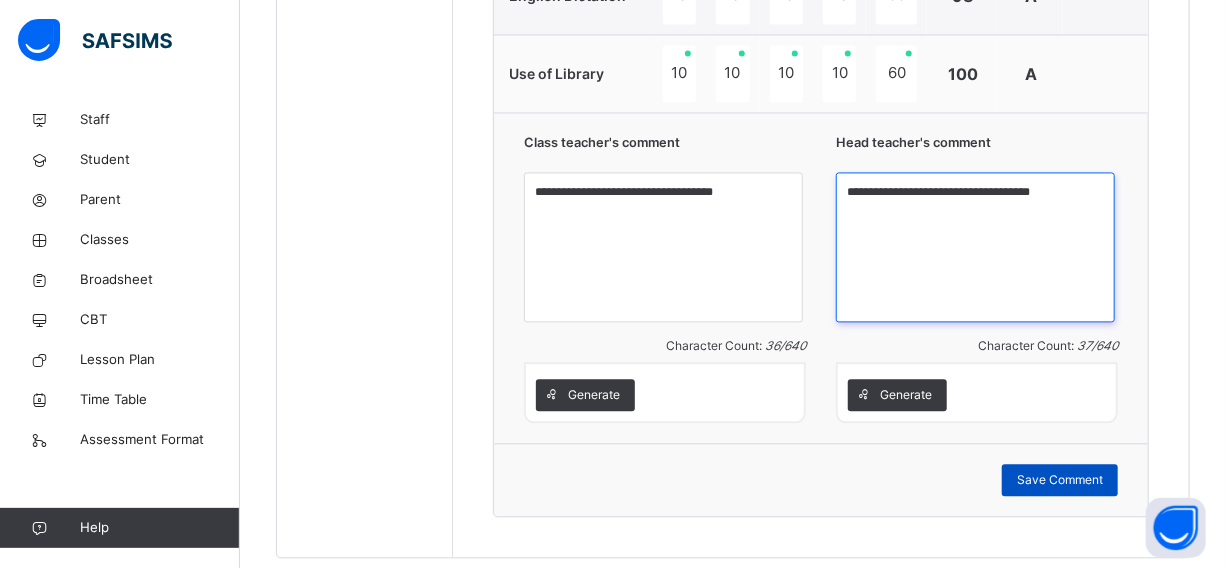 type on "**********" 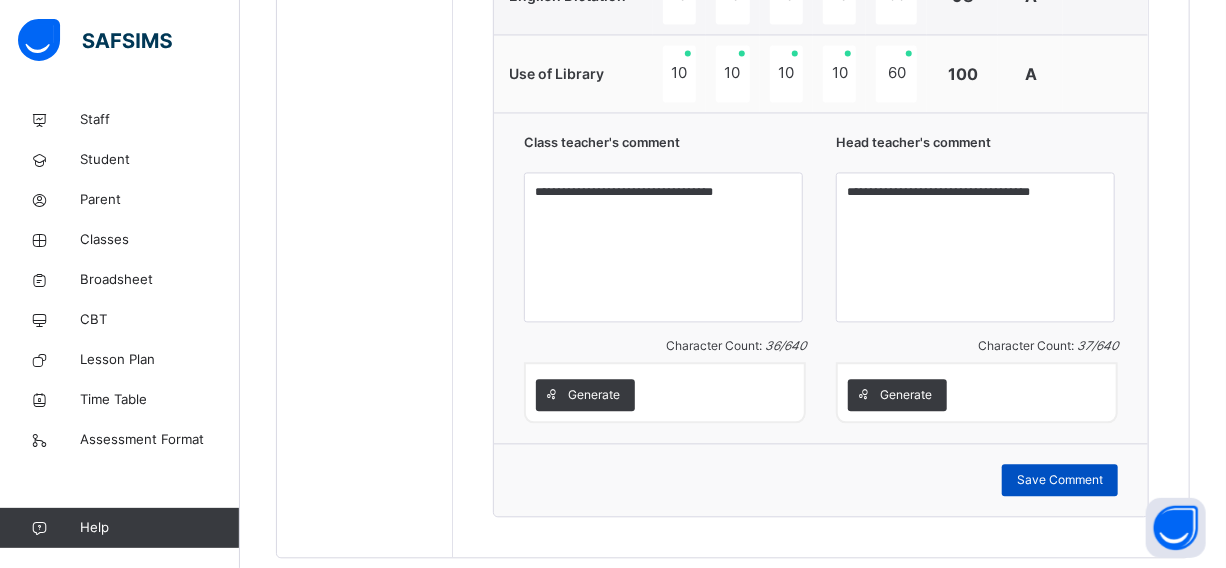 click on "Save Comment" at bounding box center [1060, 480] 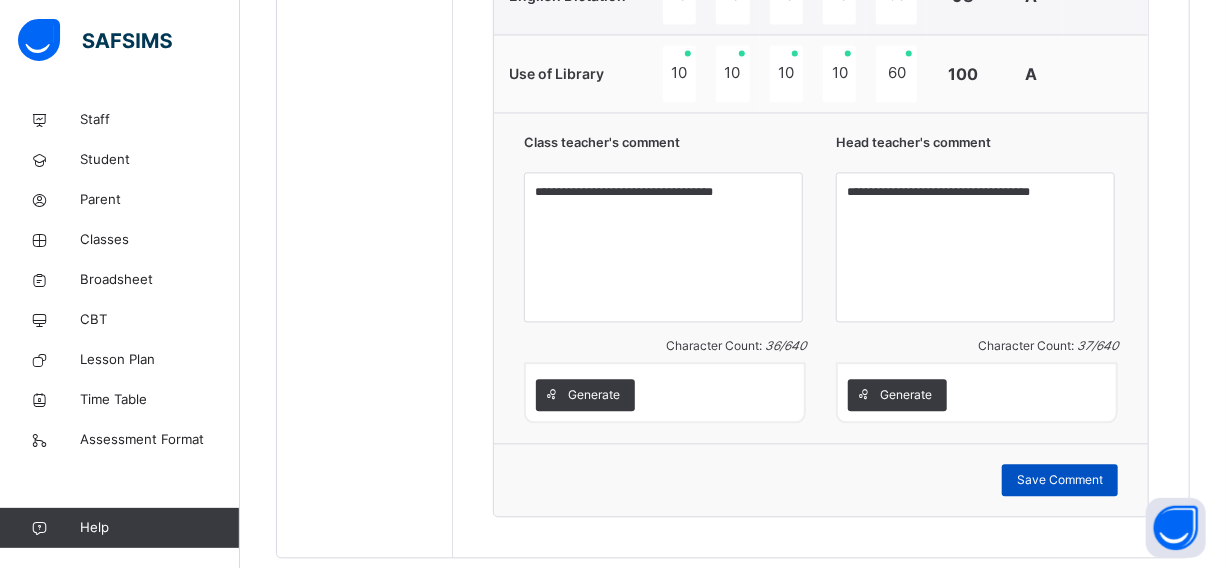 click on "Save Comment" at bounding box center [1060, 480] 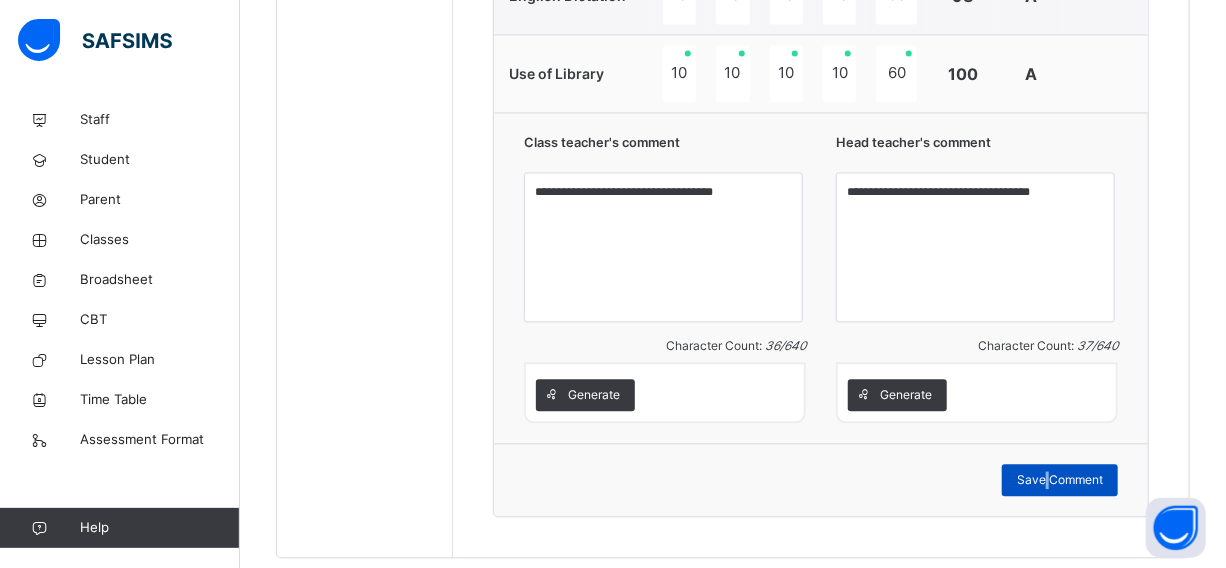 click on "Save Comment" at bounding box center (1060, 480) 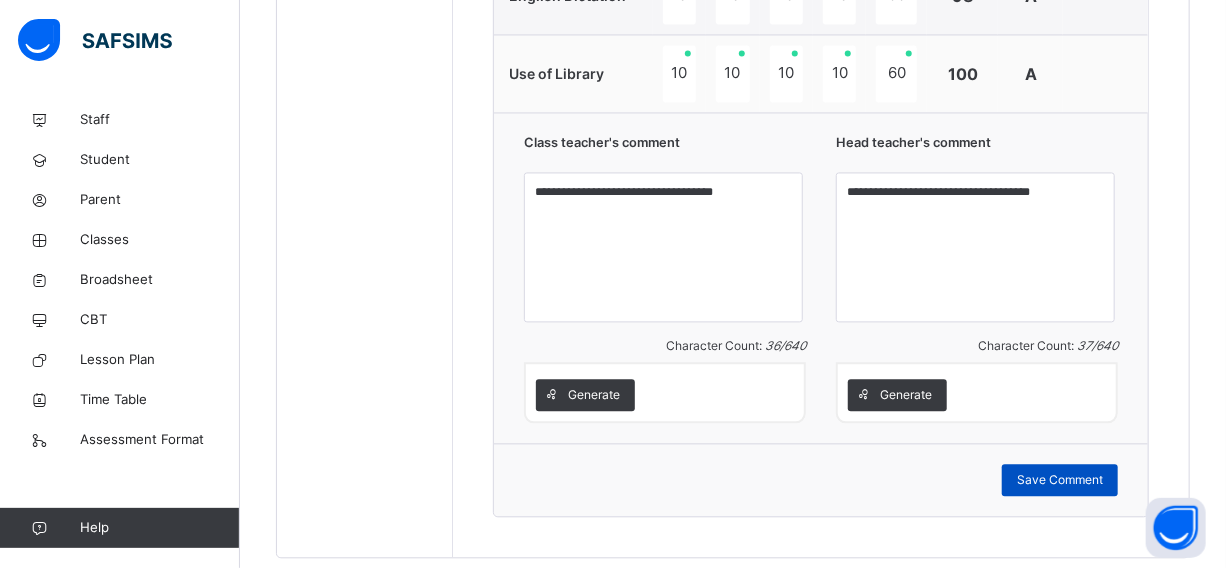 click on "Save Comment" at bounding box center (1060, 480) 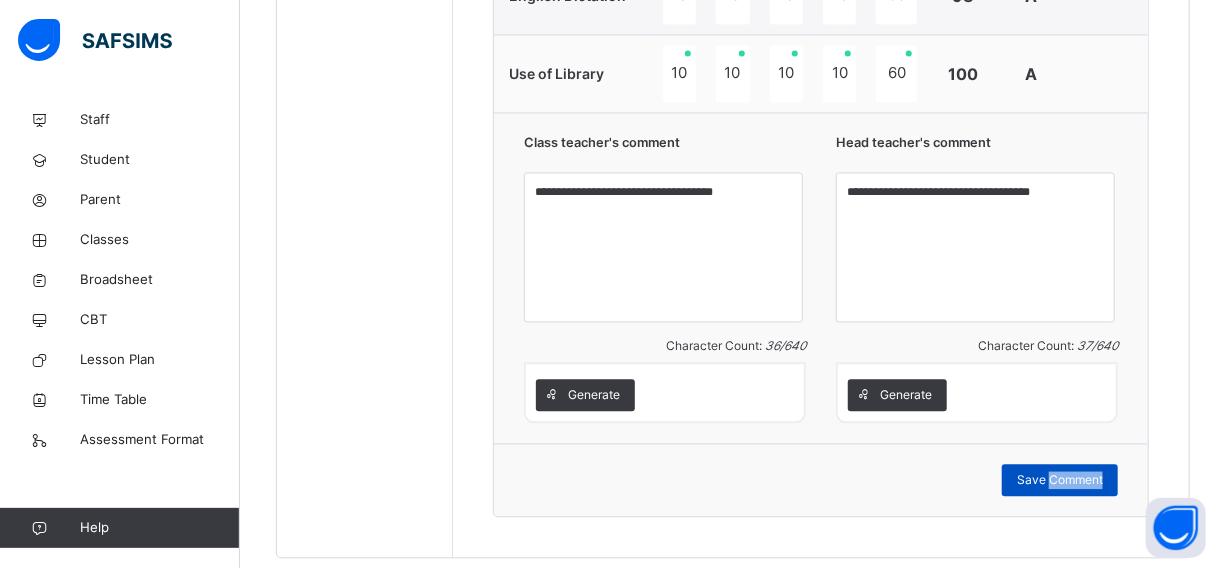 click on "Save Comment" at bounding box center (1060, 480) 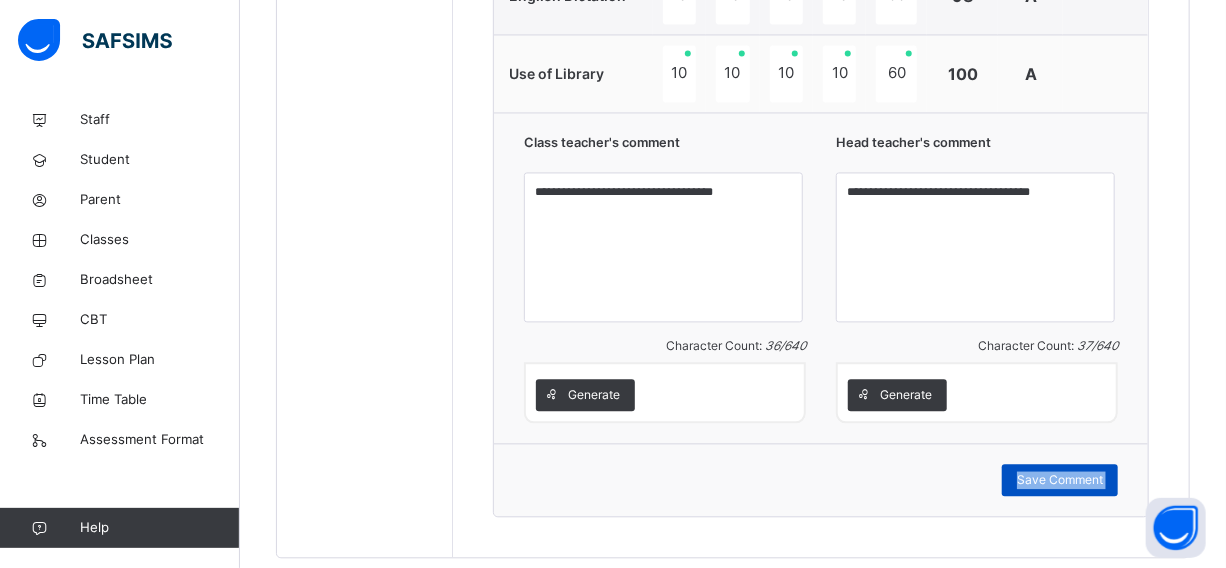click on "Save Comment" at bounding box center [1060, 480] 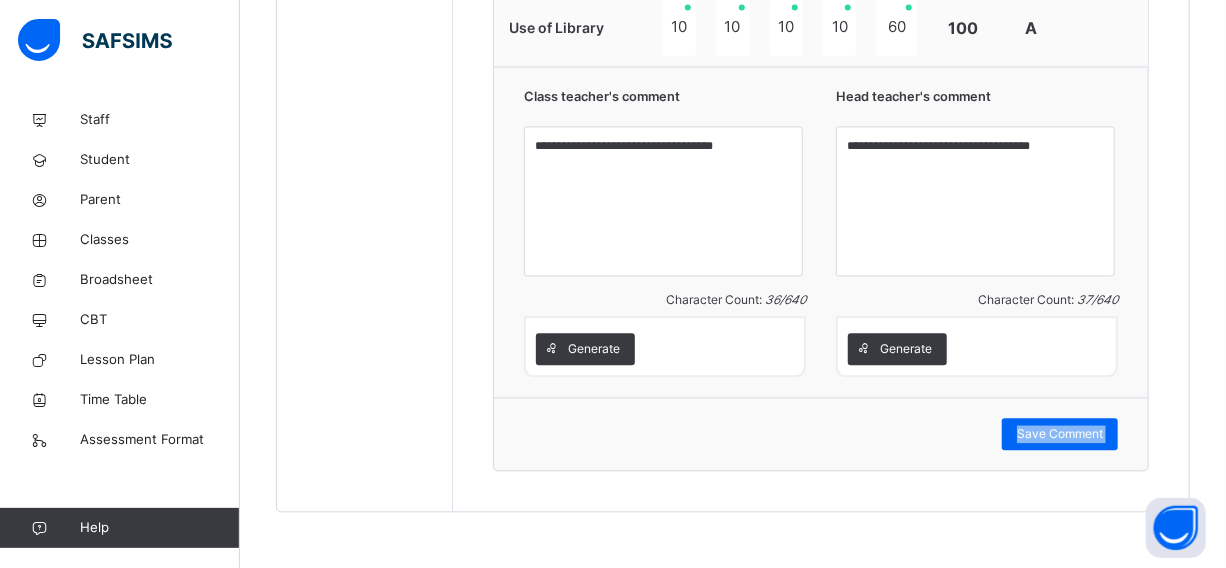 scroll, scrollTop: 1811, scrollLeft: 0, axis: vertical 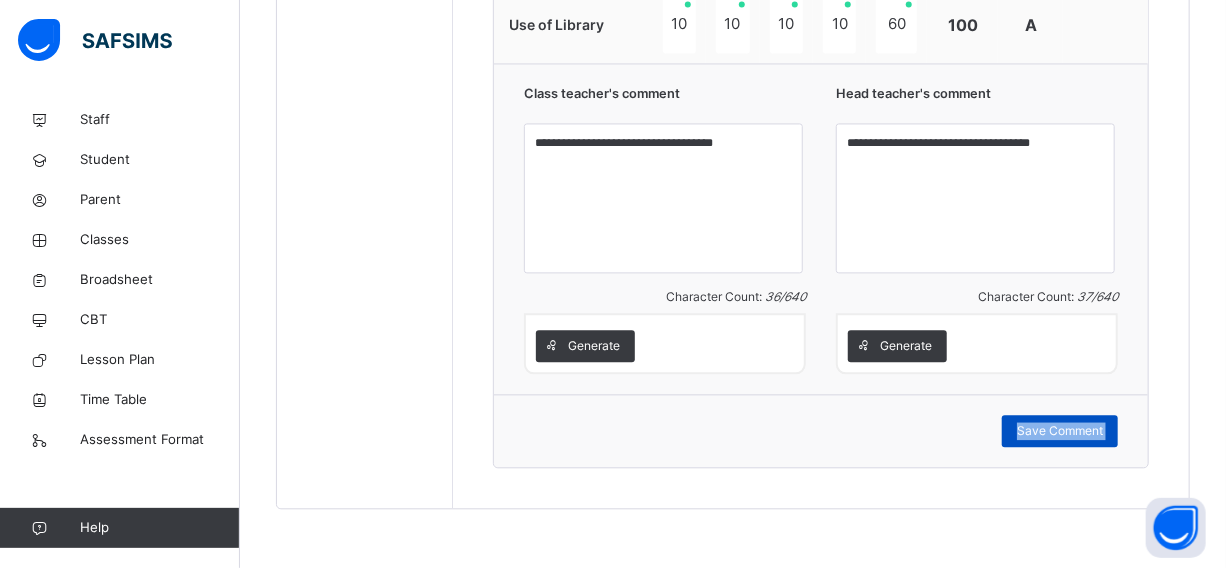 click on "Save Comment" at bounding box center (1060, 431) 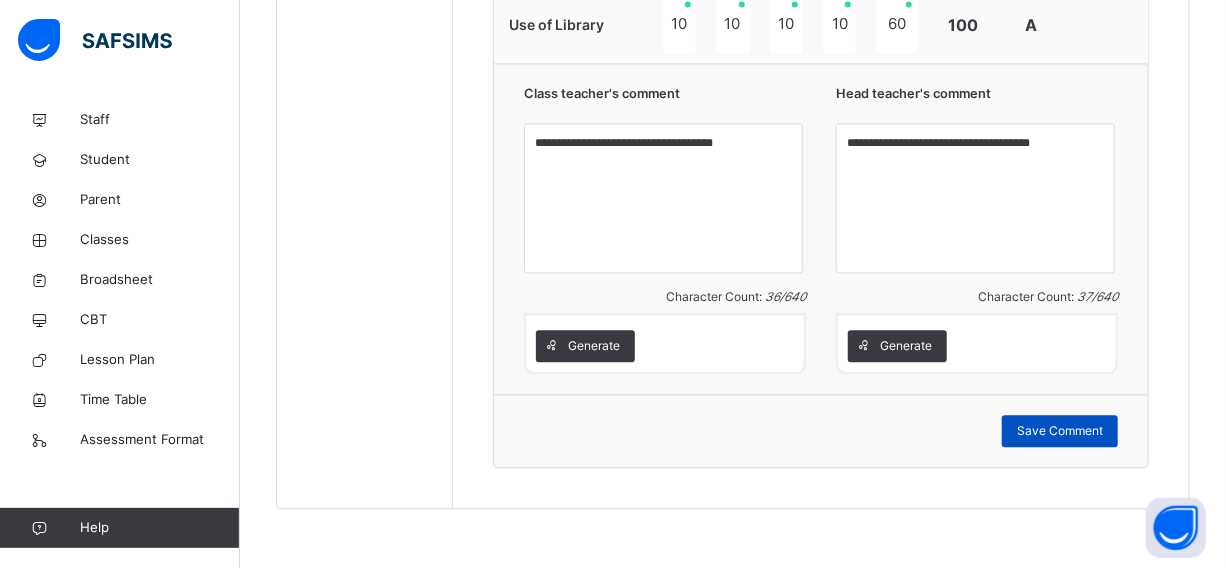 click on "Save Comment" at bounding box center (1060, 431) 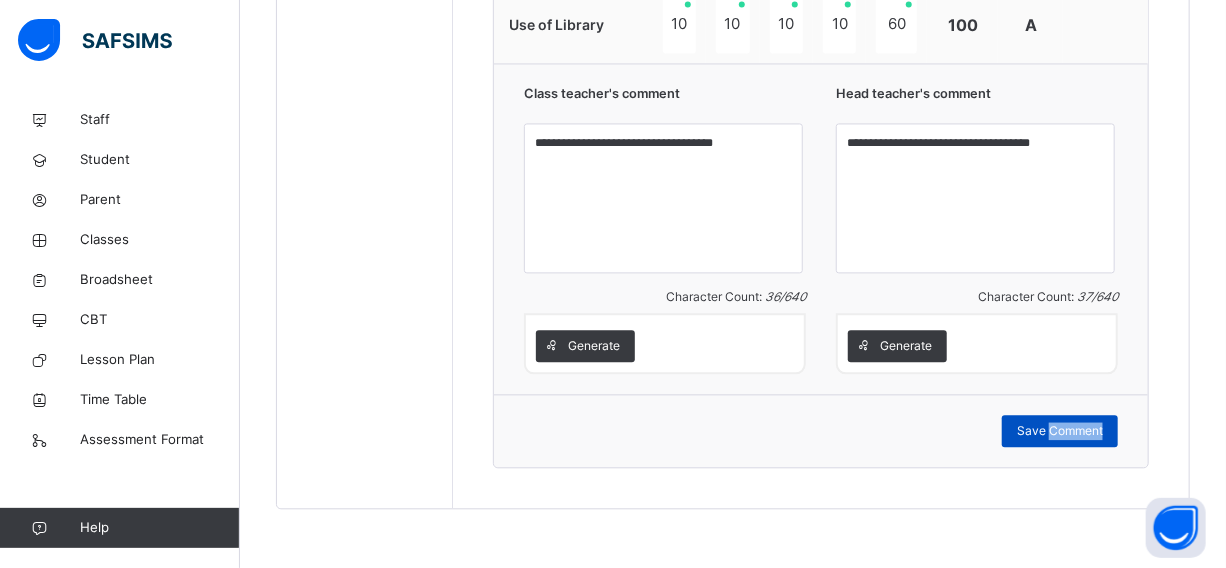 click on "Save Comment" at bounding box center [1060, 431] 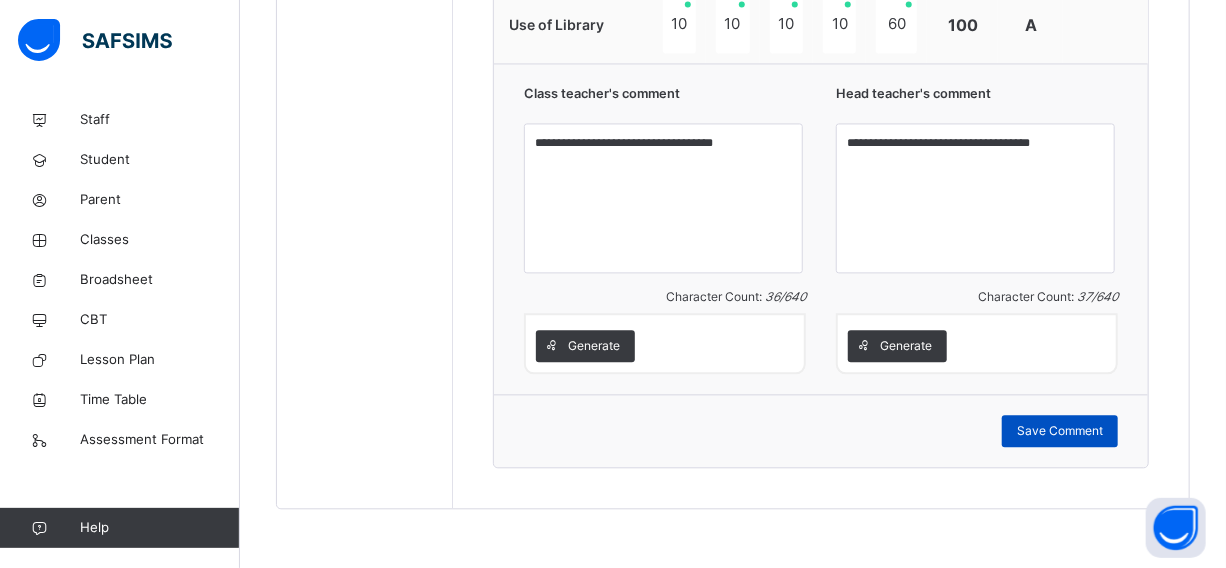 click on "Save Comment" at bounding box center [1060, 431] 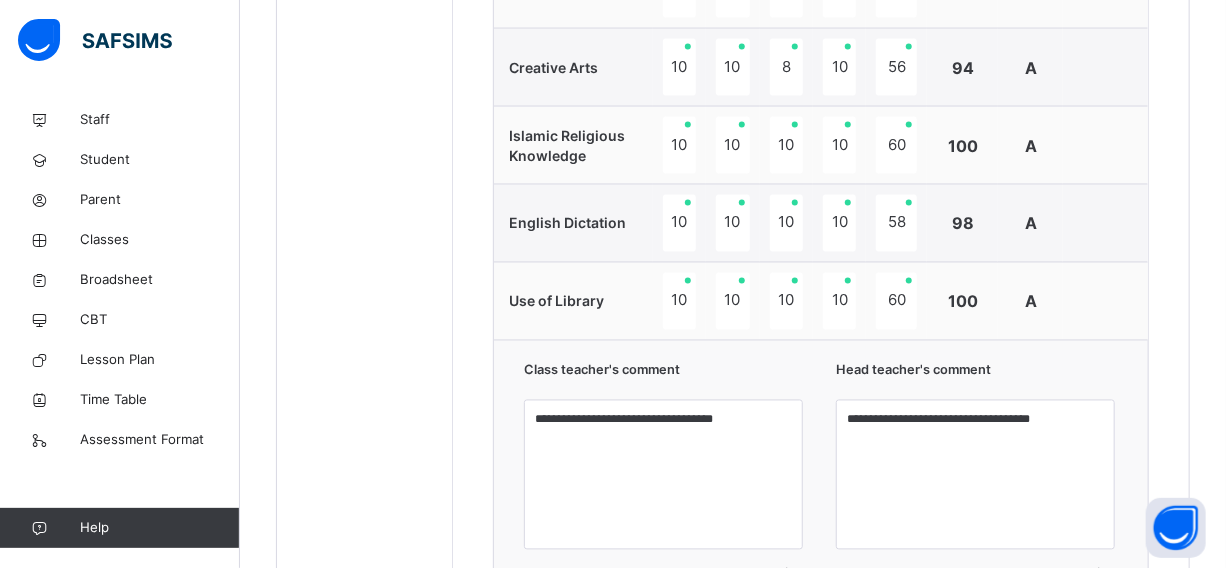 scroll, scrollTop: 1630, scrollLeft: 0, axis: vertical 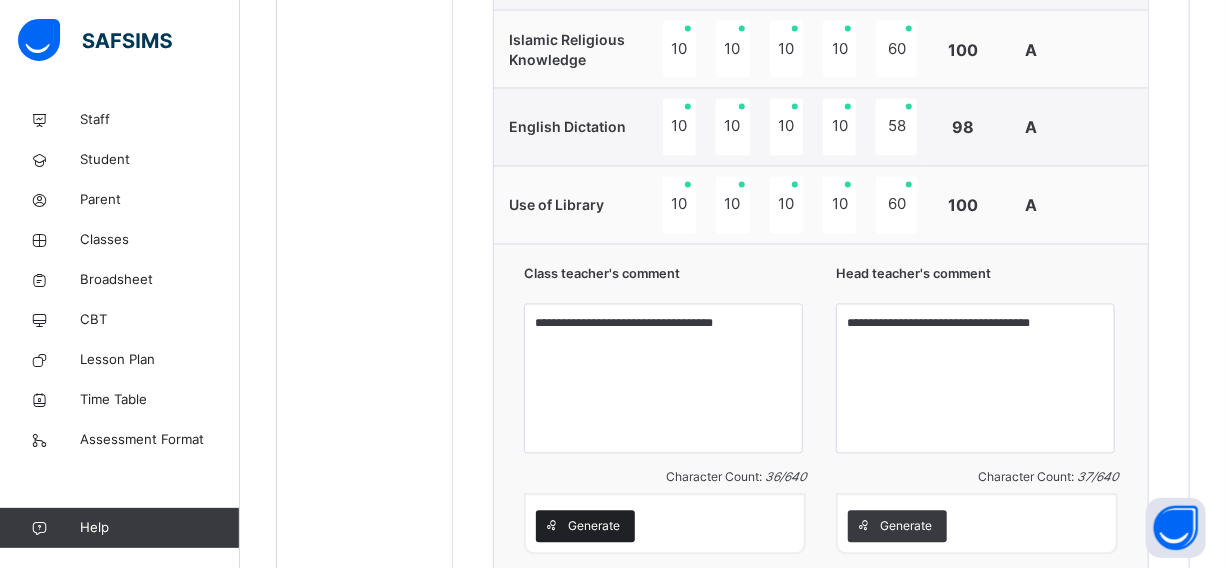 click on "Generate" at bounding box center [594, 527] 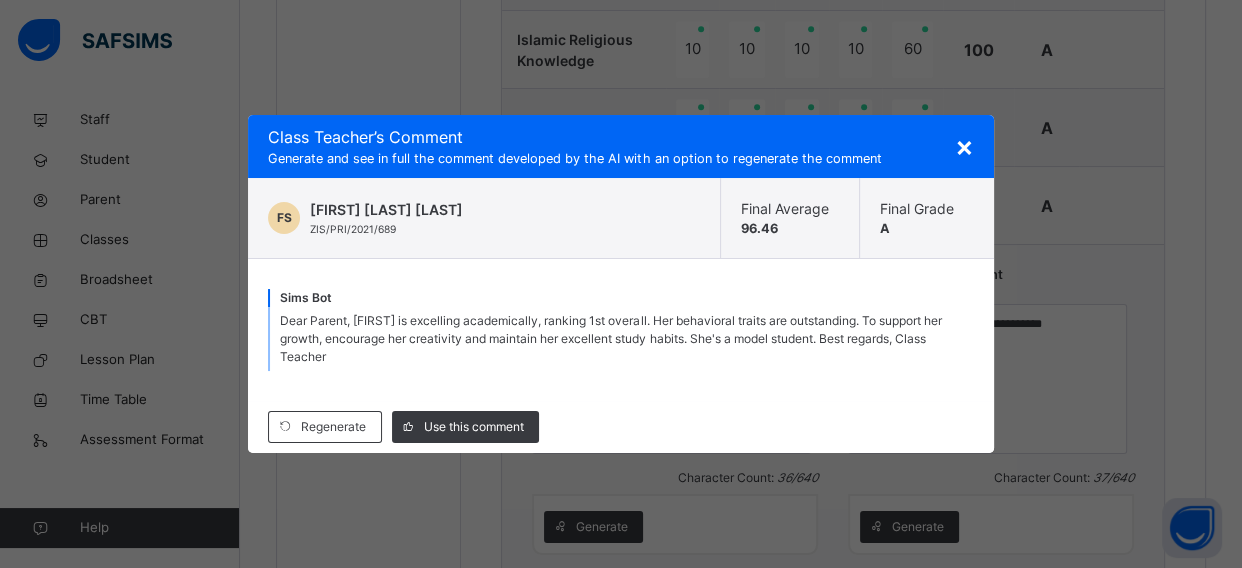 click on "Use this comment" at bounding box center (474, 427) 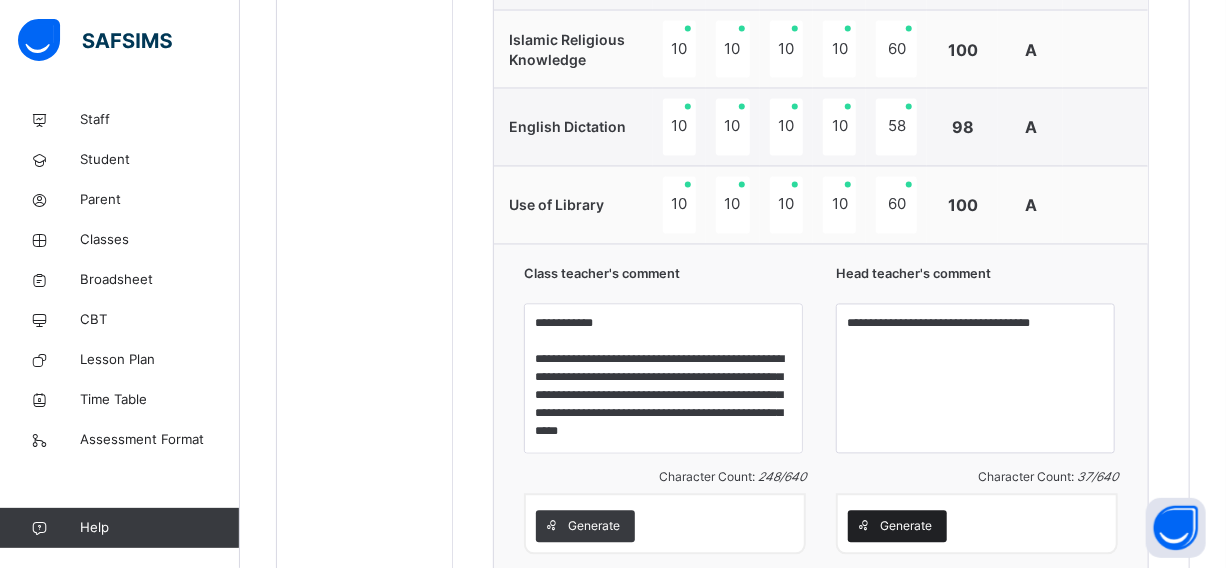 click on "Generate" at bounding box center (906, 527) 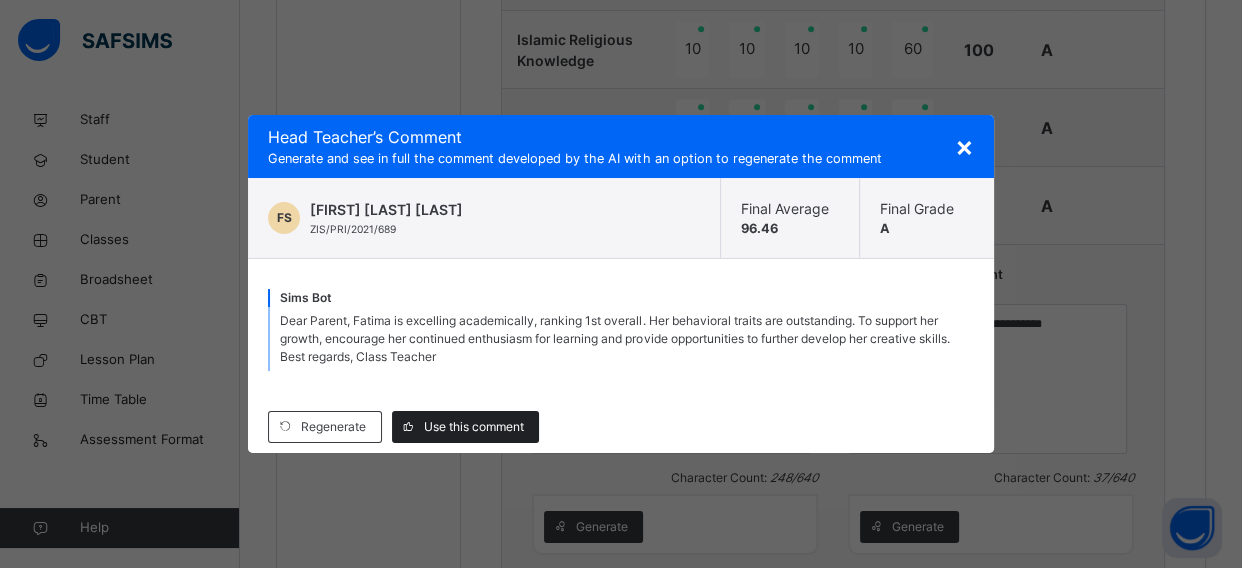 click on "Use this comment" at bounding box center [474, 427] 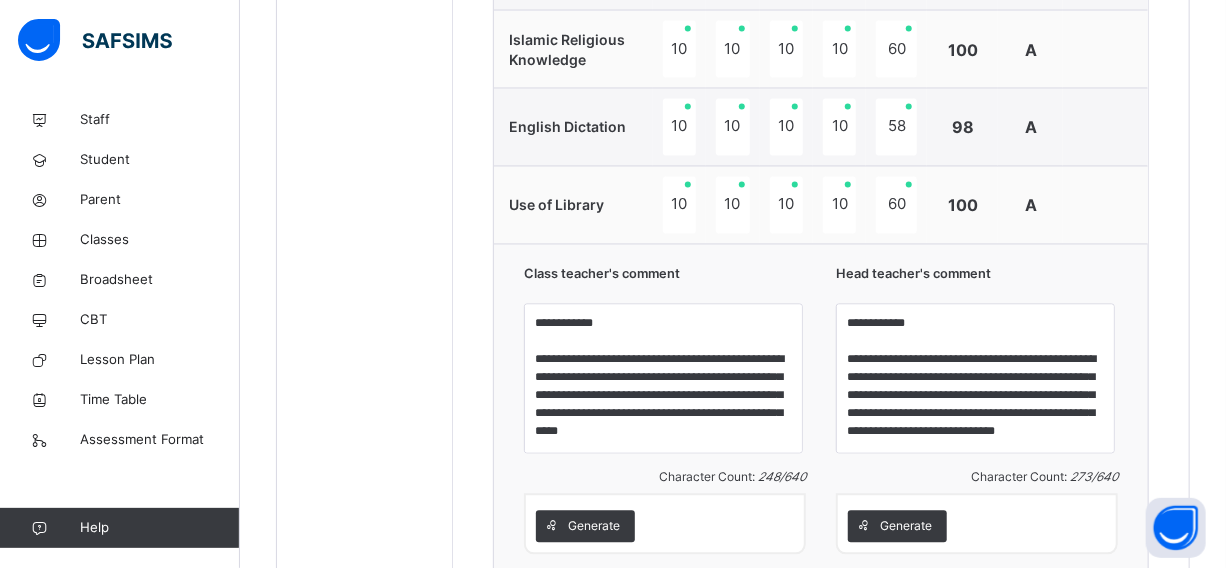 click on "**********" at bounding box center (977, 381) 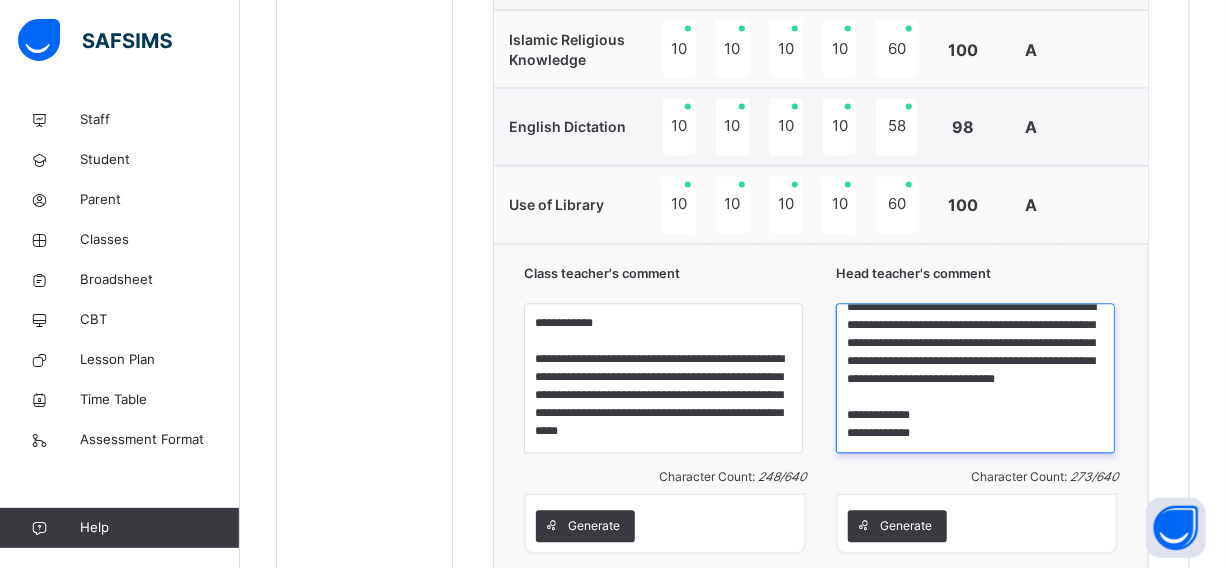 scroll, scrollTop: 70, scrollLeft: 0, axis: vertical 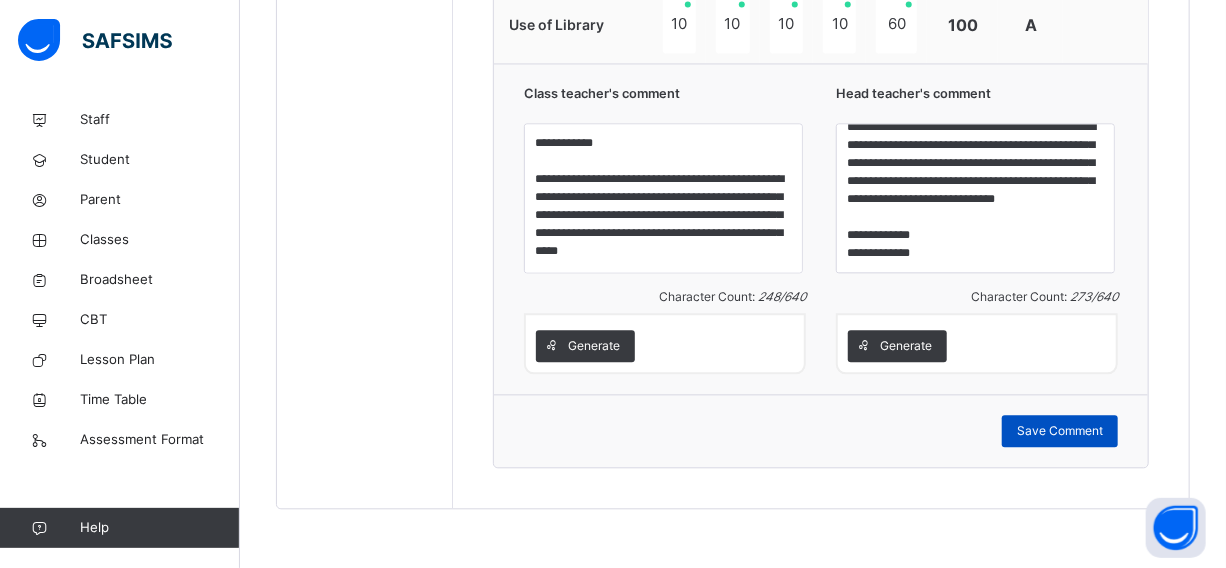 click on "Save Comment" at bounding box center [1060, 431] 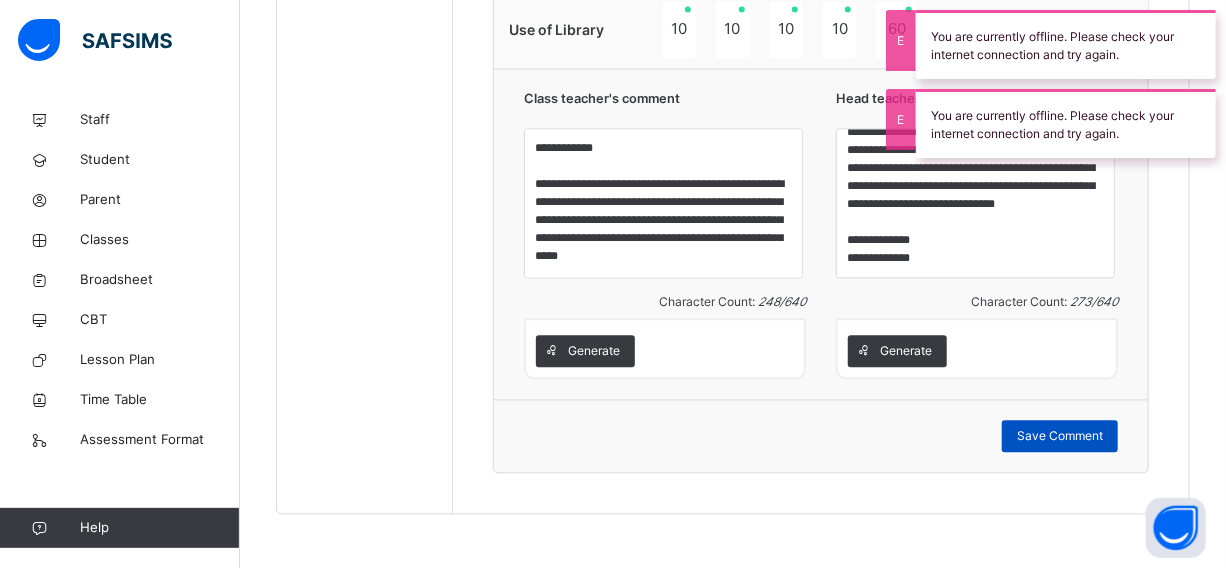 scroll, scrollTop: 1811, scrollLeft: 0, axis: vertical 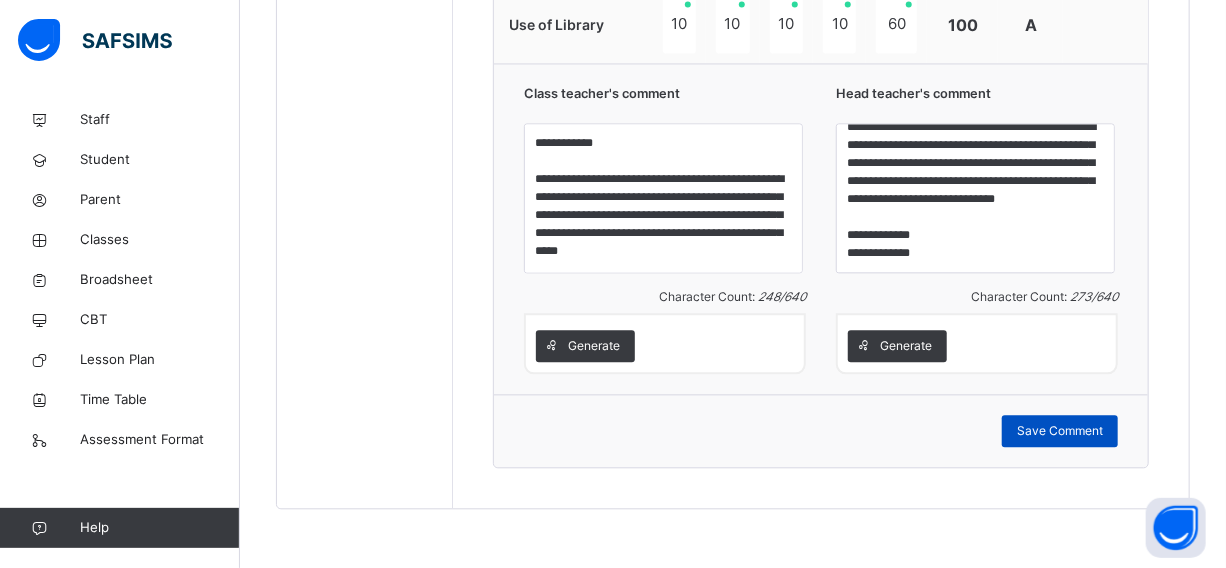click on "Save Comment" at bounding box center (1060, 431) 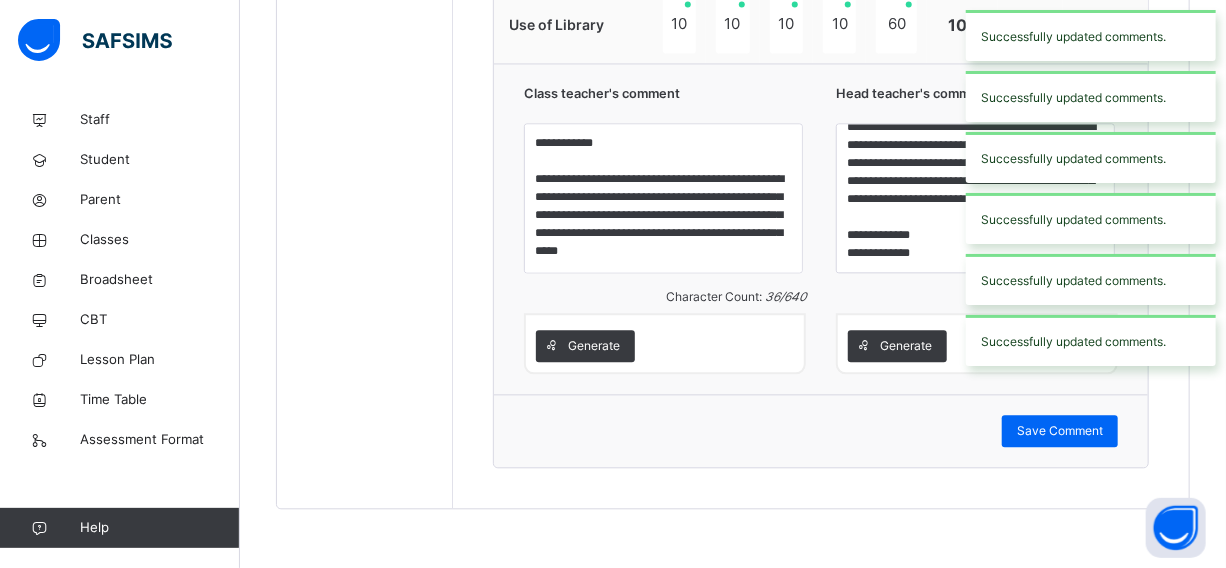 type on "**********" 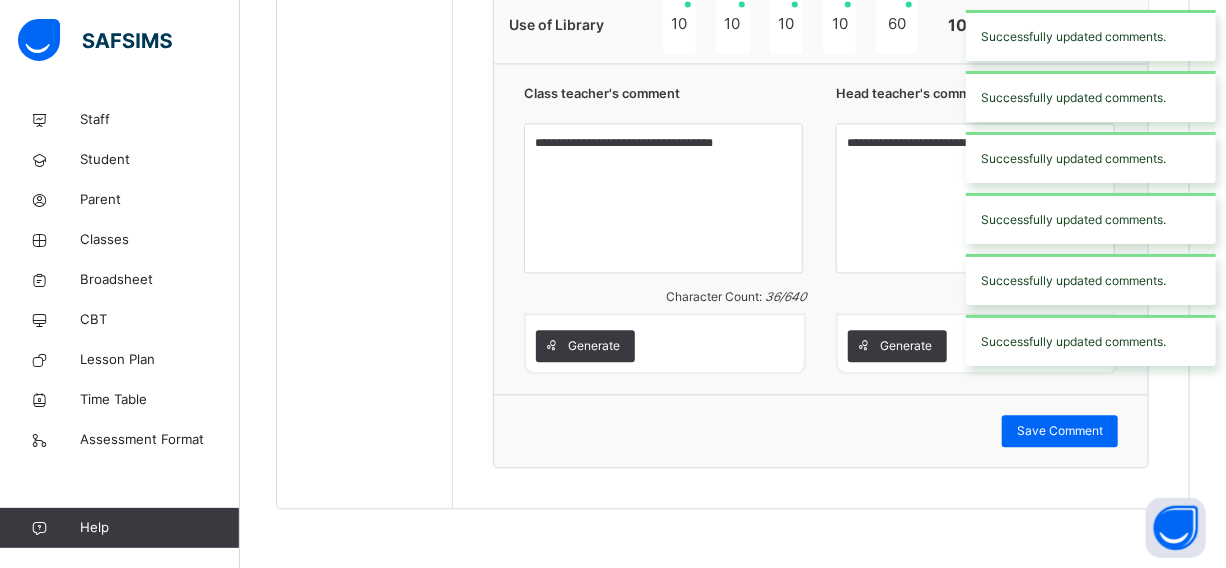 scroll, scrollTop: 0, scrollLeft: 0, axis: both 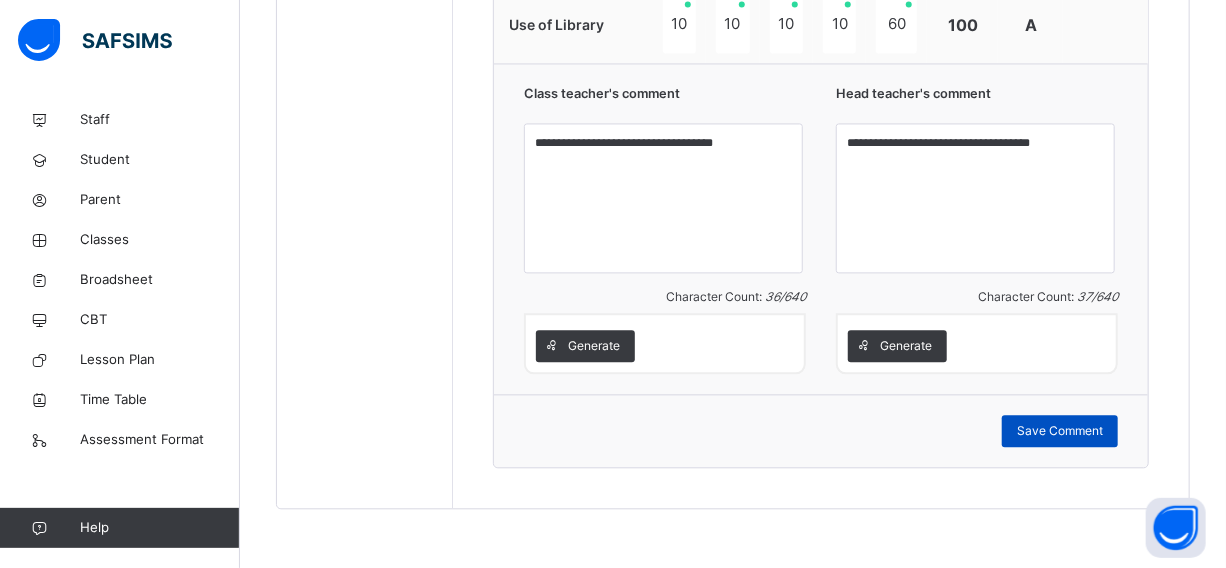click on "Save Comment" at bounding box center (1060, 431) 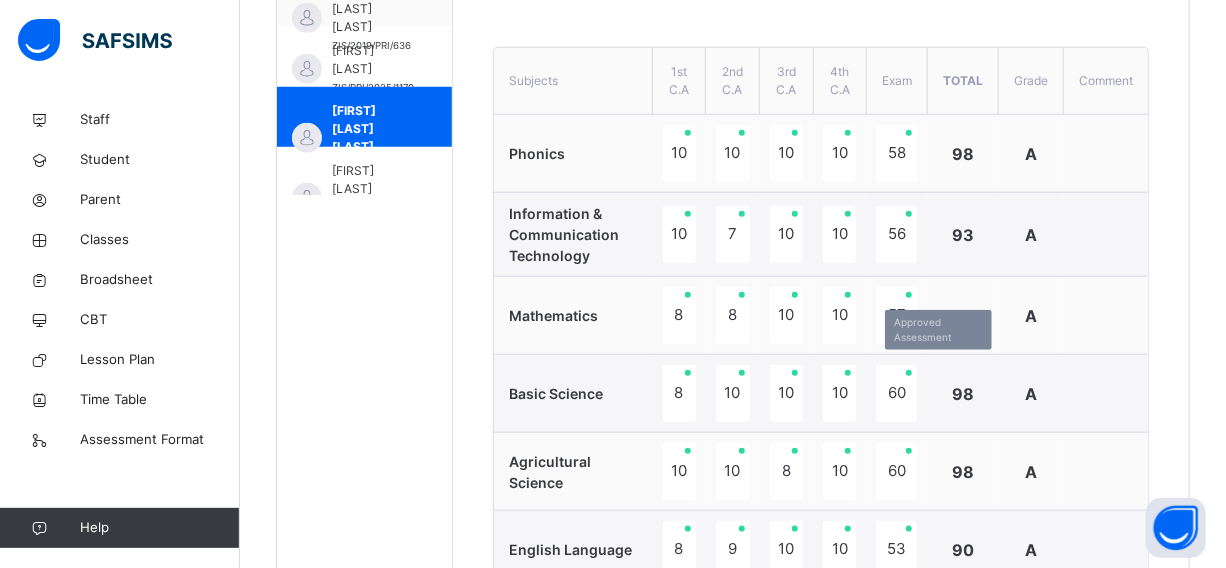 scroll, scrollTop: 720, scrollLeft: 0, axis: vertical 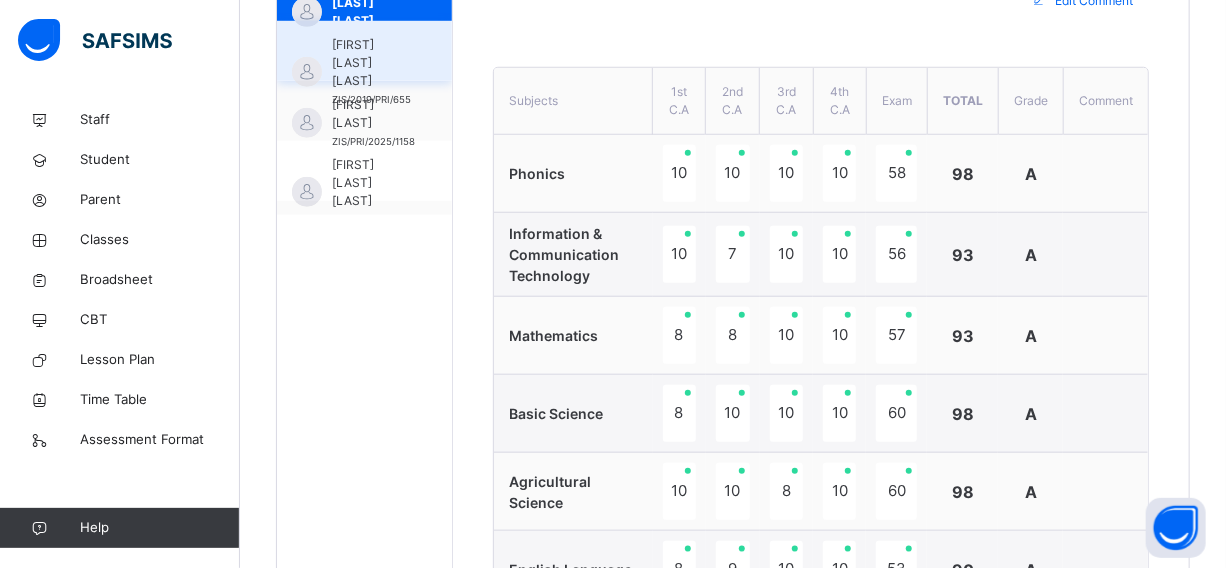 click on "IMAAM ABDULKADIR ISIAKA ZIS/2019/PRI/655" at bounding box center (364, 51) 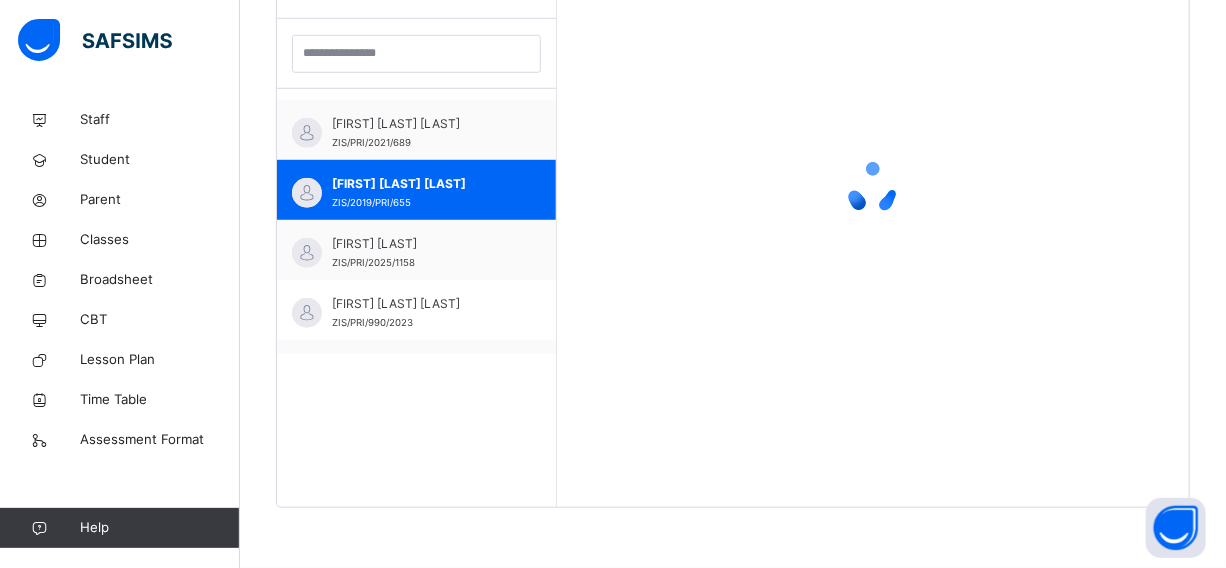 scroll, scrollTop: 580, scrollLeft: 0, axis: vertical 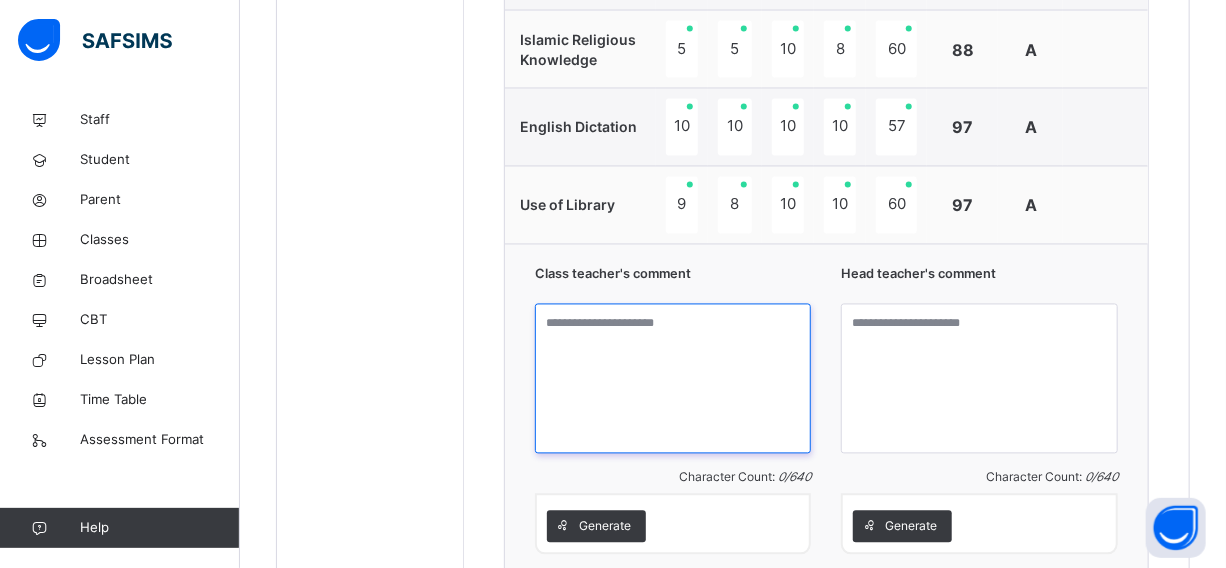 click at bounding box center [673, 379] 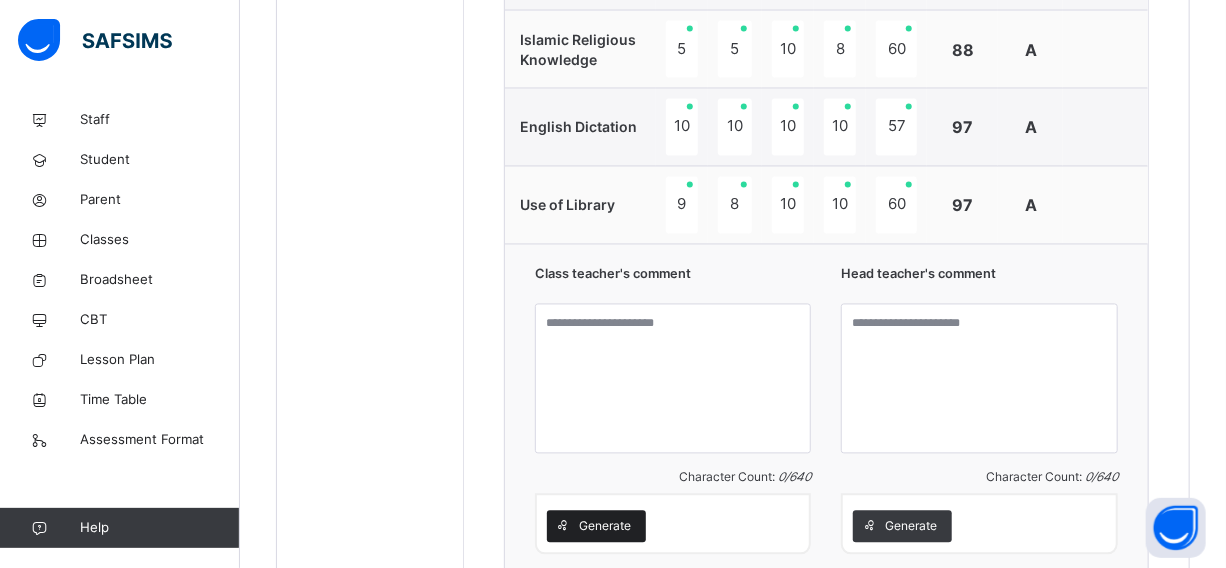 click on "Generate" at bounding box center [605, 527] 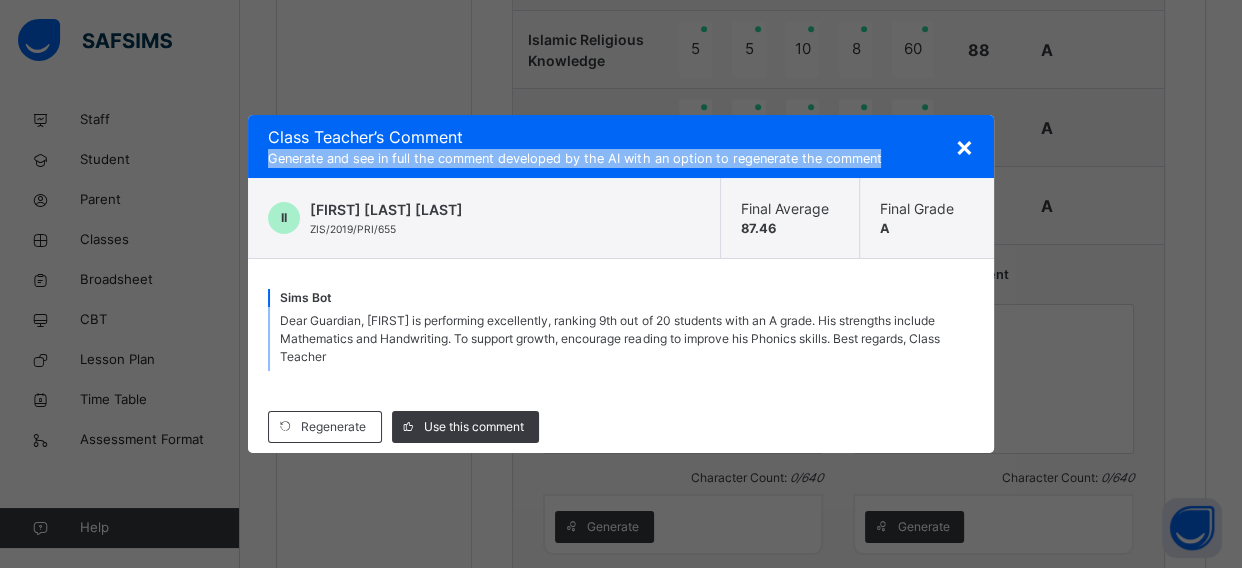 click on "Class Teacher ’s Comment Generate and see in full the comment developed by the AI with an option to regenerate the comment" at bounding box center [620, 146] 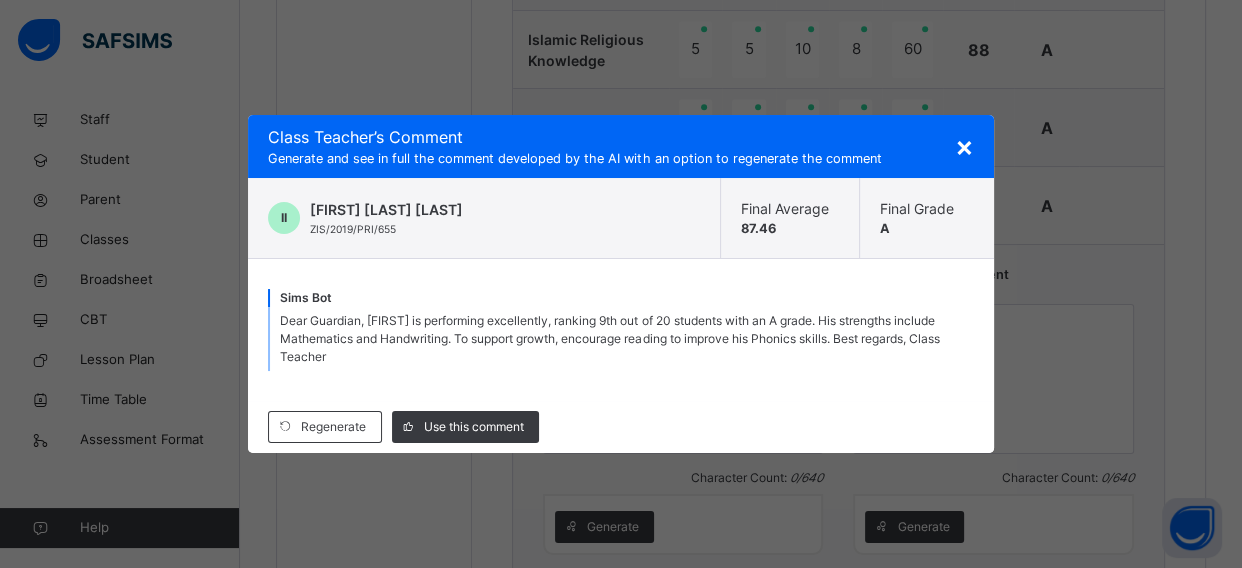 click on "×" at bounding box center [964, 146] 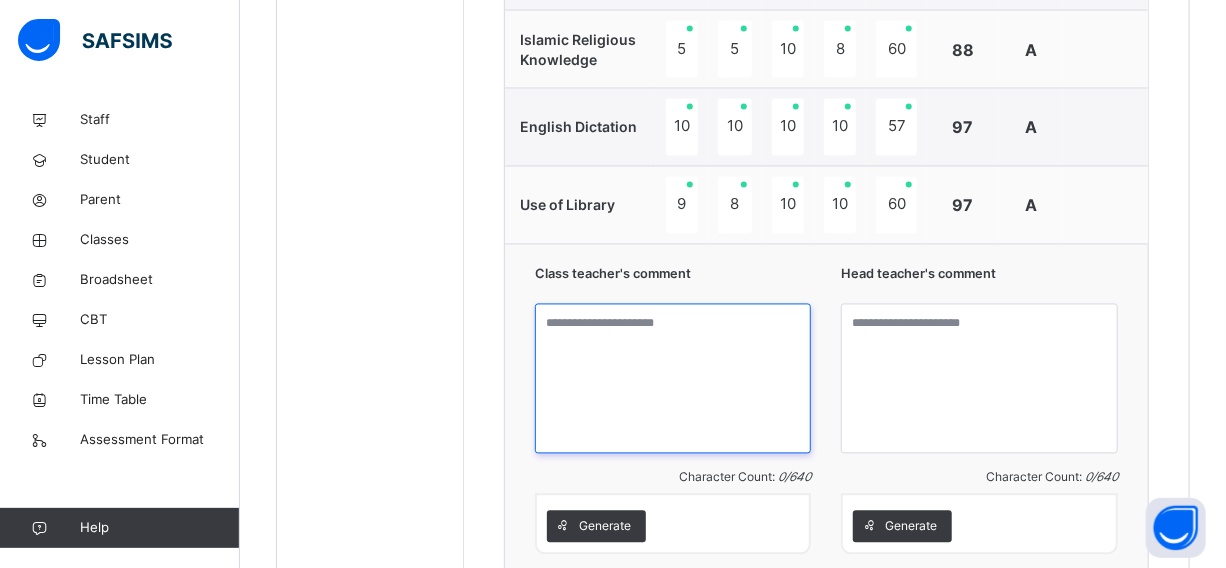 click at bounding box center [673, 379] 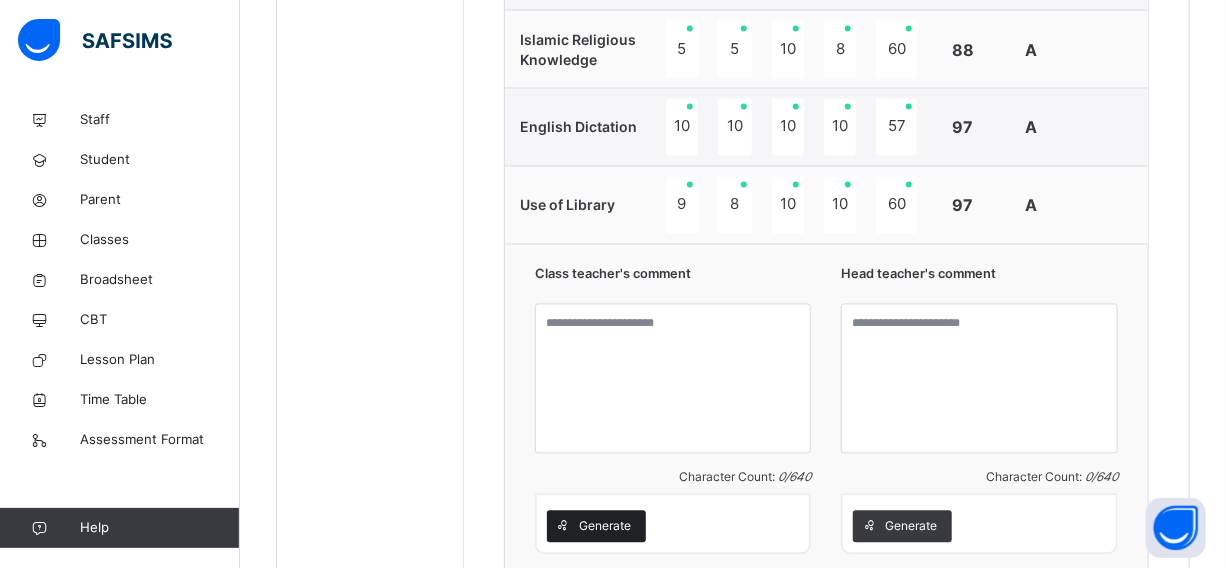 click on "Generate" at bounding box center [596, 527] 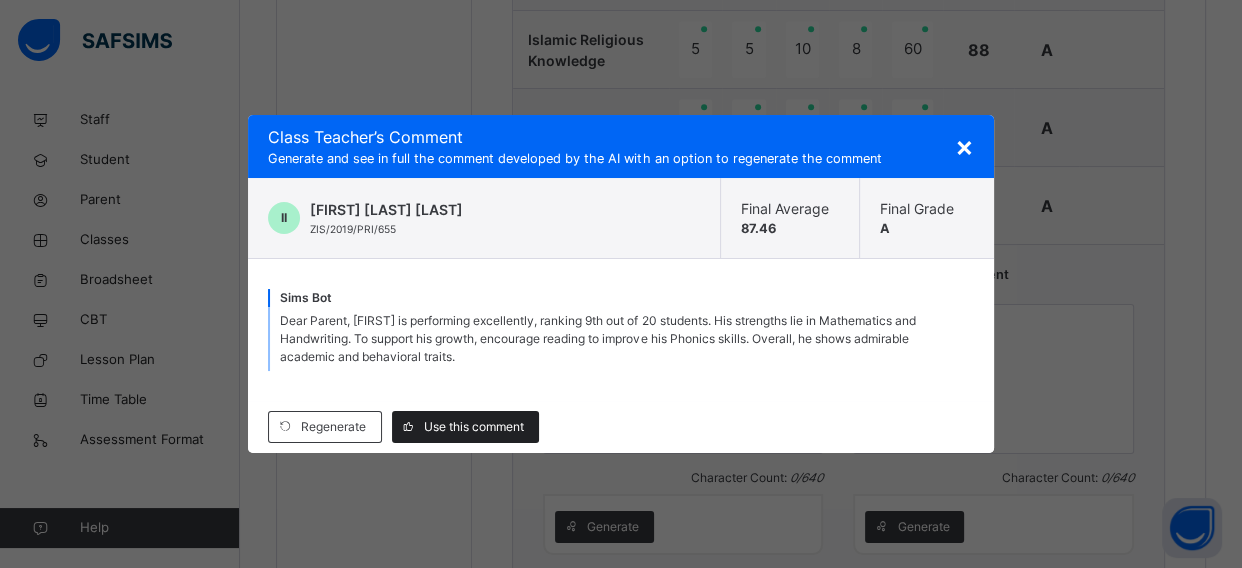 click on "Use this comment" at bounding box center [474, 427] 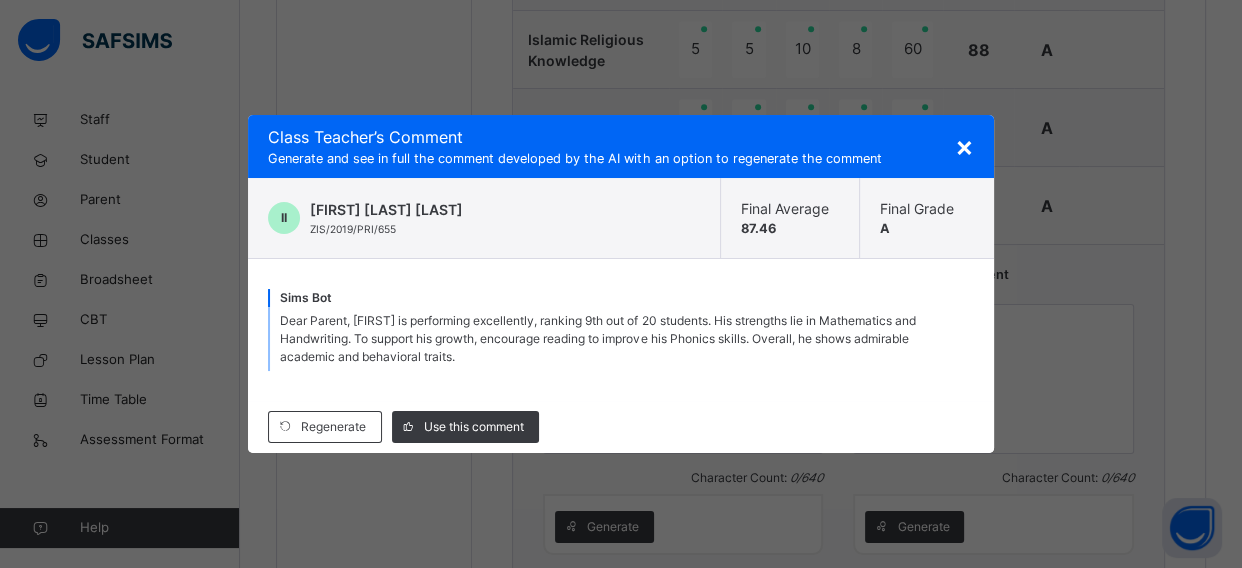 type on "**********" 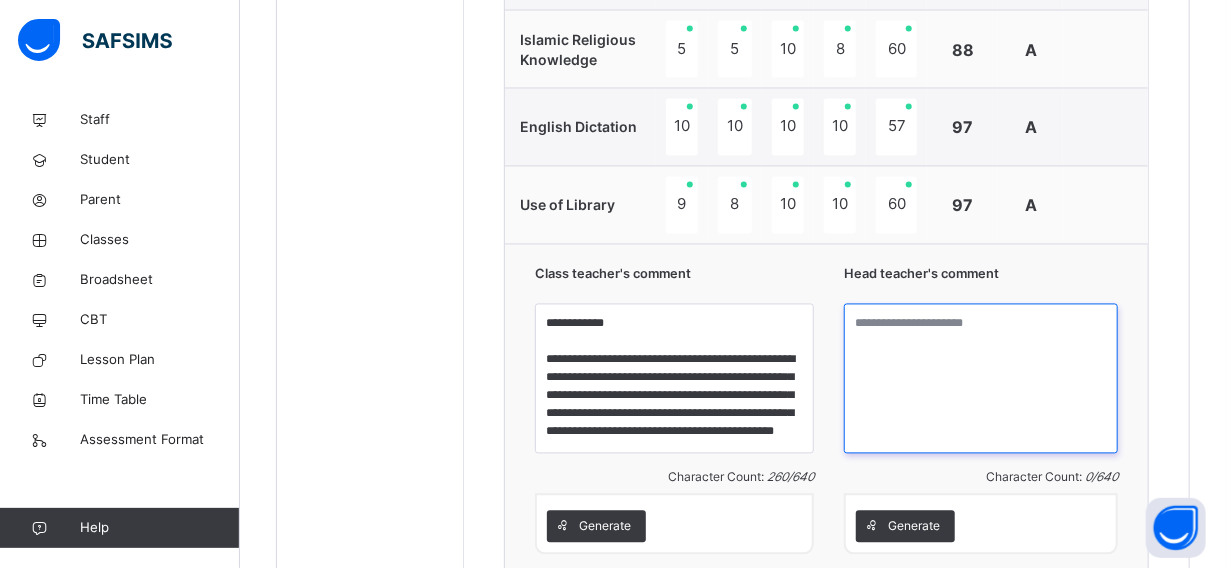 click at bounding box center [981, 379] 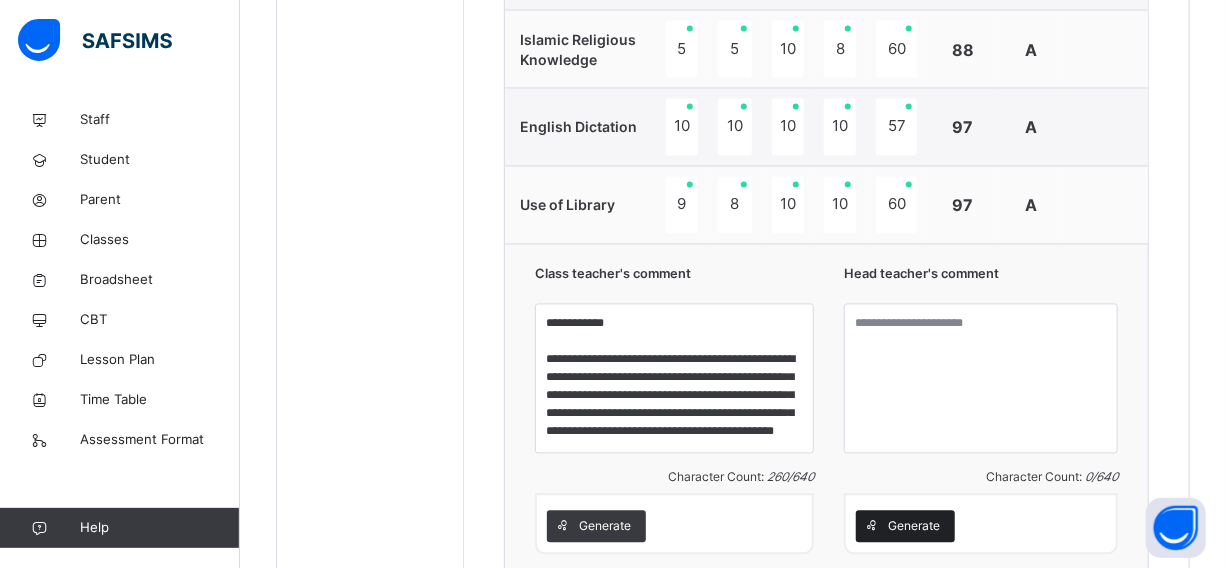 click on "Generate" at bounding box center (914, 527) 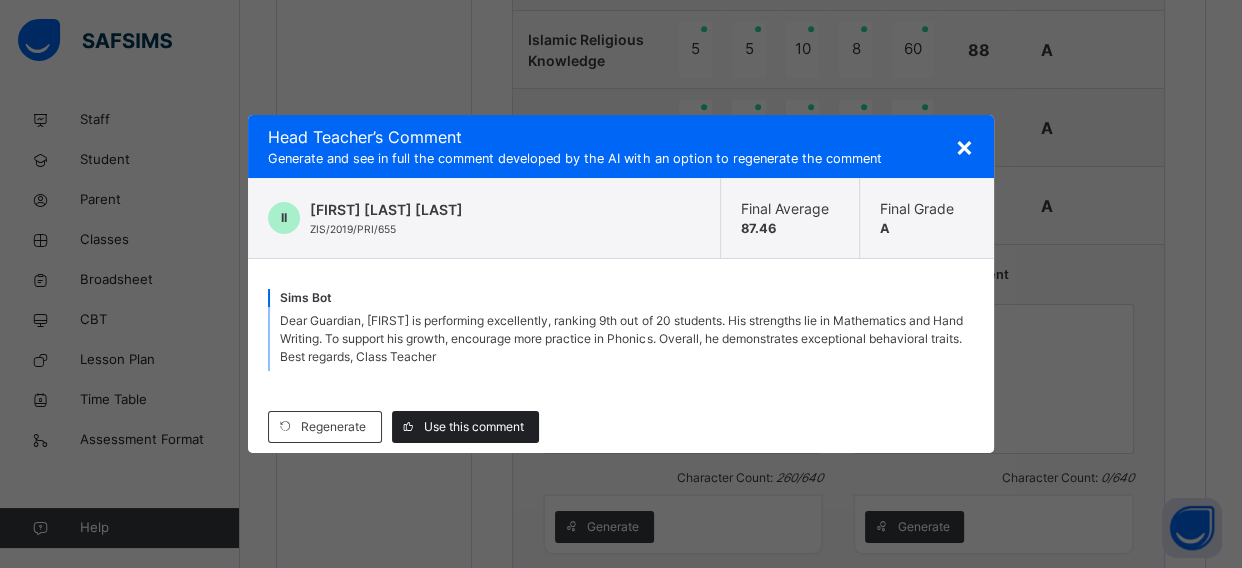 click on "Use this comment" at bounding box center [474, 427] 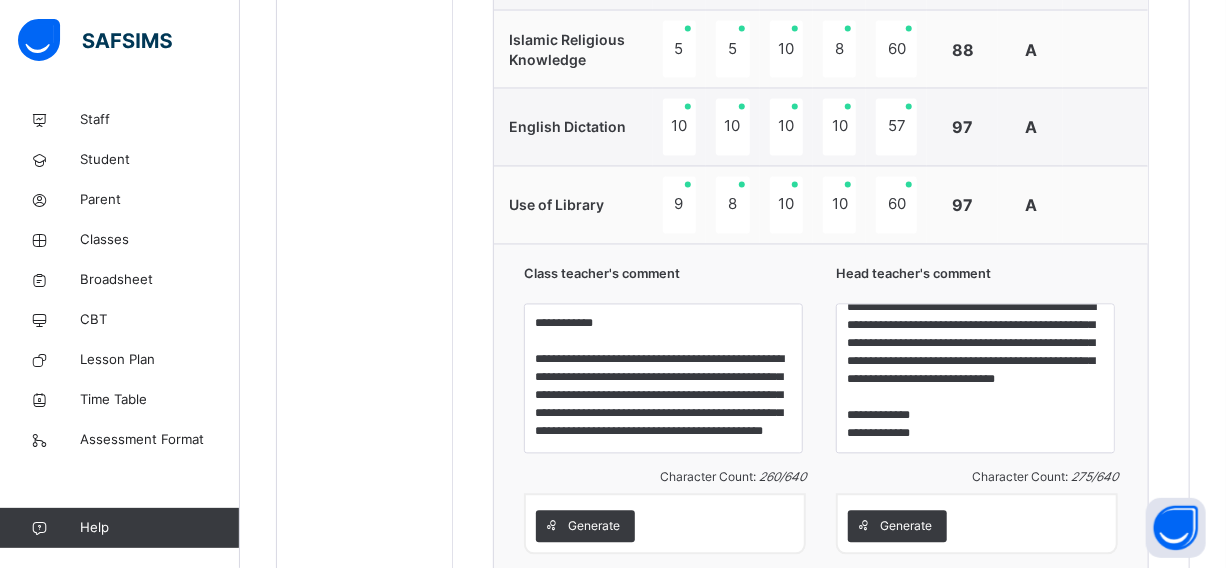 scroll, scrollTop: 88, scrollLeft: 0, axis: vertical 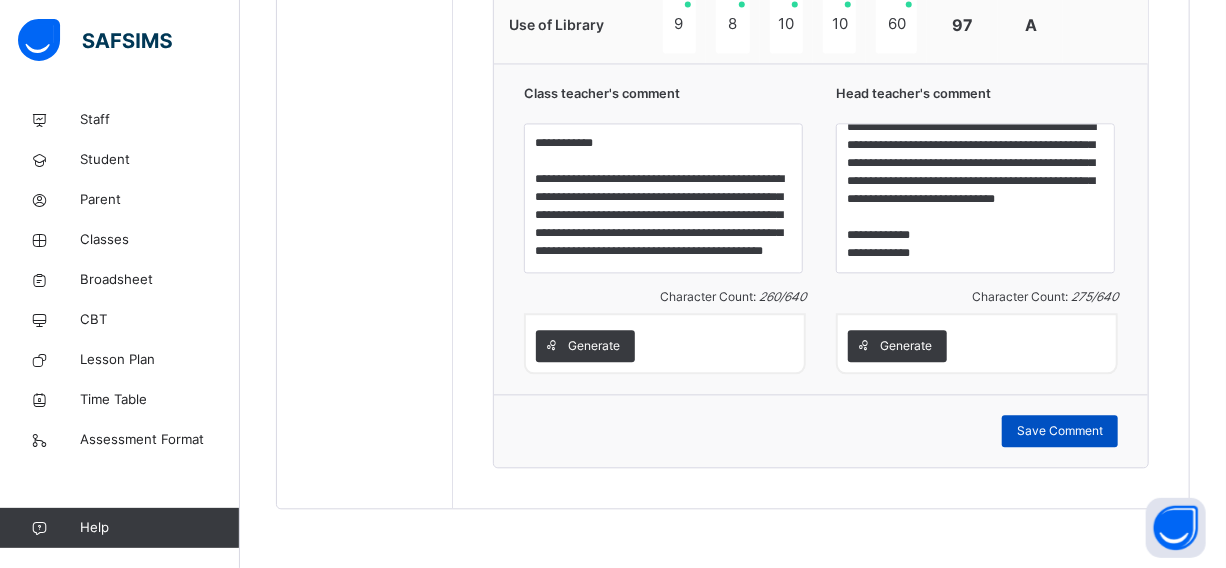 click on "Save Comment" at bounding box center [1060, 431] 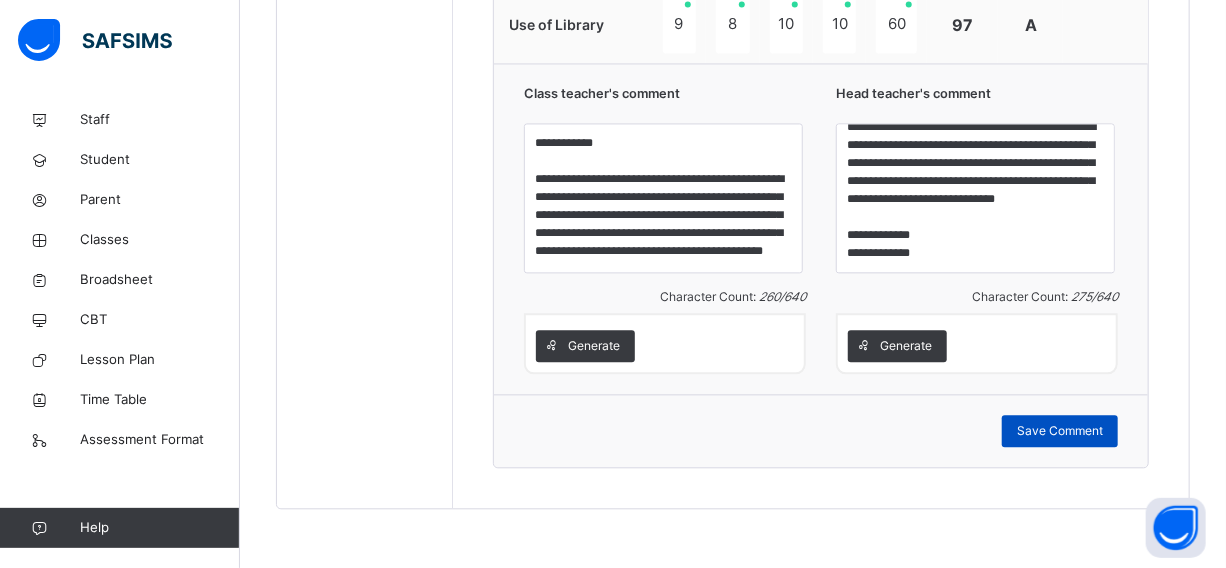 click on "Save Comment" at bounding box center (1060, 431) 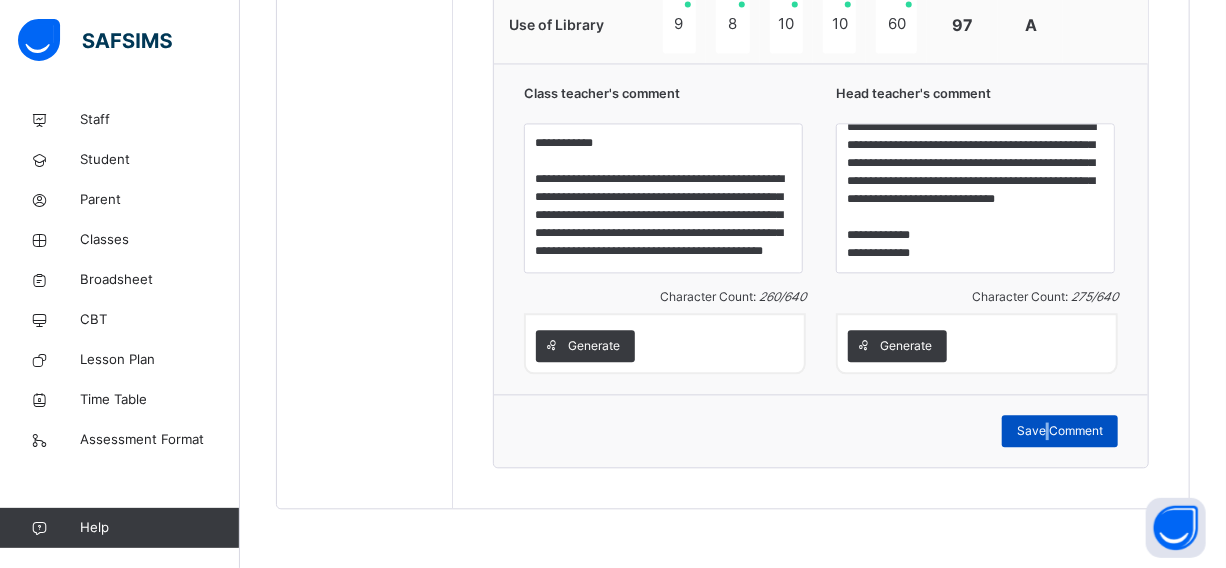 click on "Save Comment" at bounding box center [1060, 431] 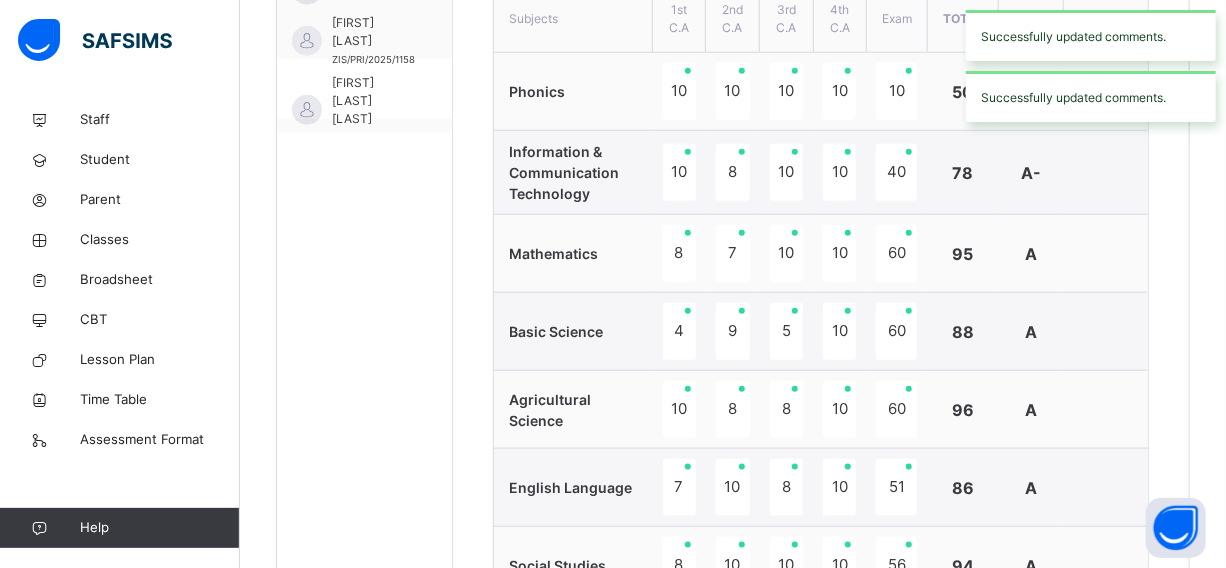 scroll, scrollTop: 720, scrollLeft: 0, axis: vertical 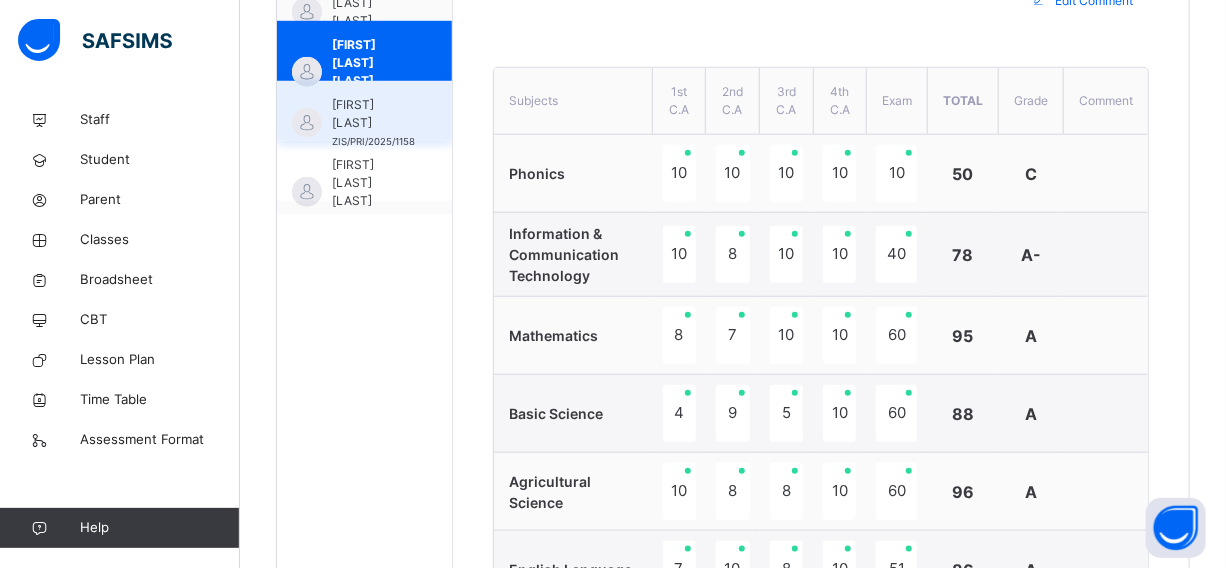click on "MARYAM  SULEIMAN" at bounding box center [373, 114] 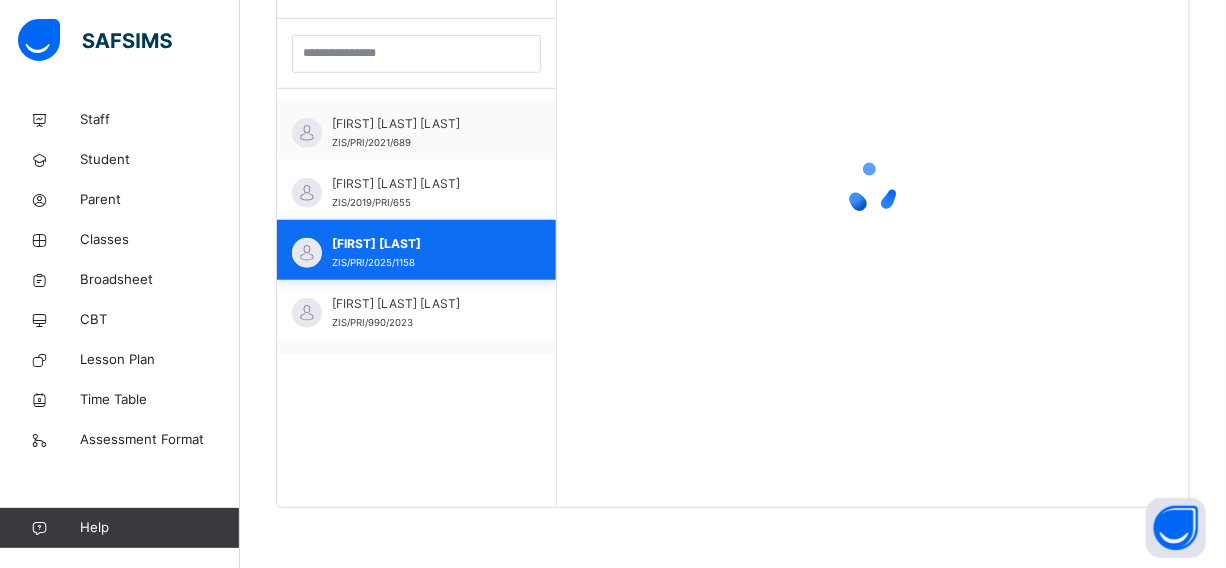 scroll, scrollTop: 580, scrollLeft: 0, axis: vertical 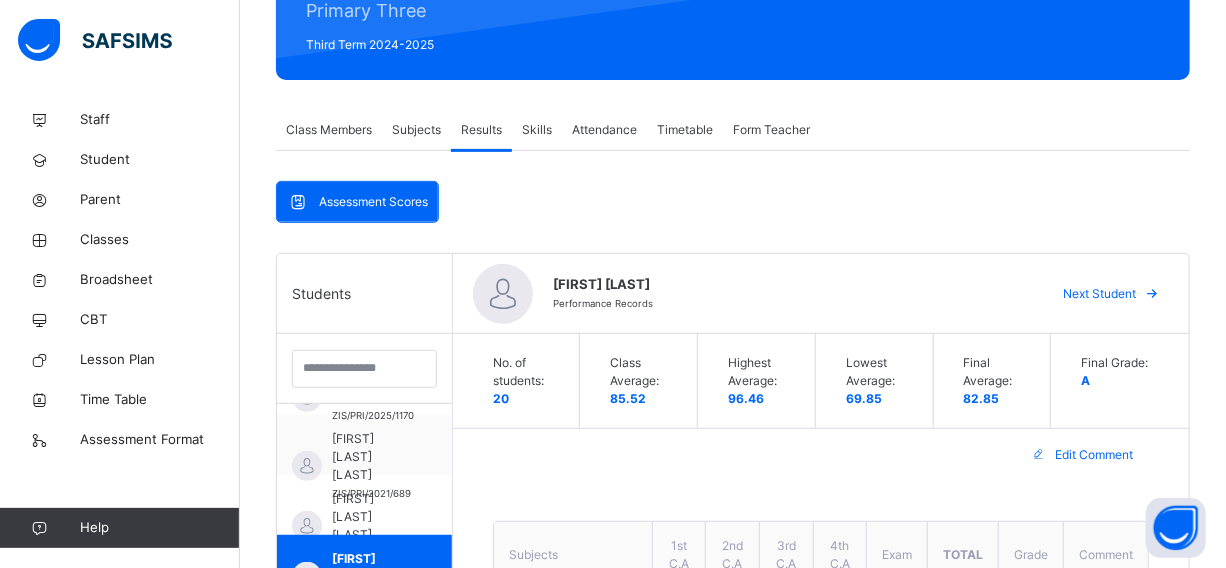 click at bounding box center [1152, 294] 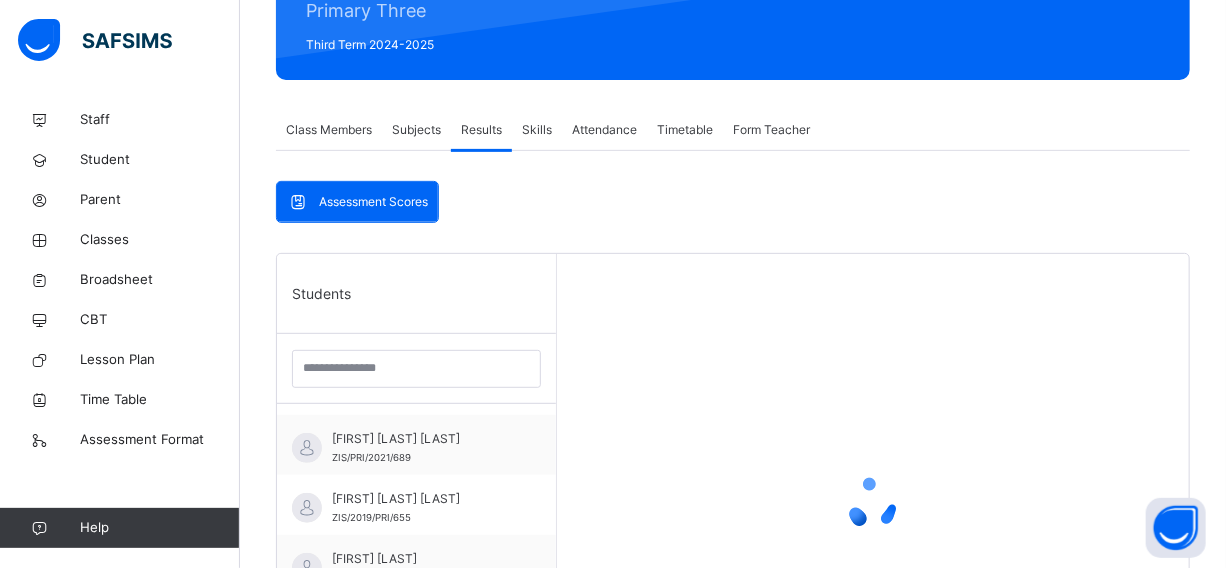 scroll, scrollTop: 400, scrollLeft: 0, axis: vertical 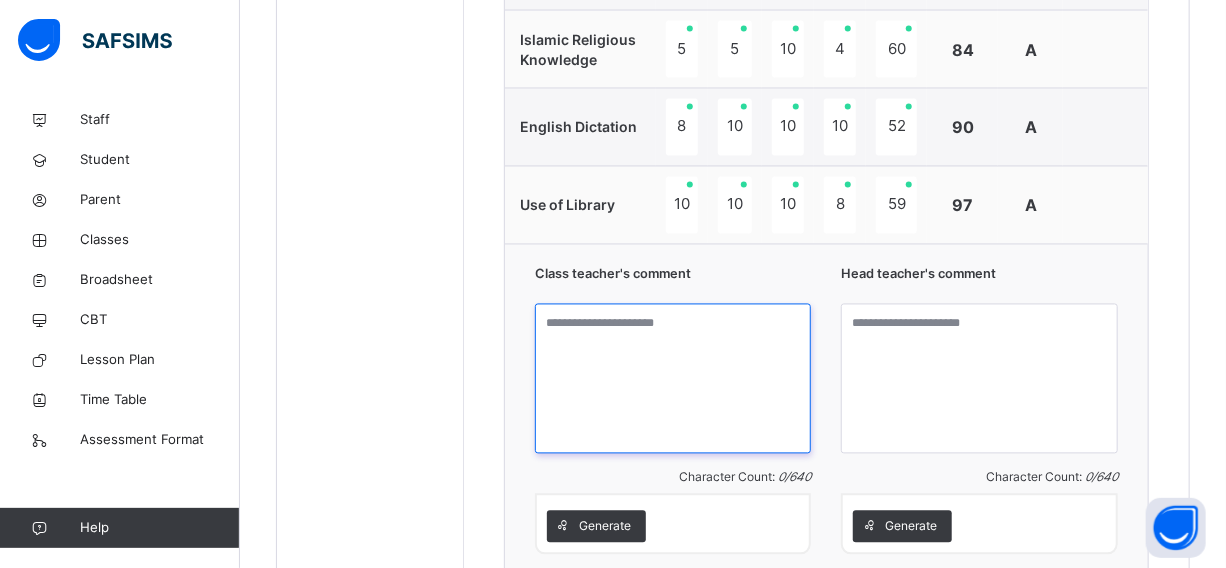 click at bounding box center [673, 379] 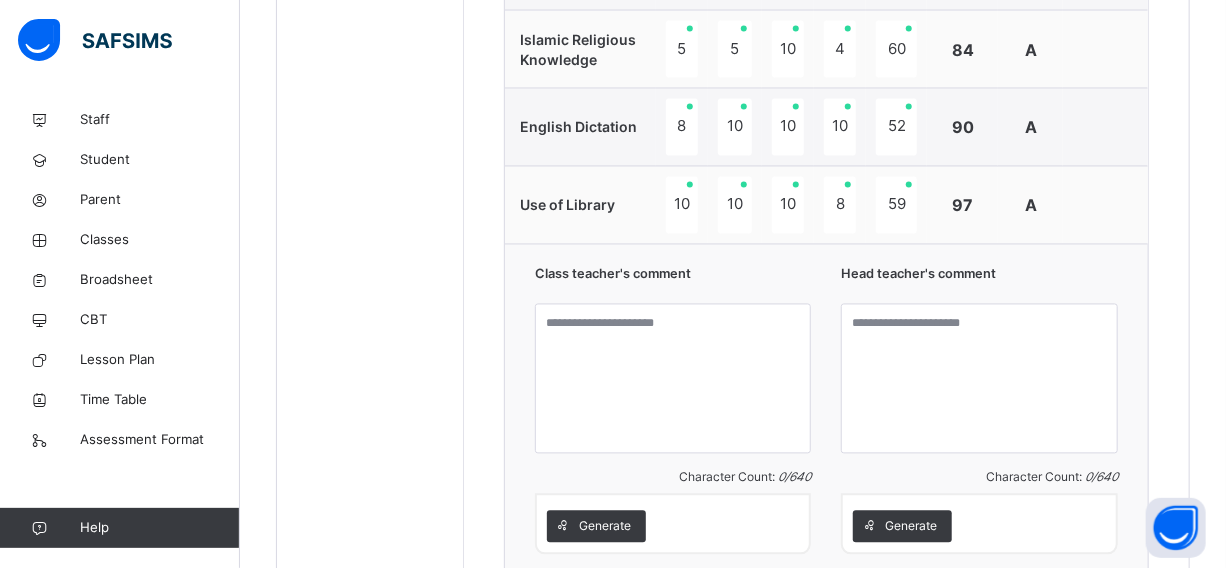 click on "Generate" at bounding box center [605, 527] 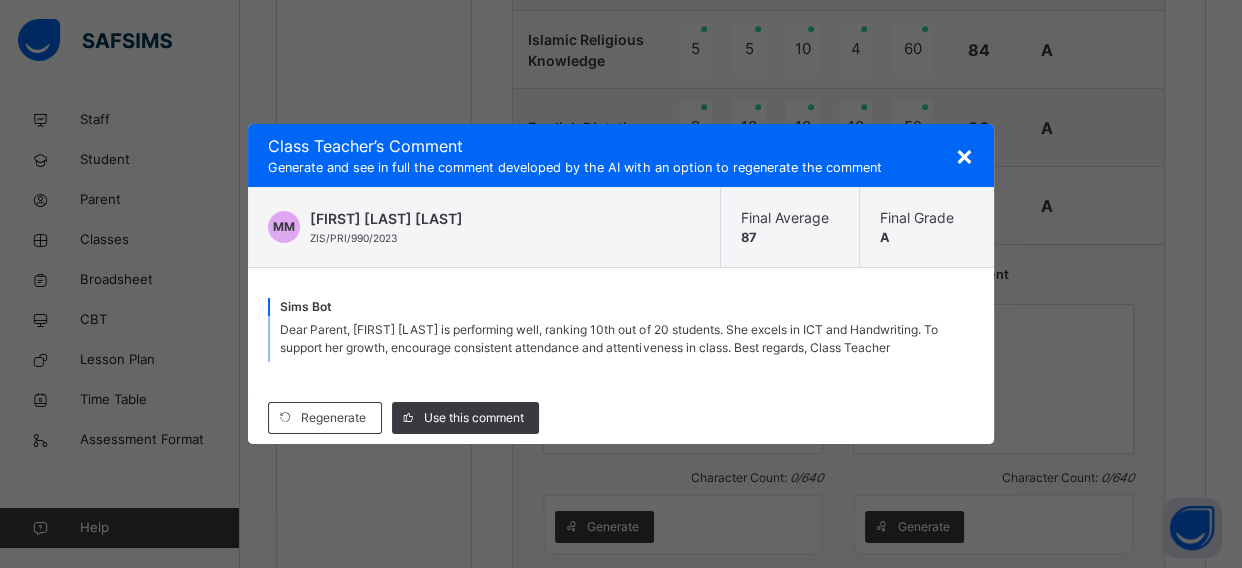 click on "Use this comment" at bounding box center (474, 418) 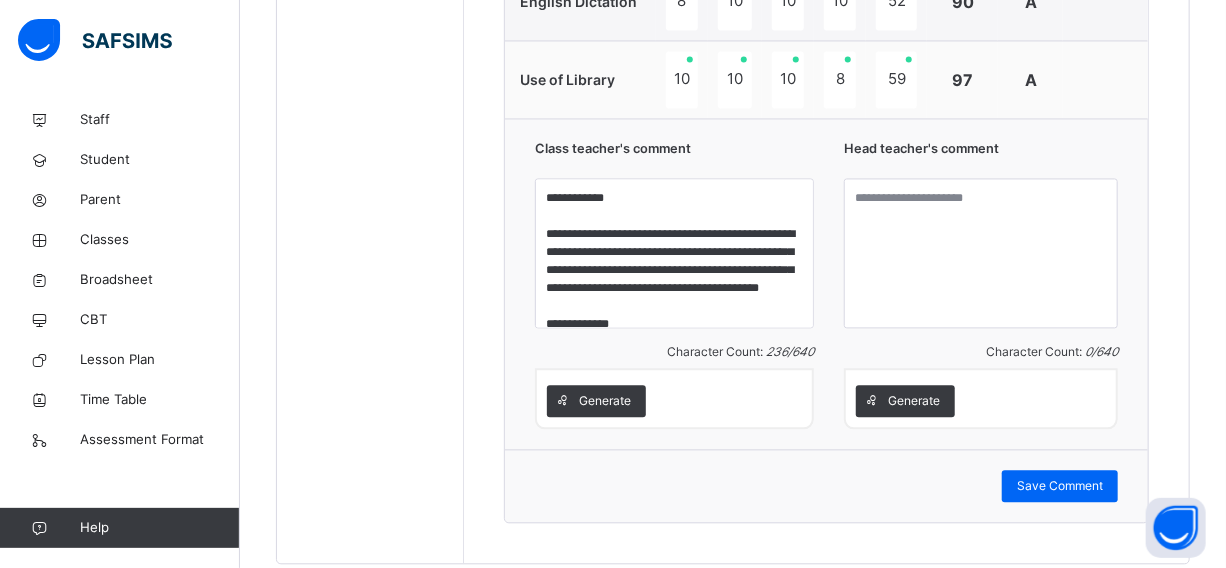 scroll, scrollTop: 1811, scrollLeft: 0, axis: vertical 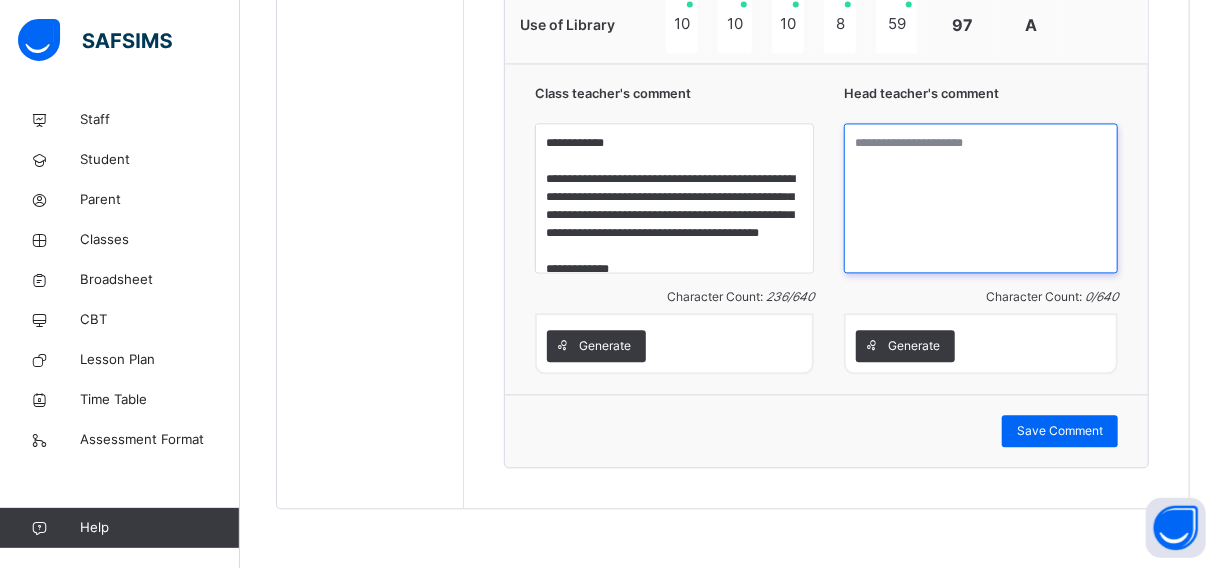 click at bounding box center [981, 198] 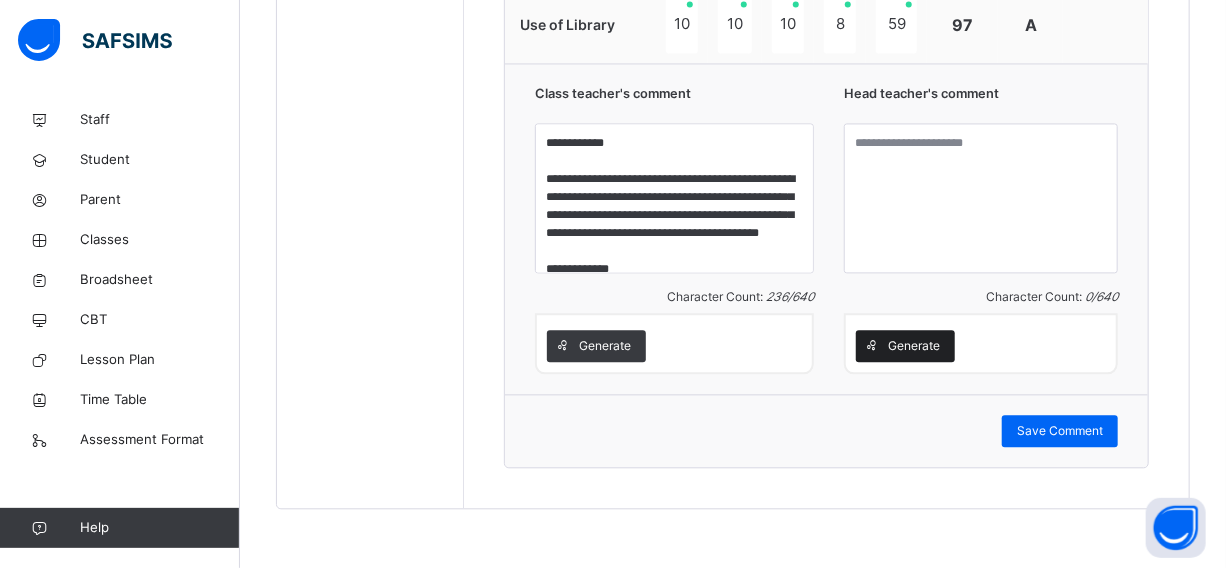 click on "Generate" at bounding box center (914, 346) 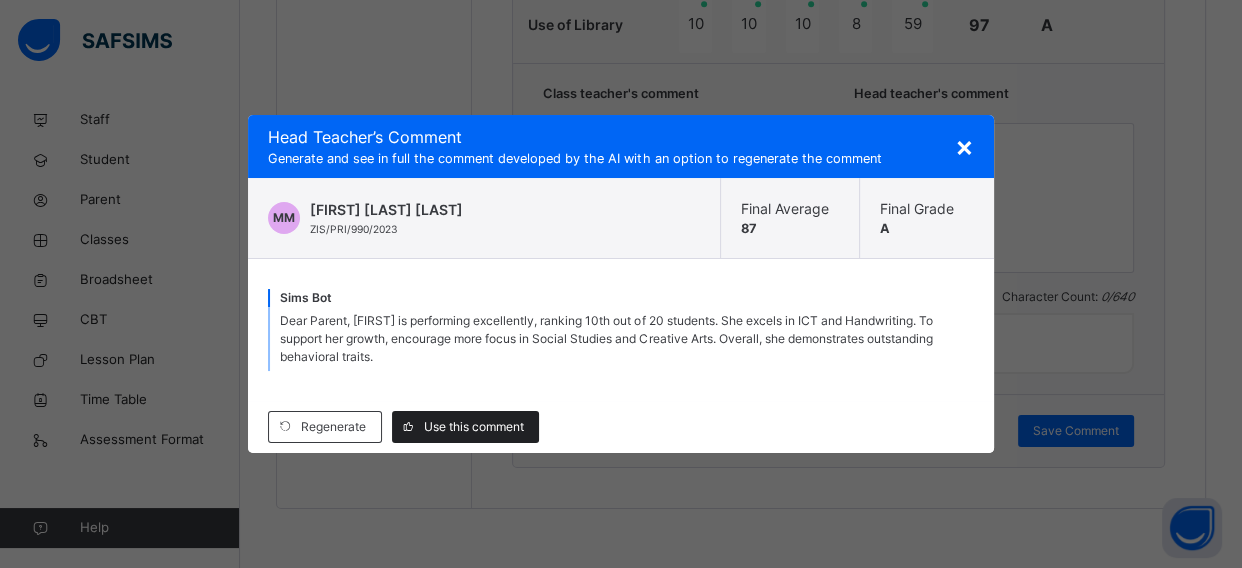 click on "Use this comment" at bounding box center [474, 427] 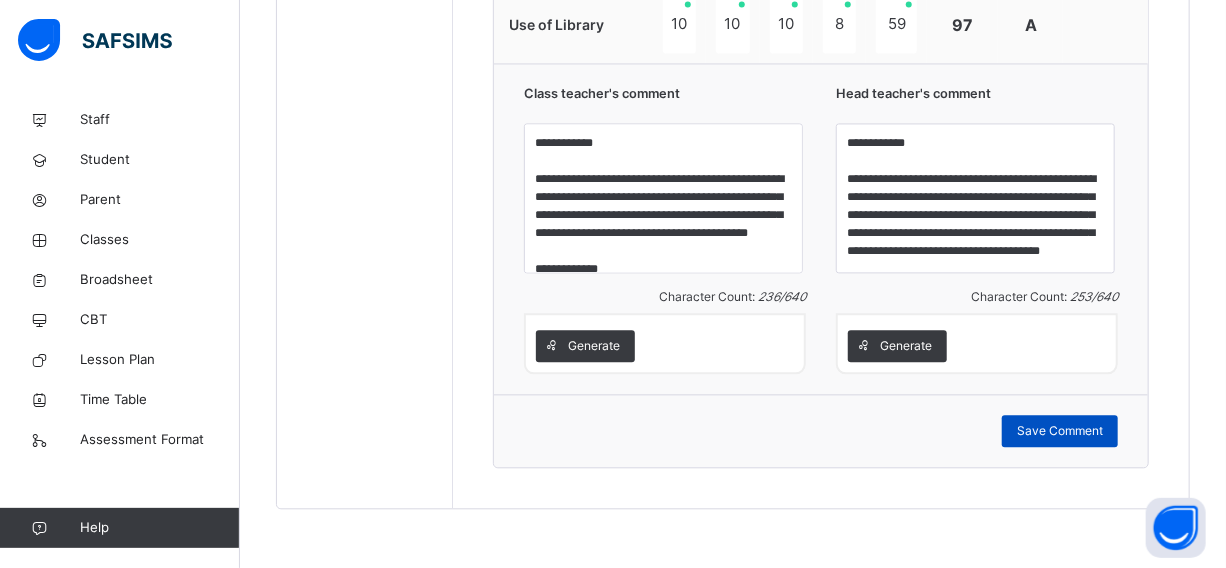 click on "Save Comment" at bounding box center (1060, 431) 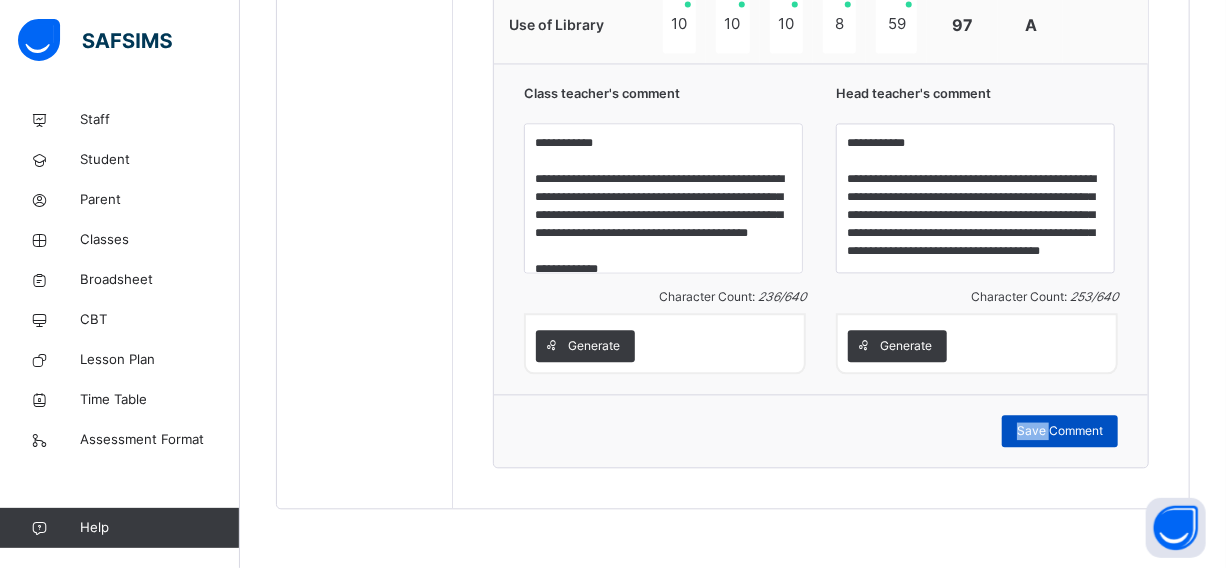 click on "Save Comment" at bounding box center (1060, 431) 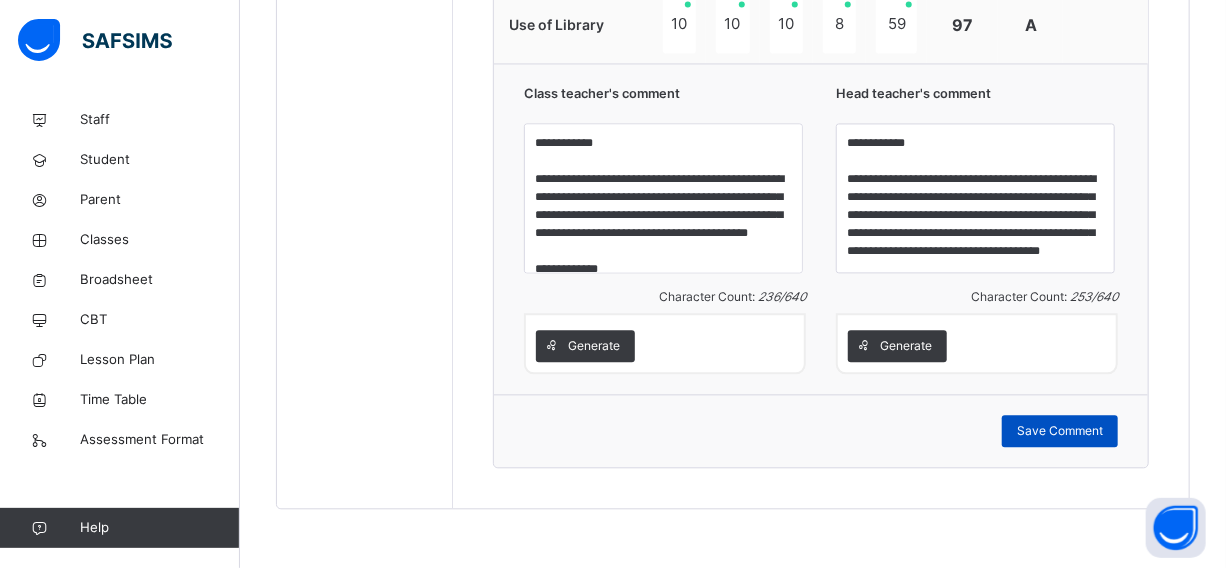 click on "Save Comment" at bounding box center (1060, 431) 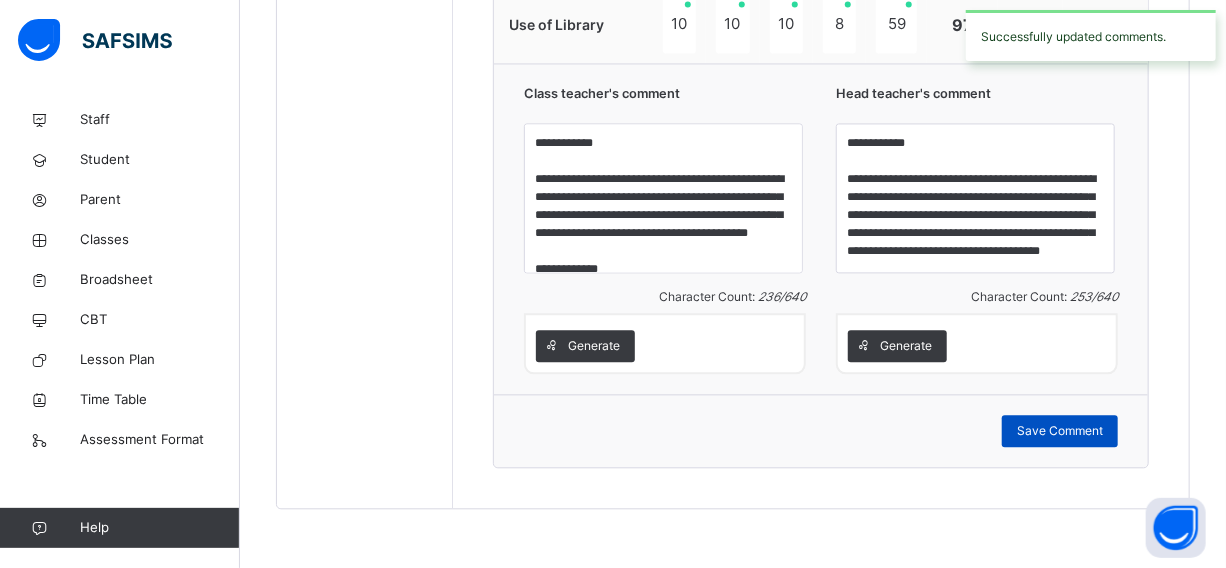 click on "Save Comment" at bounding box center [1060, 431] 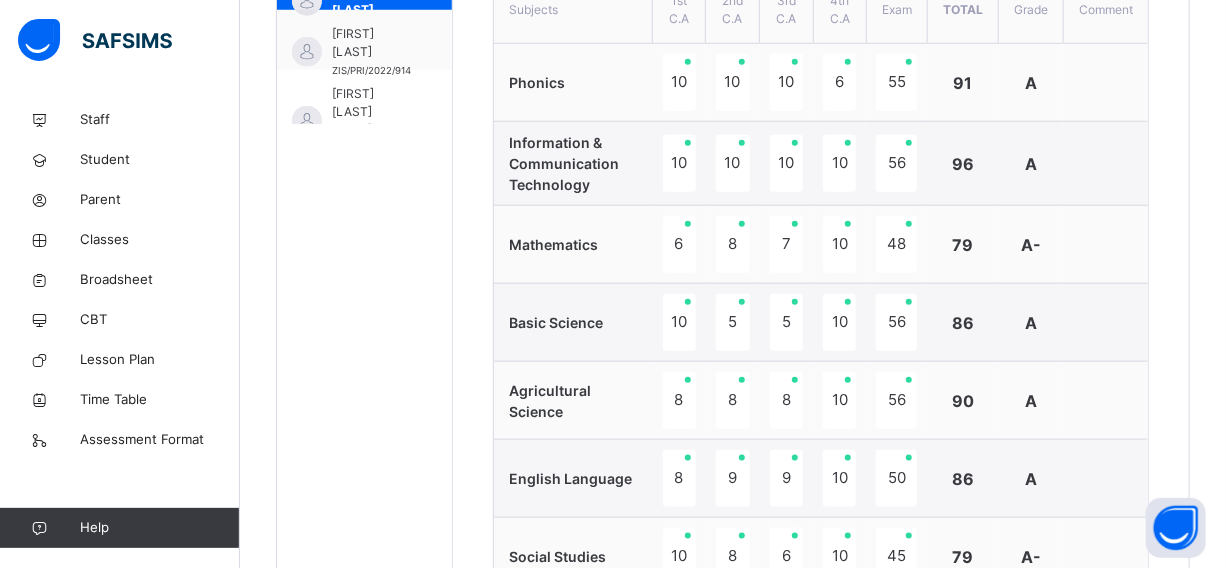scroll, scrollTop: 630, scrollLeft: 0, axis: vertical 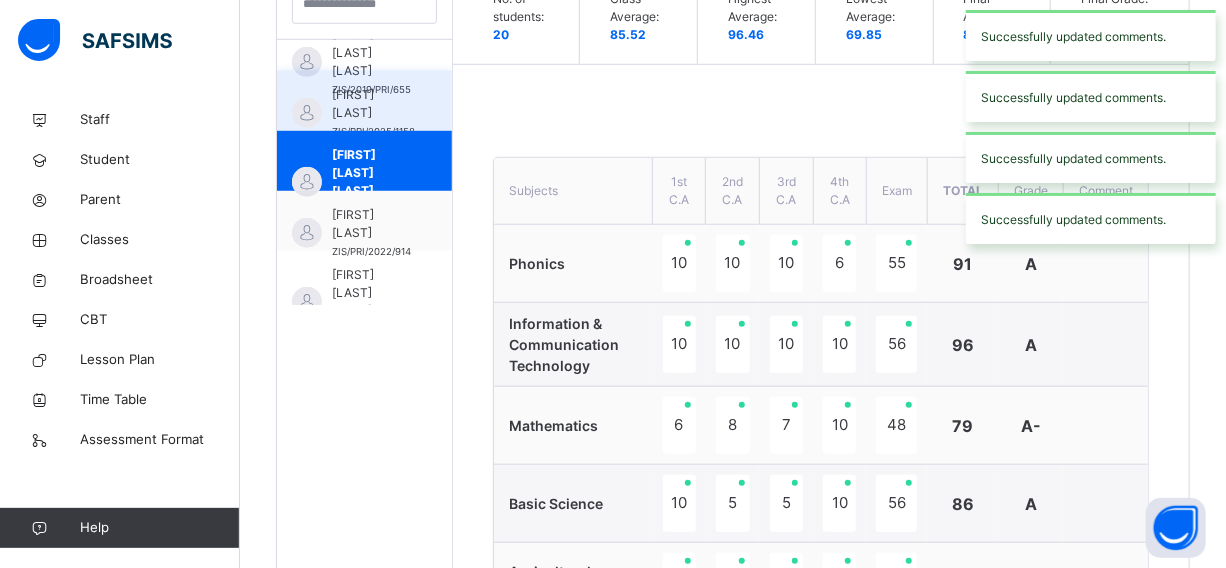 click on "MARYAM  SULEIMAN" at bounding box center [373, 104] 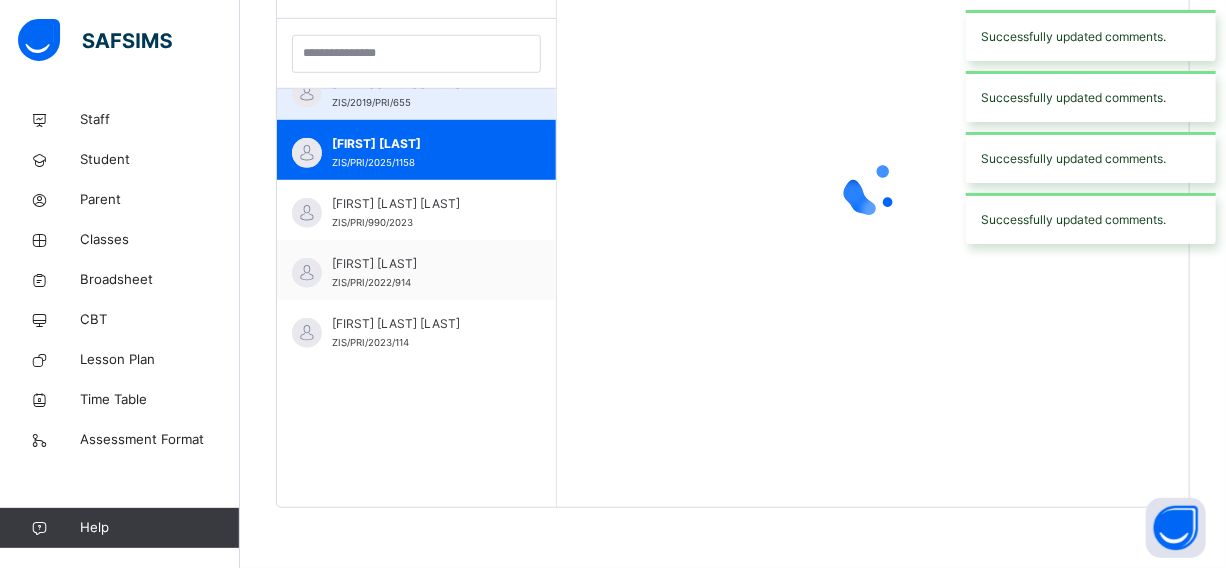 scroll, scrollTop: 580, scrollLeft: 0, axis: vertical 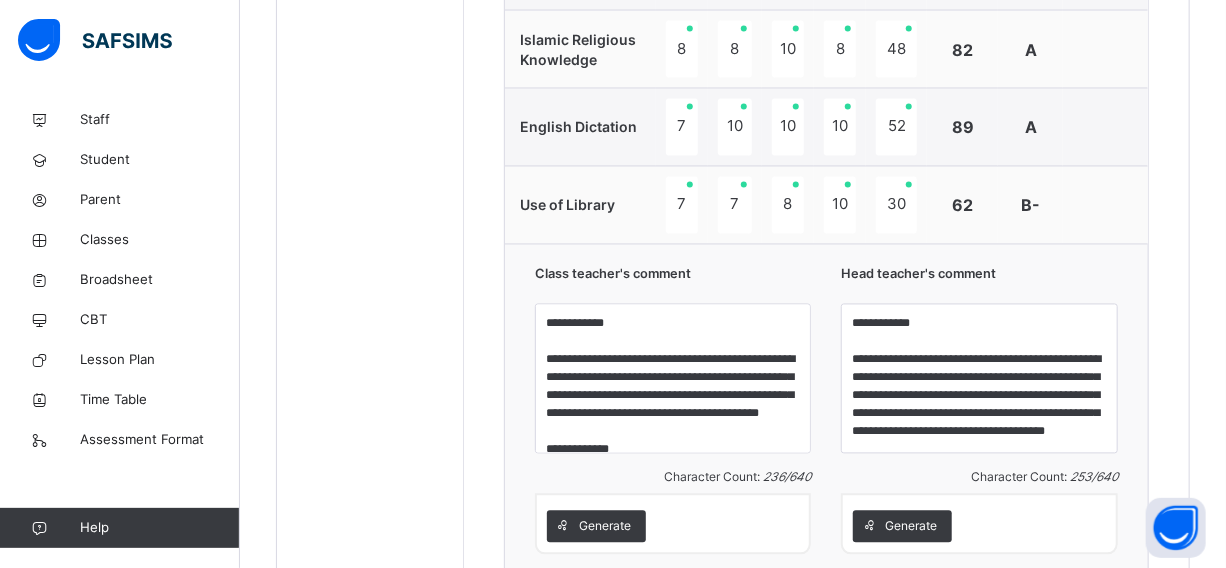 type on "**********" 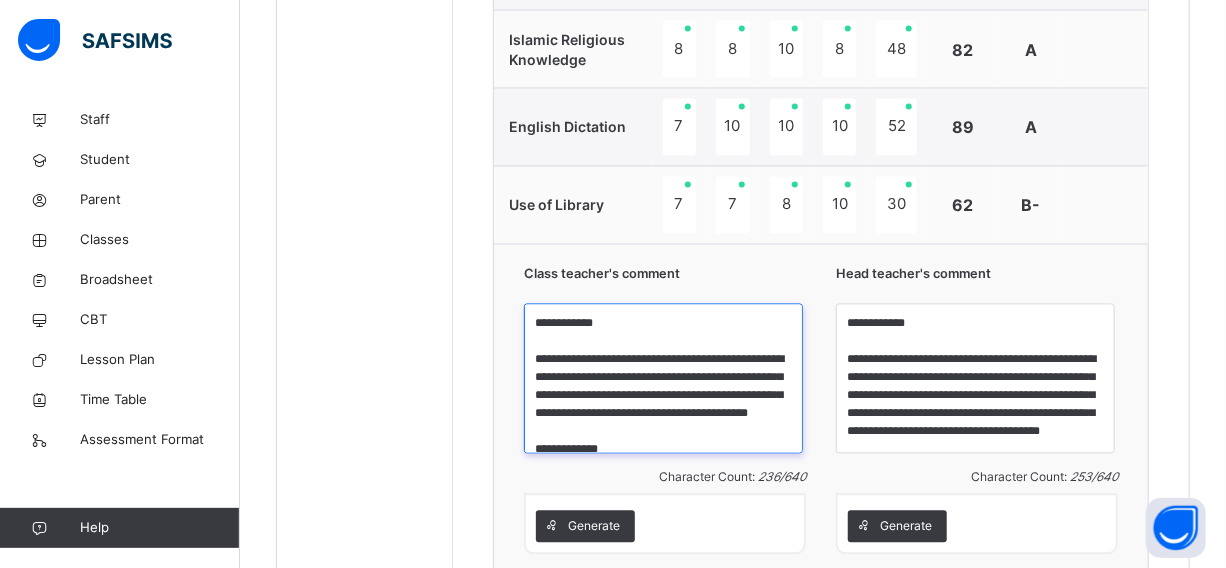 click on "**********" at bounding box center (663, 379) 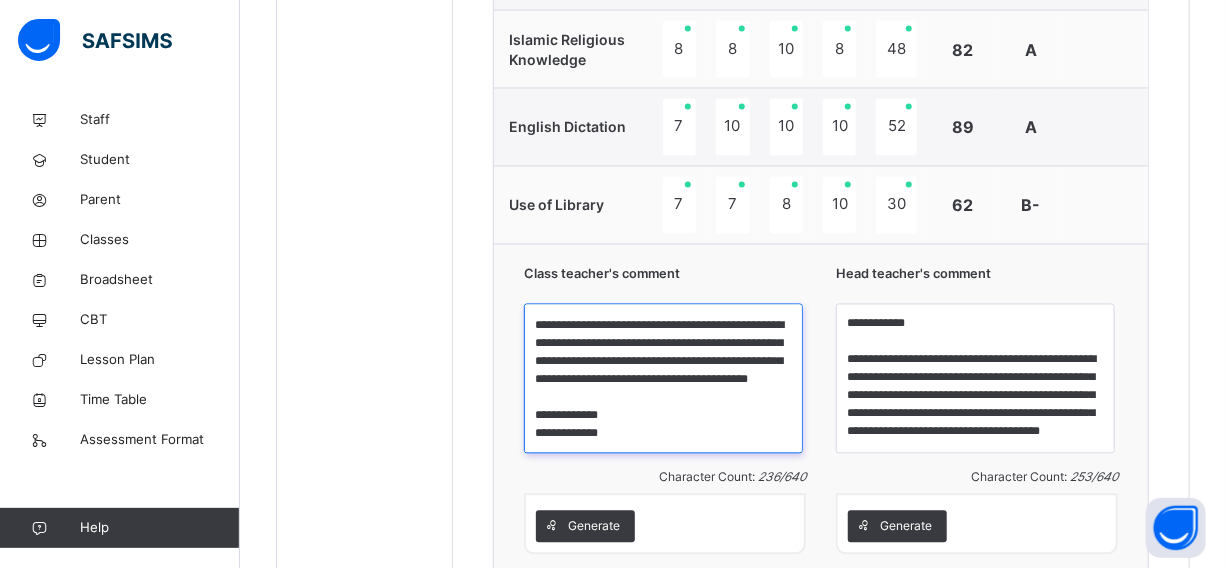 scroll, scrollTop: 51, scrollLeft: 0, axis: vertical 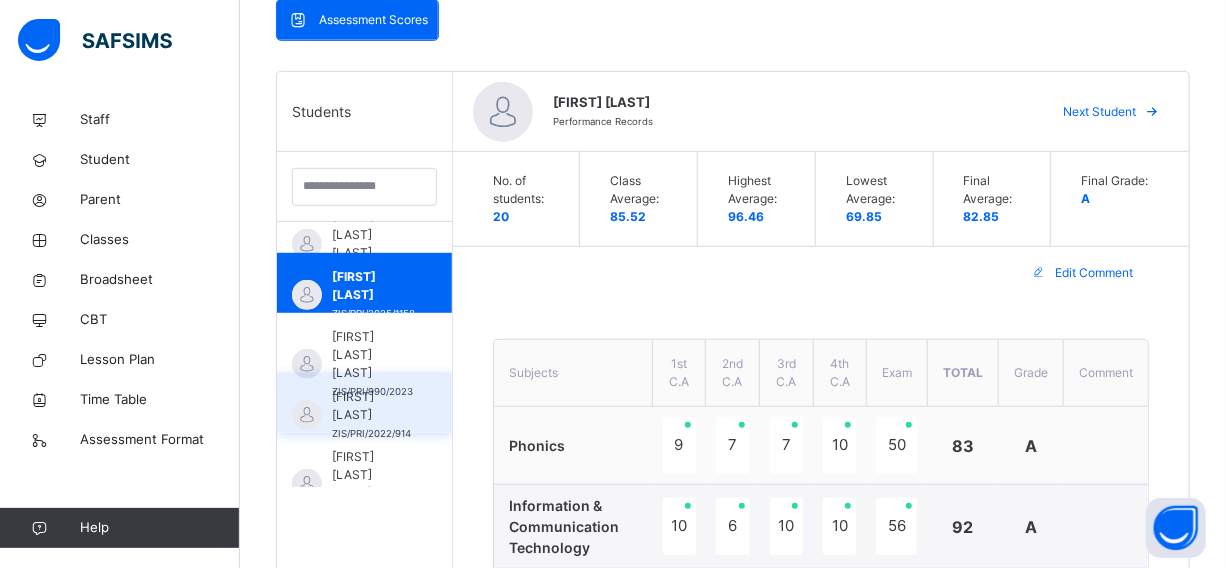 click on "MUHAMMED  MUSA ZIS/PRI/2022/914" at bounding box center [364, 403] 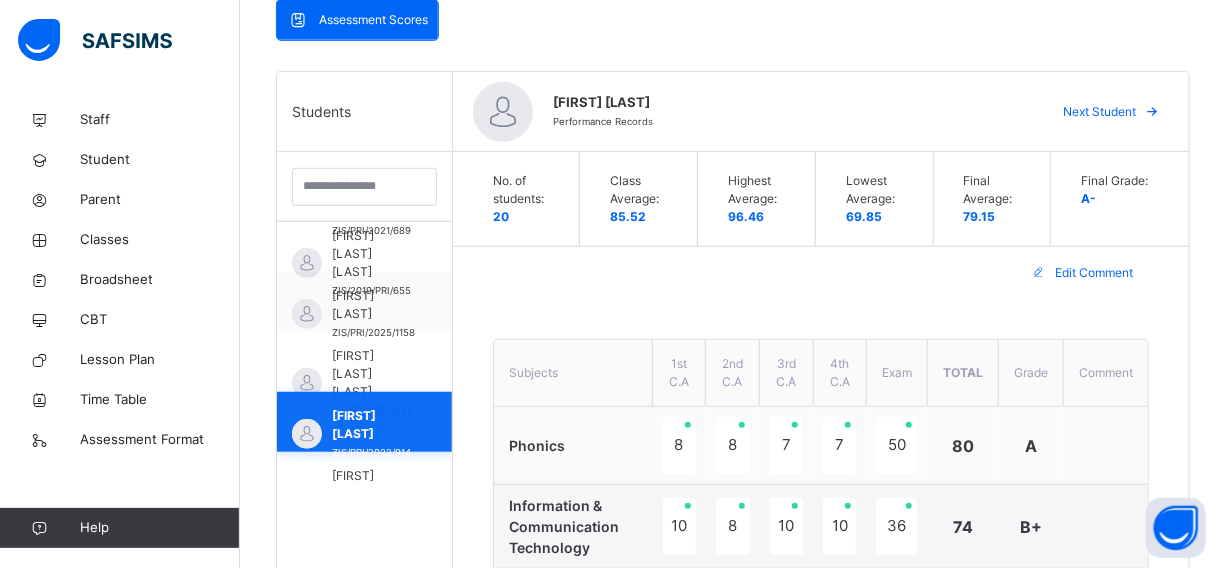 scroll, scrollTop: 509, scrollLeft: 0, axis: vertical 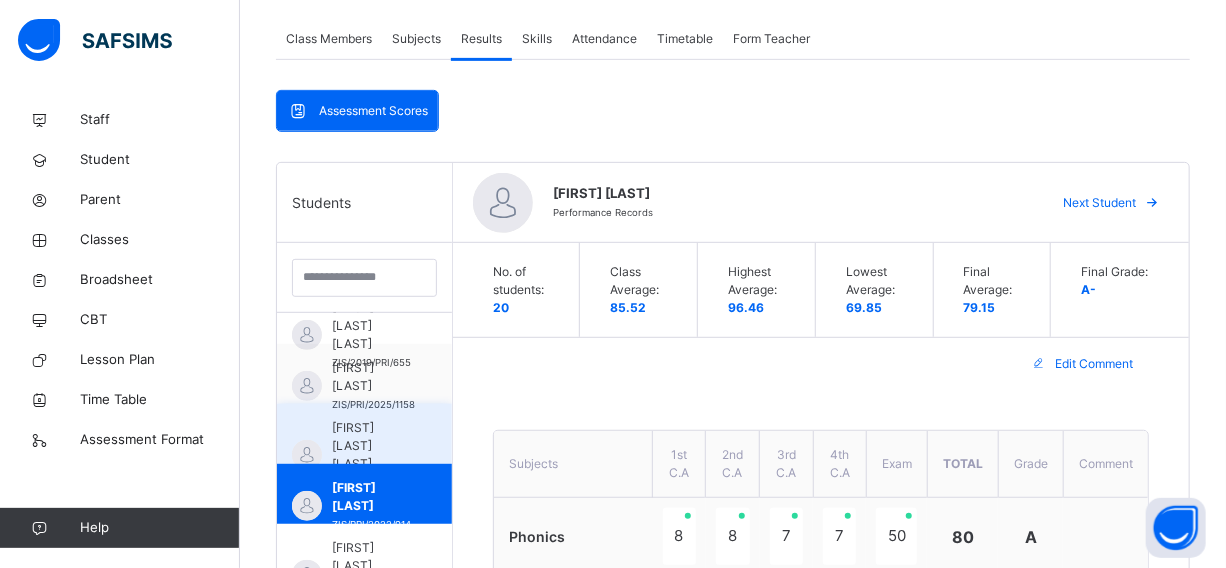 click on "MOHAMMED ZAINAB MU'AZU ZIS/PRI/990/2023" at bounding box center [364, 434] 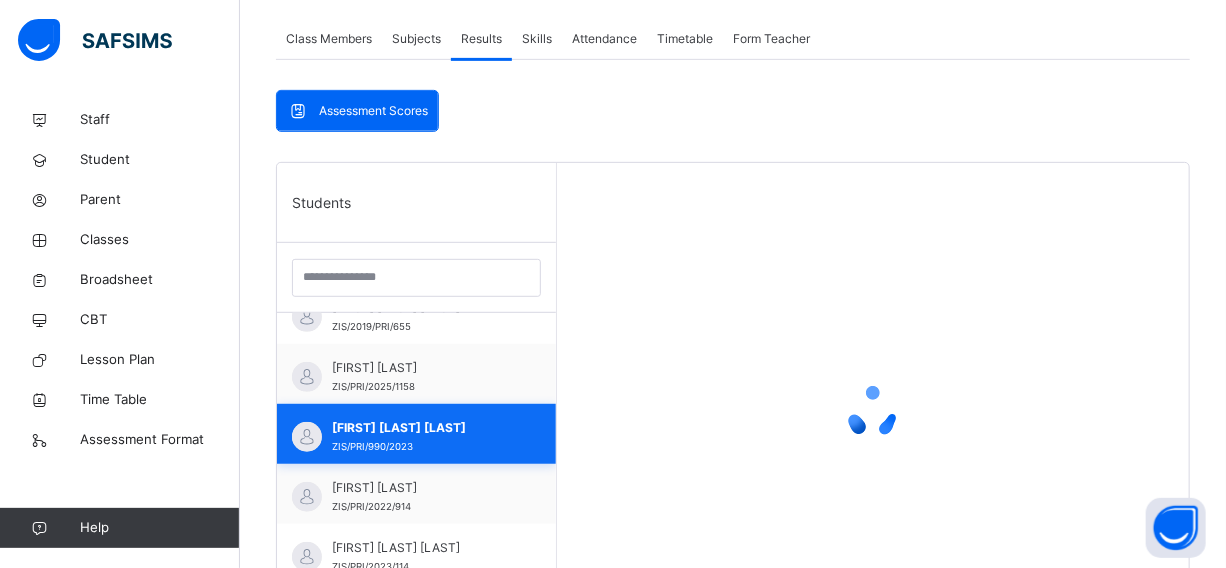 scroll, scrollTop: 490, scrollLeft: 0, axis: vertical 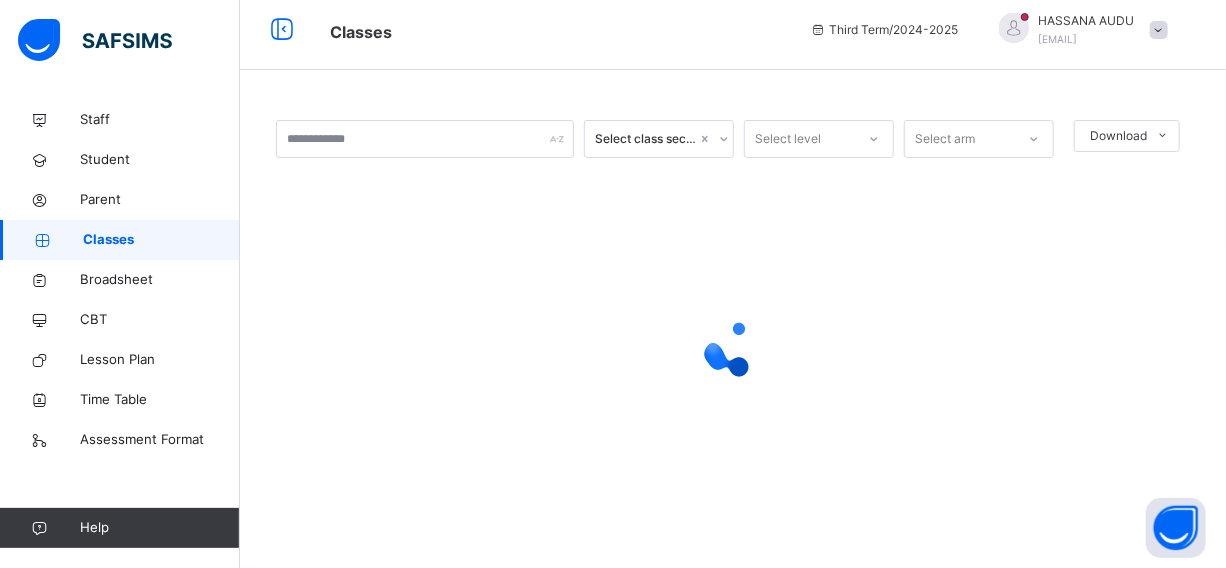 click at bounding box center (1159, 30) 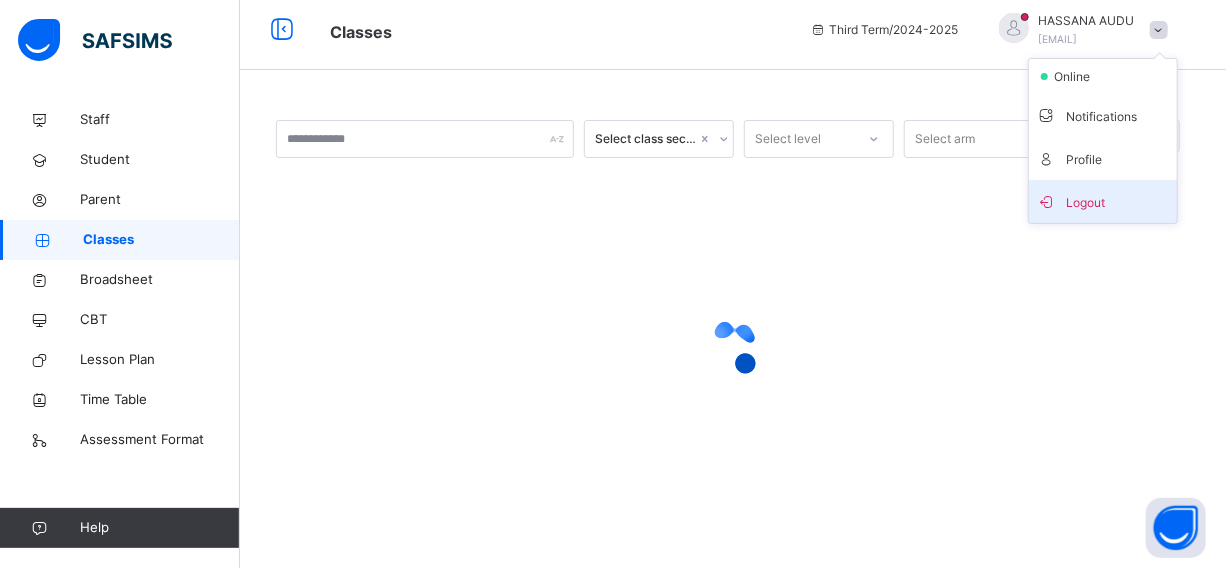 click on "Logout" at bounding box center [1103, 201] 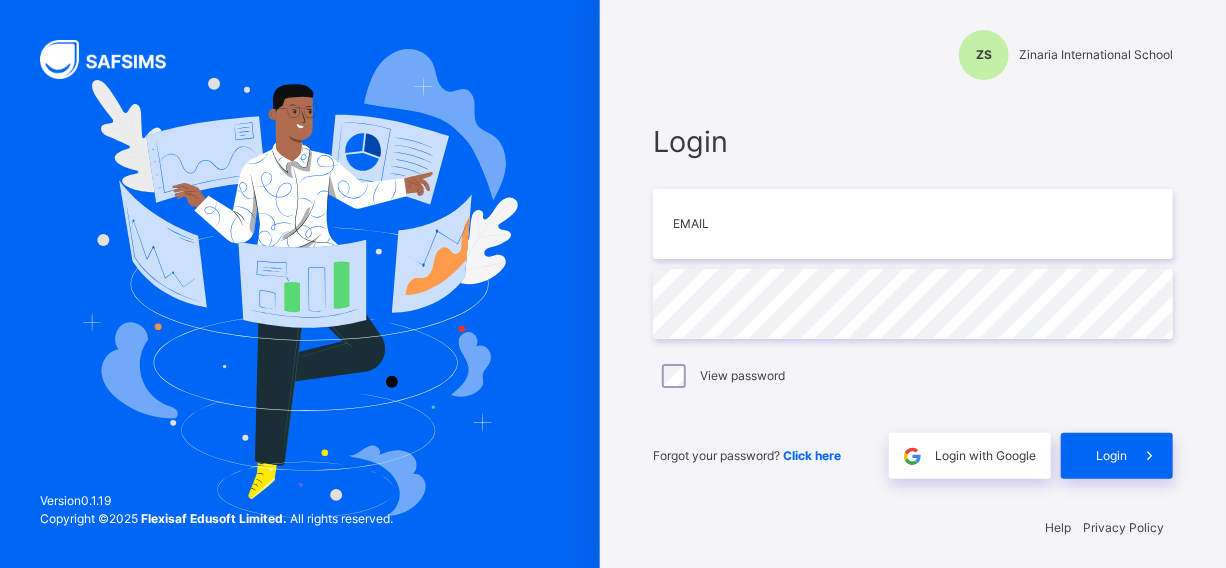 scroll, scrollTop: 0, scrollLeft: 0, axis: both 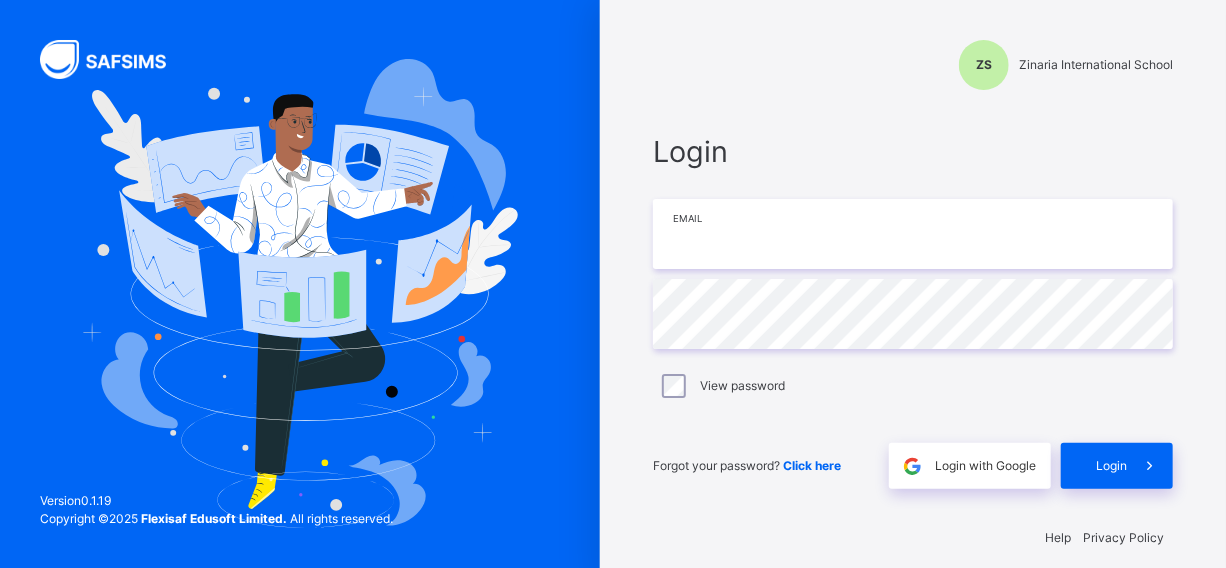 click at bounding box center [913, 234] 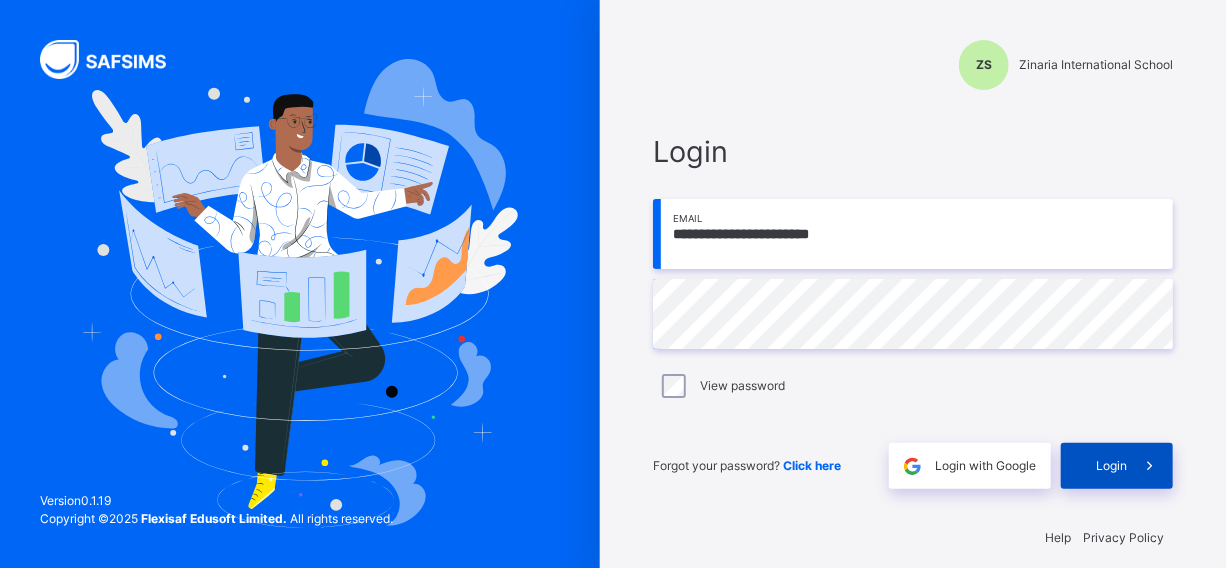 click at bounding box center [1150, 466] 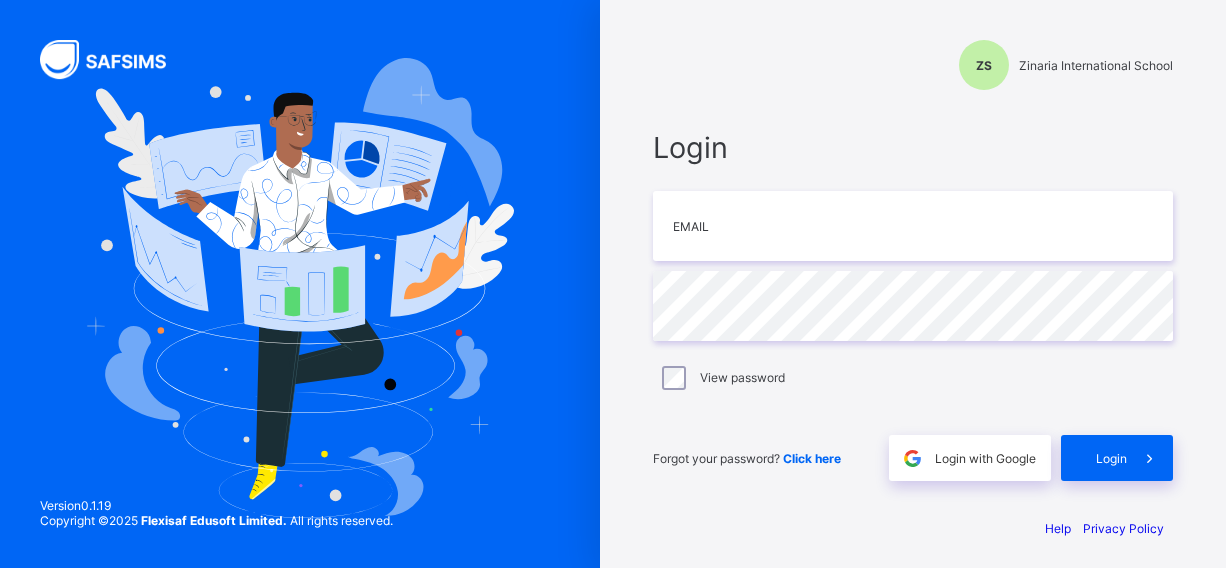 scroll, scrollTop: 0, scrollLeft: 0, axis: both 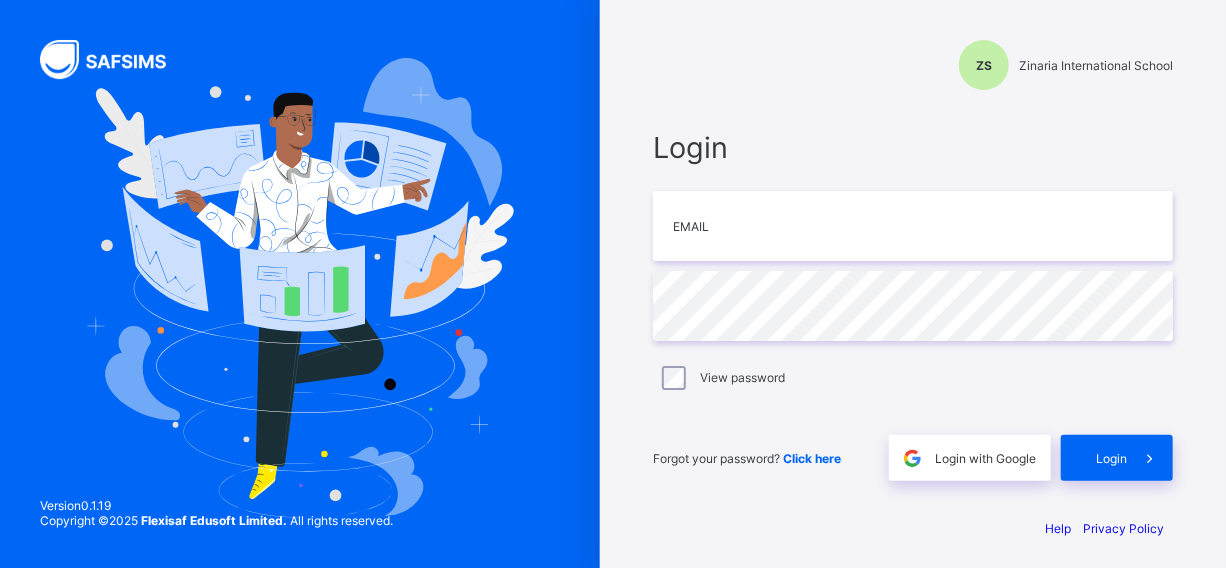 type on "**********" 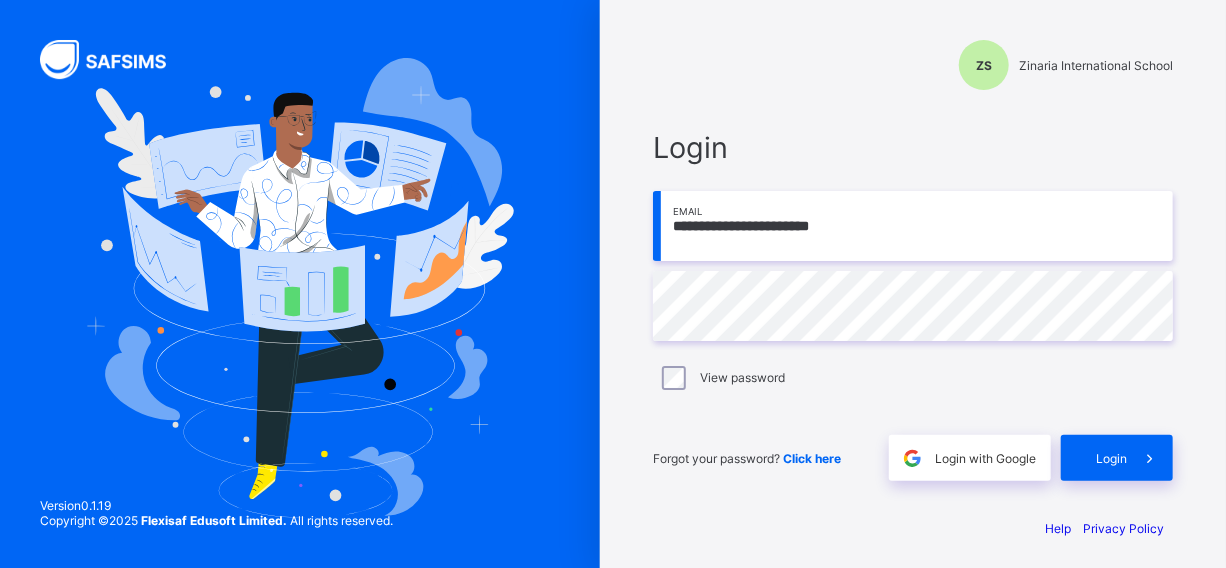 click on "ZS Zinaria International School" at bounding box center [913, 65] 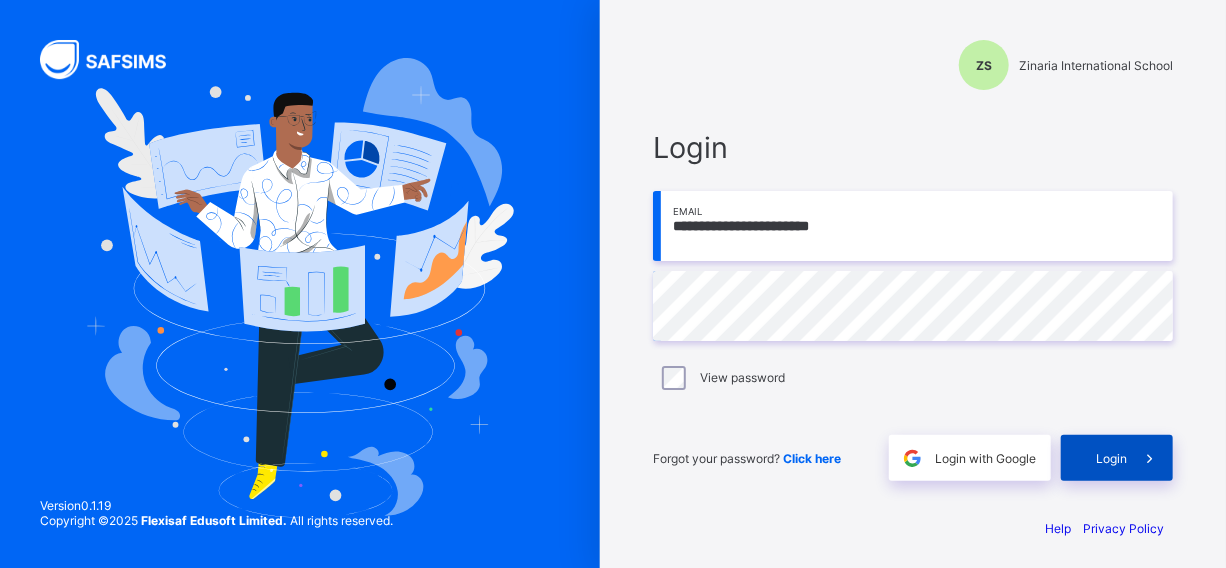click on "Login" at bounding box center [1111, 458] 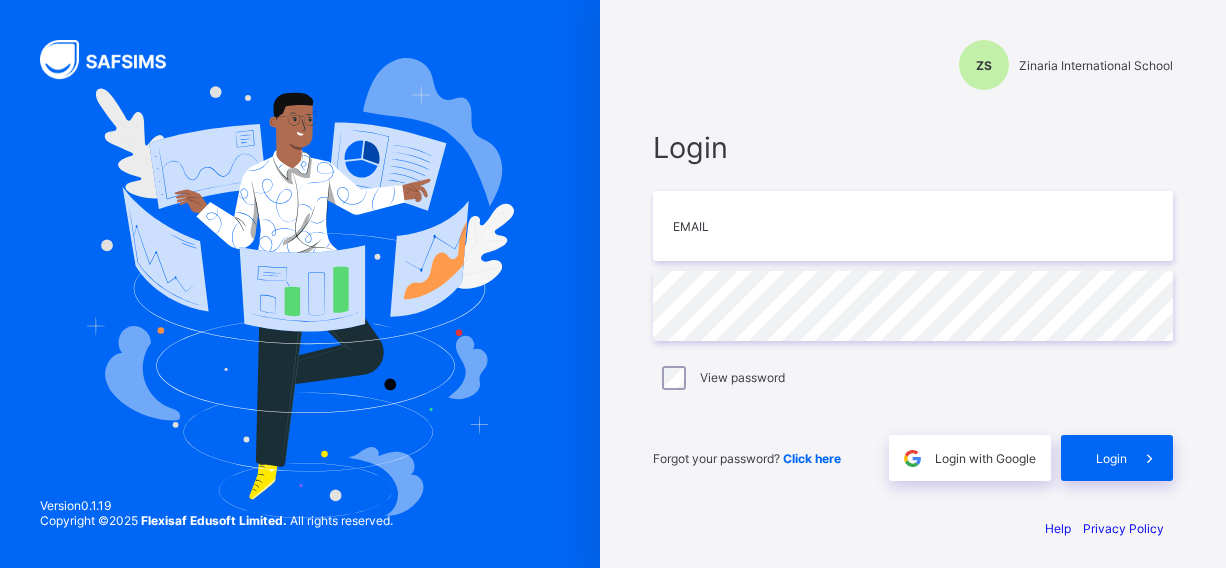 scroll, scrollTop: 0, scrollLeft: 0, axis: both 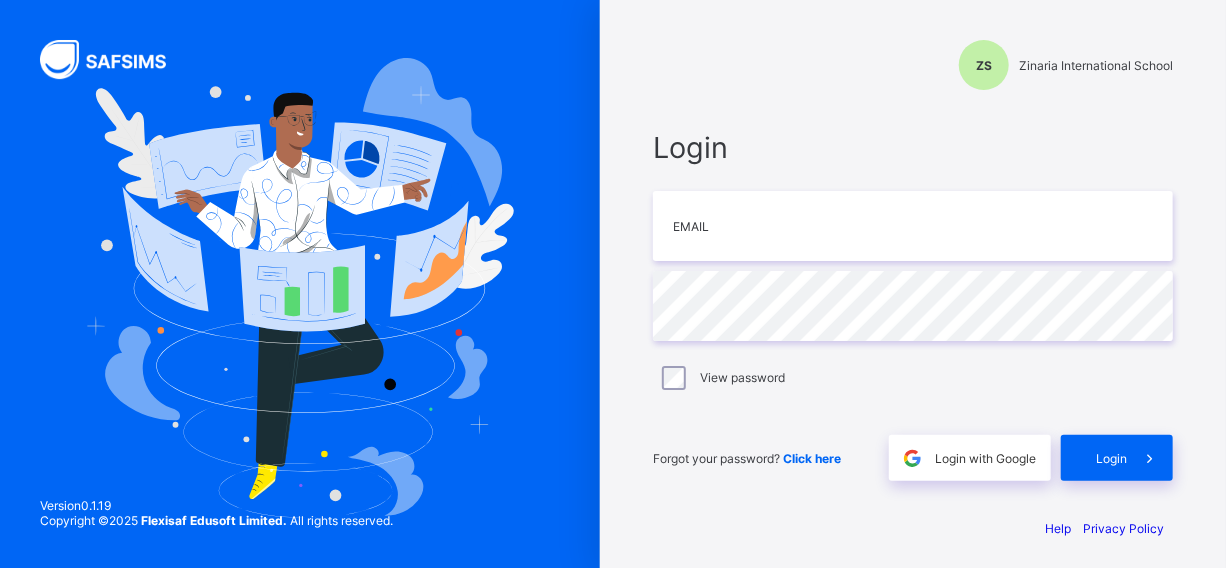 click on "ZS Zinaria International School Login Email Password View password Forgot your password?   Click here Login with Google Login   Help       Privacy Policy     Version  0.1.19 Copyright ©  2025   Flexisaf Edusoft Limited.   All rights reserved." at bounding box center [913, 288] 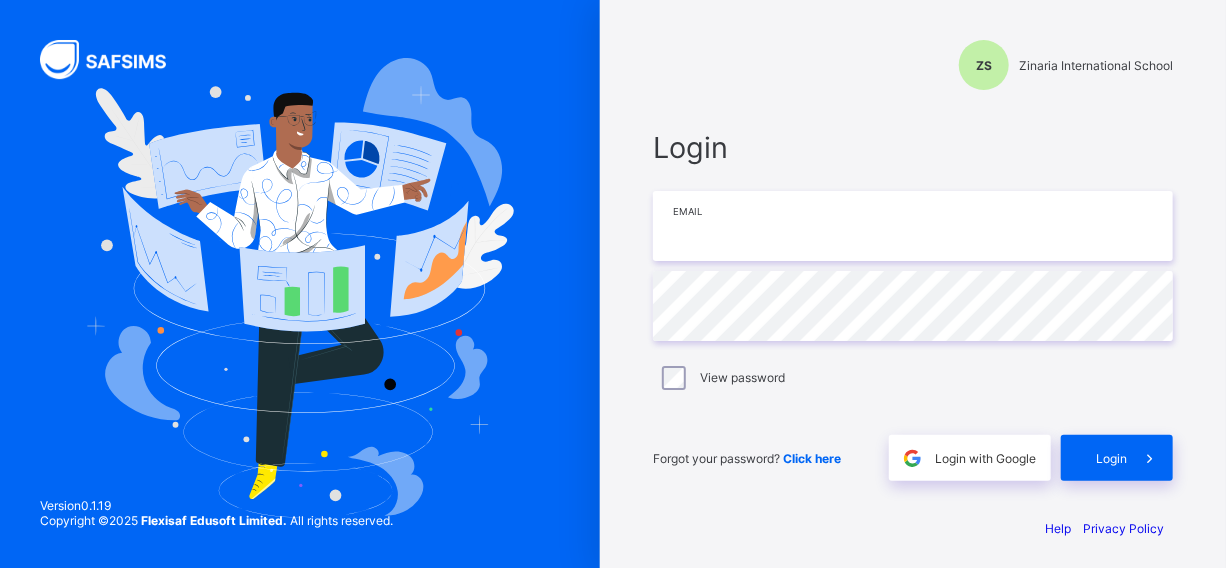 click at bounding box center [913, 226] 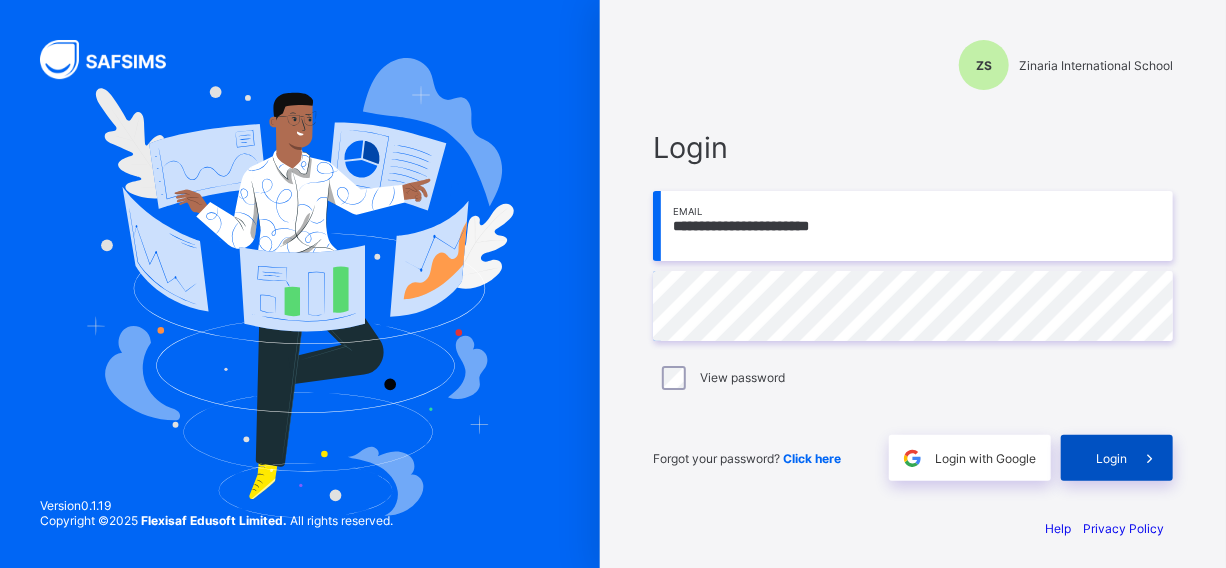 click at bounding box center [1150, 458] 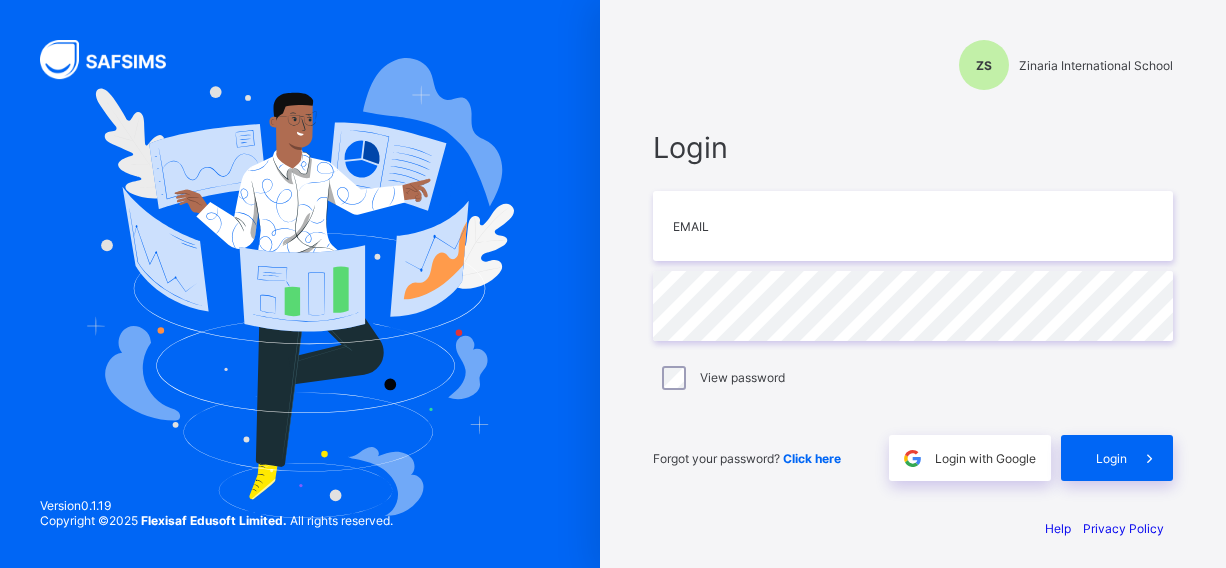 scroll, scrollTop: 0, scrollLeft: 0, axis: both 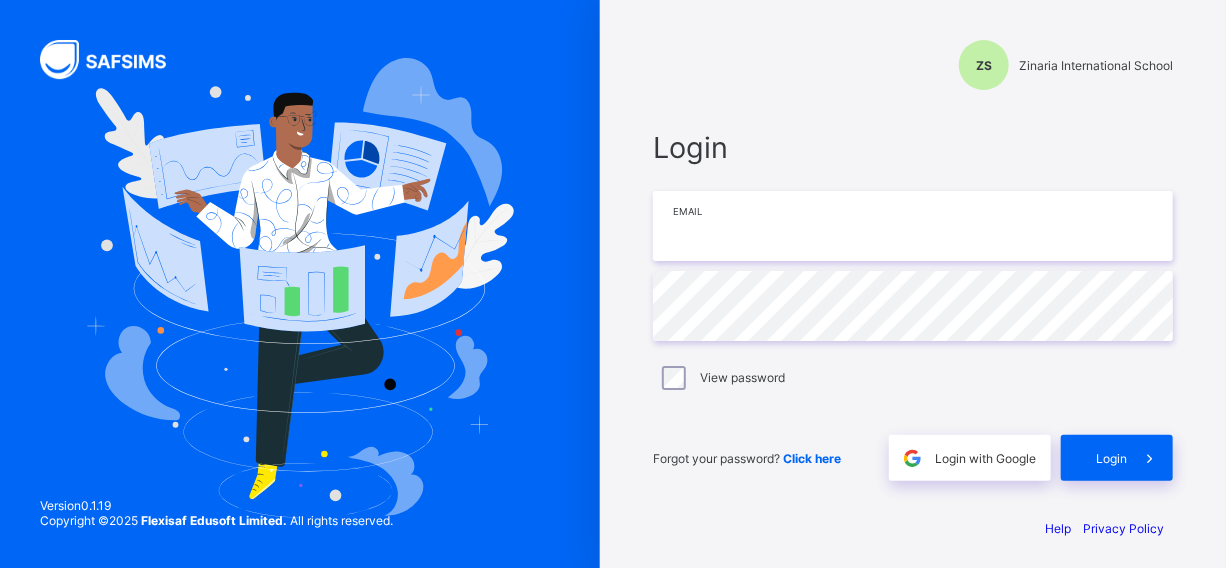 click at bounding box center [913, 226] 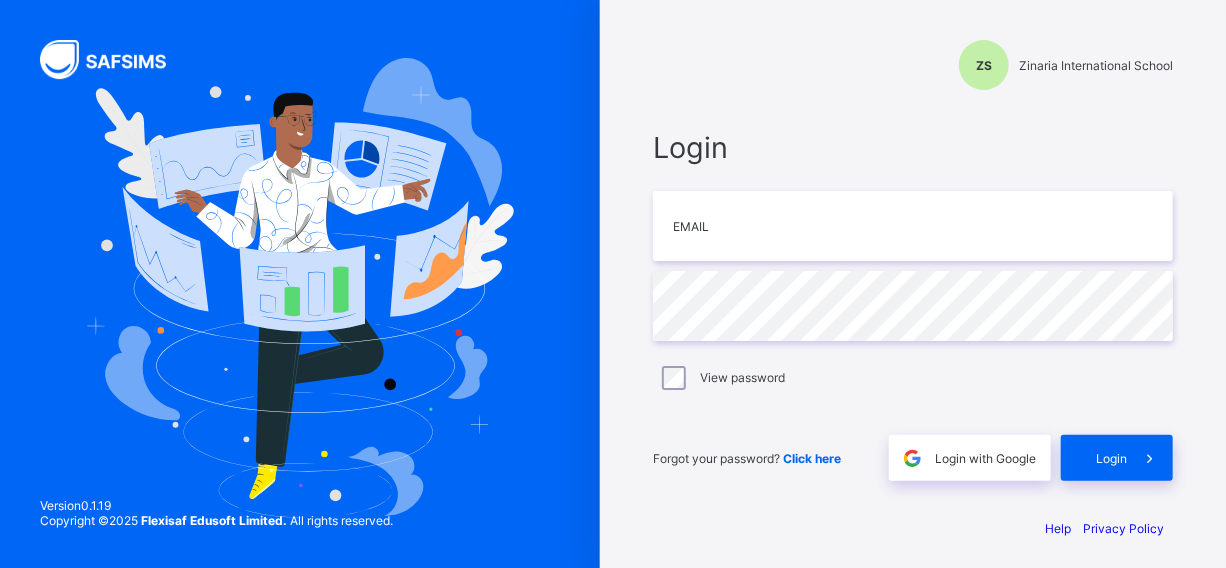 click on "ZS Zinaria International School Login Email Password View password Forgot your password?   Click here Login with Google Login   Help       Privacy Policy" at bounding box center (913, 288) 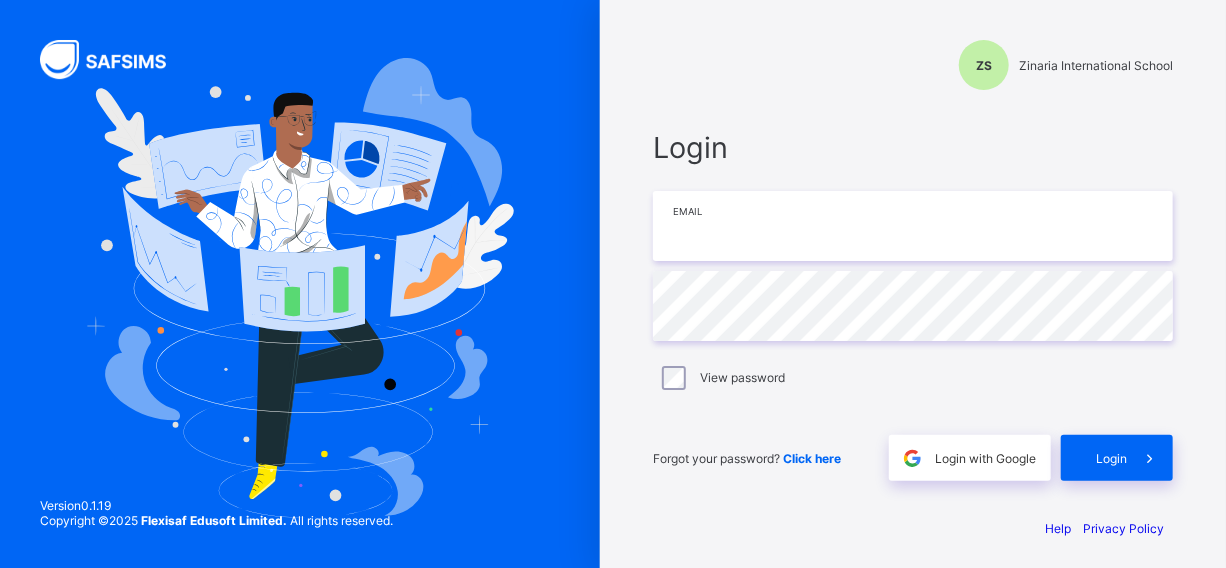 click at bounding box center (913, 226) 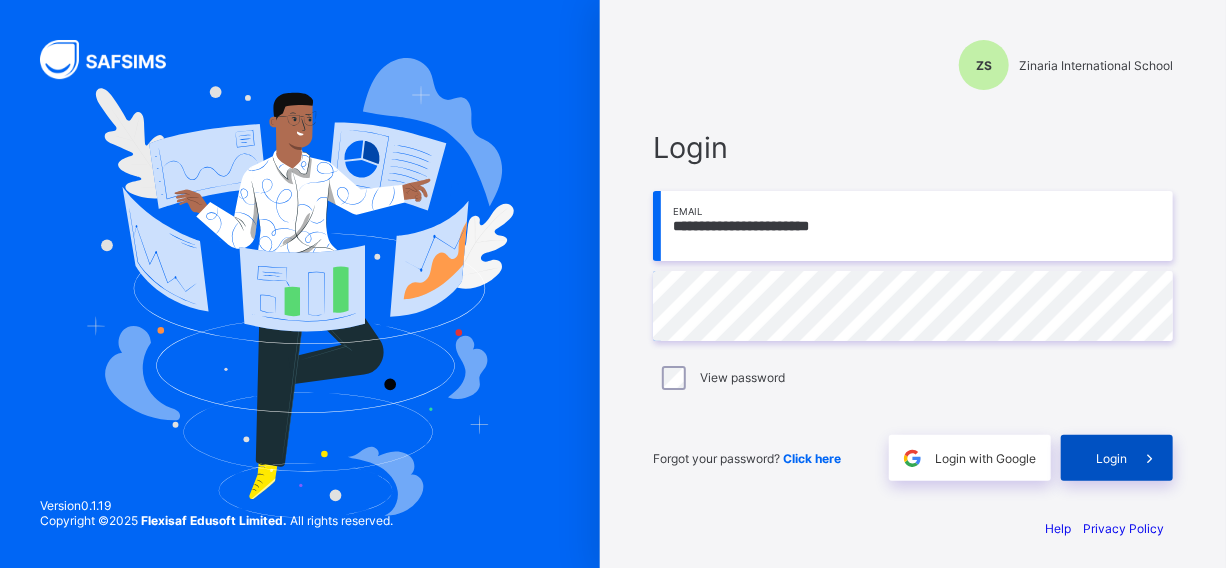 click on "Login" at bounding box center [1111, 458] 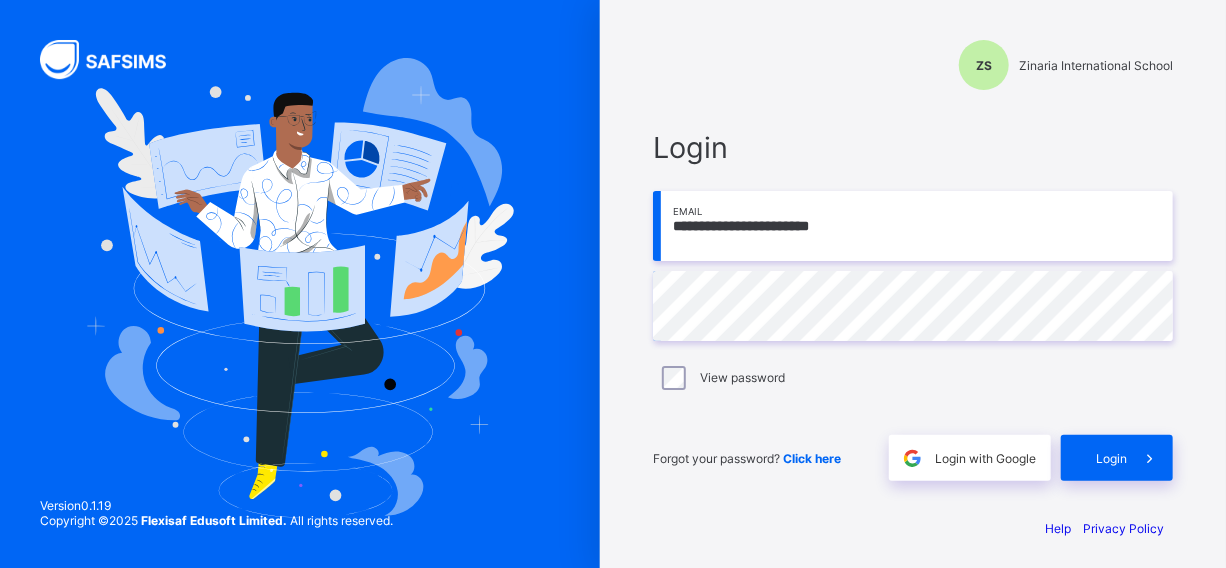 click on "**********" at bounding box center [913, 305] 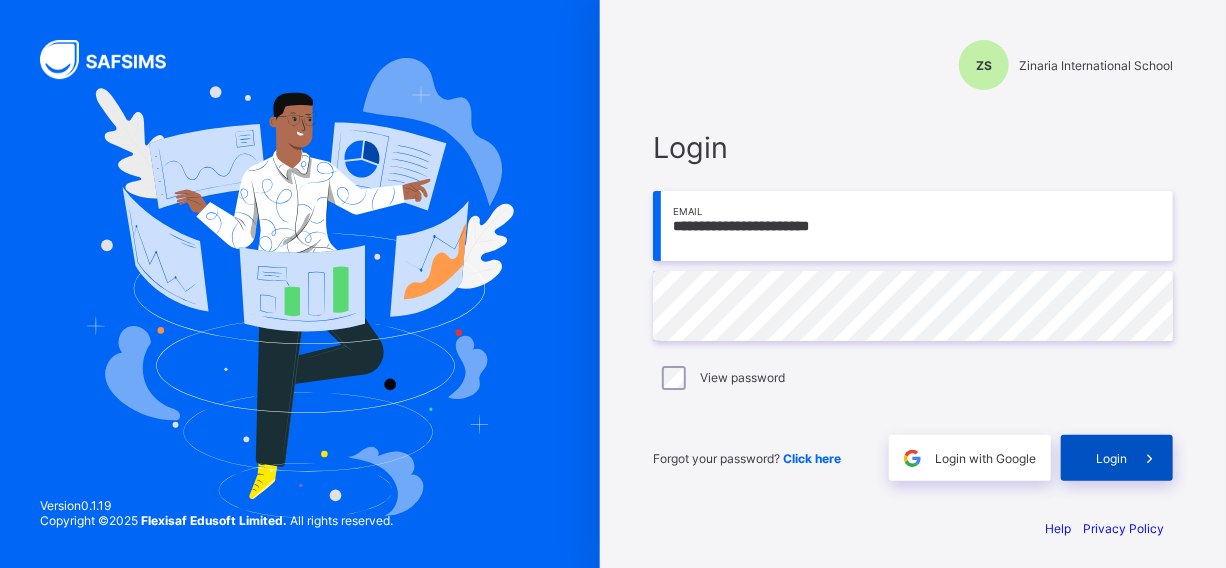 click on "Login" at bounding box center (1111, 458) 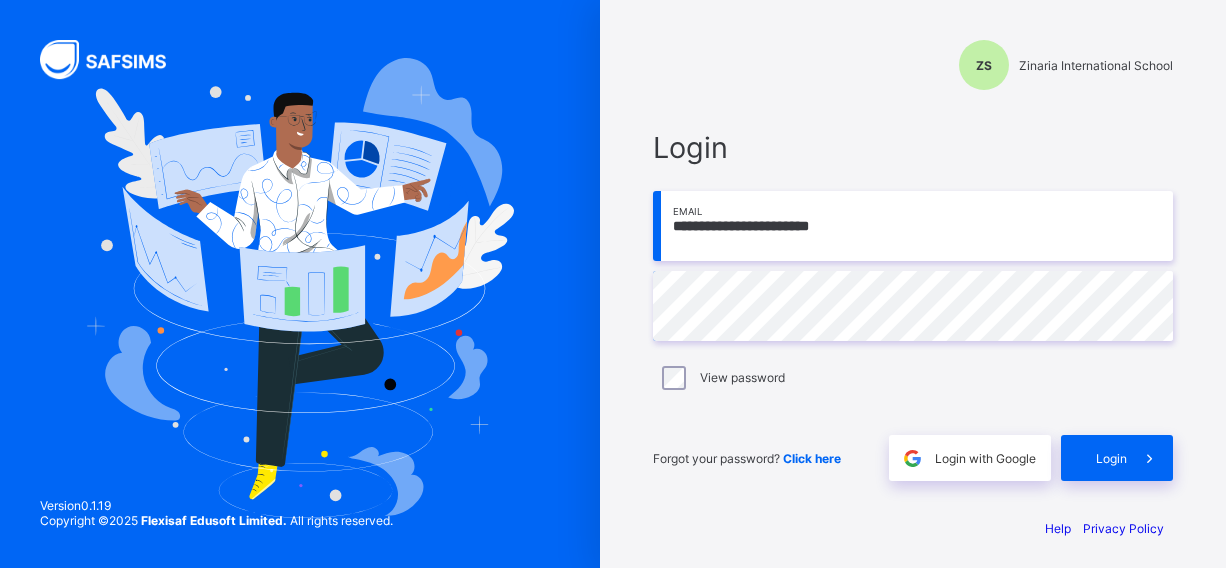 scroll, scrollTop: 0, scrollLeft: 0, axis: both 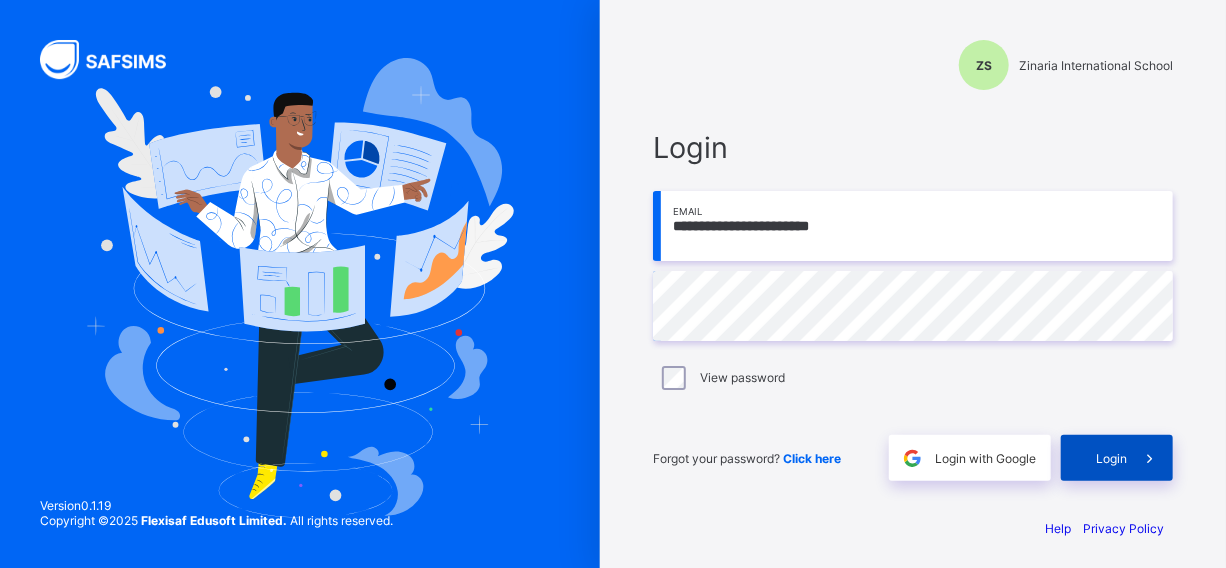 click on "Login" at bounding box center [1117, 458] 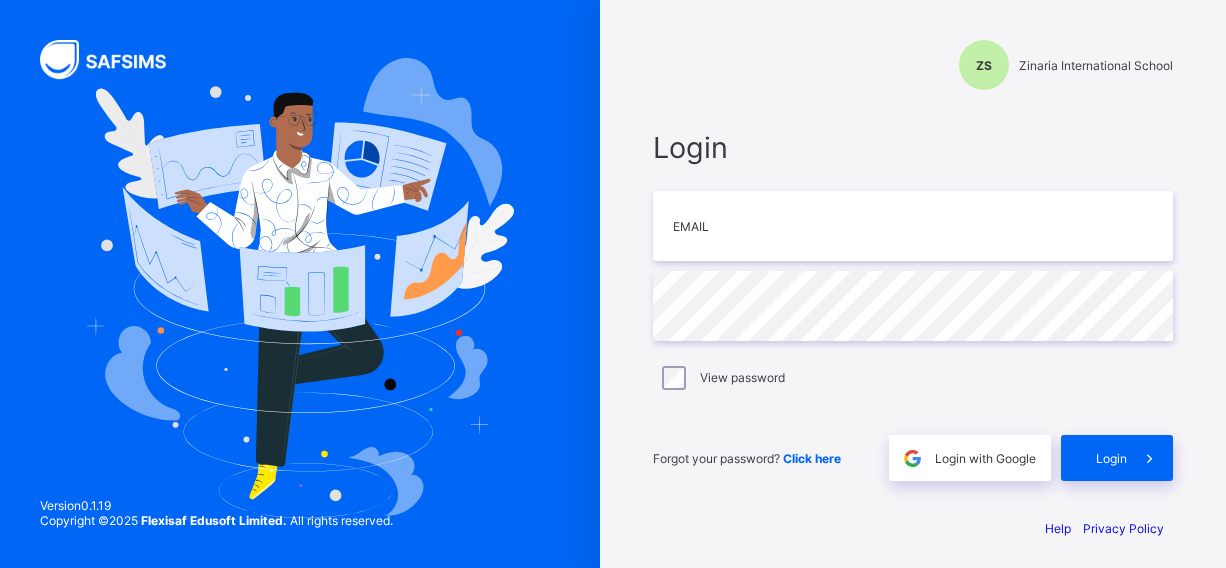 scroll, scrollTop: 0, scrollLeft: 0, axis: both 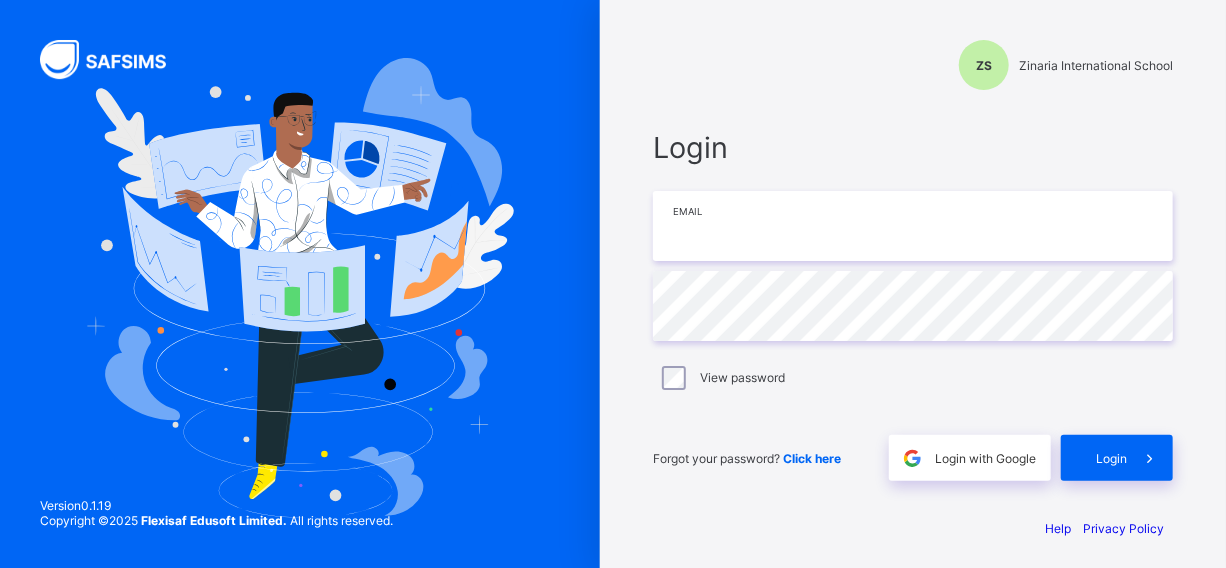 click at bounding box center [913, 226] 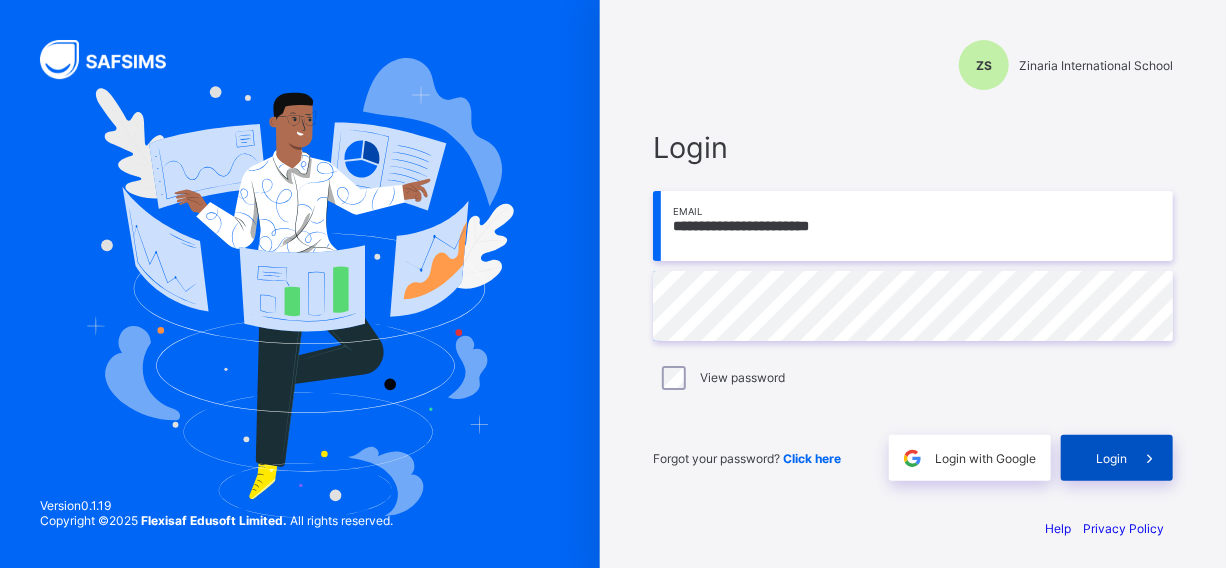 click on "Login" at bounding box center (1117, 458) 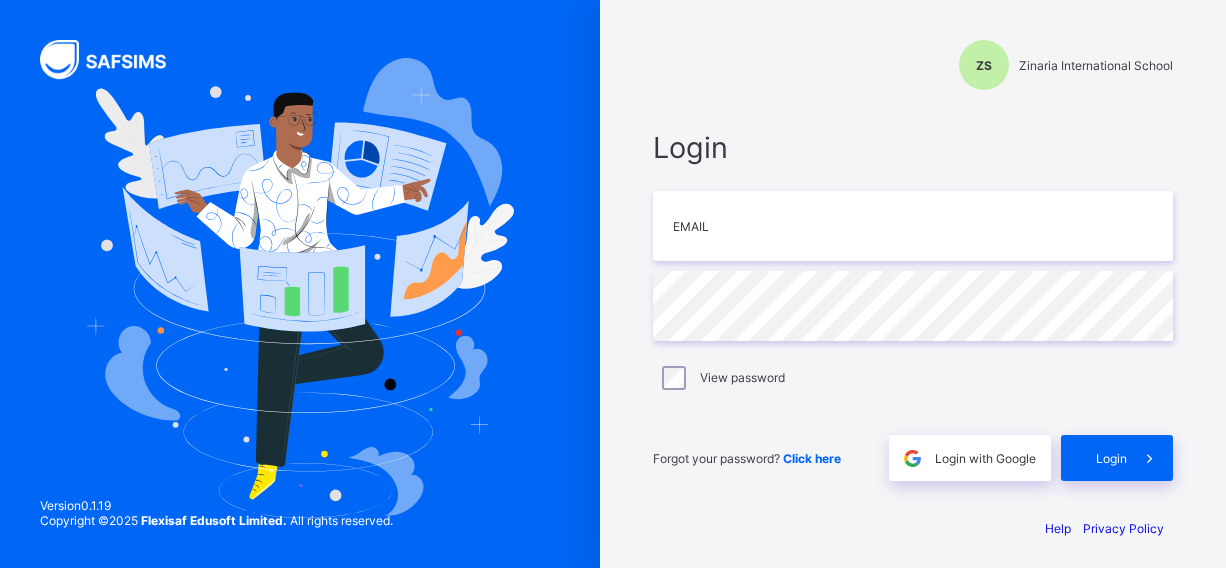 scroll, scrollTop: 0, scrollLeft: 0, axis: both 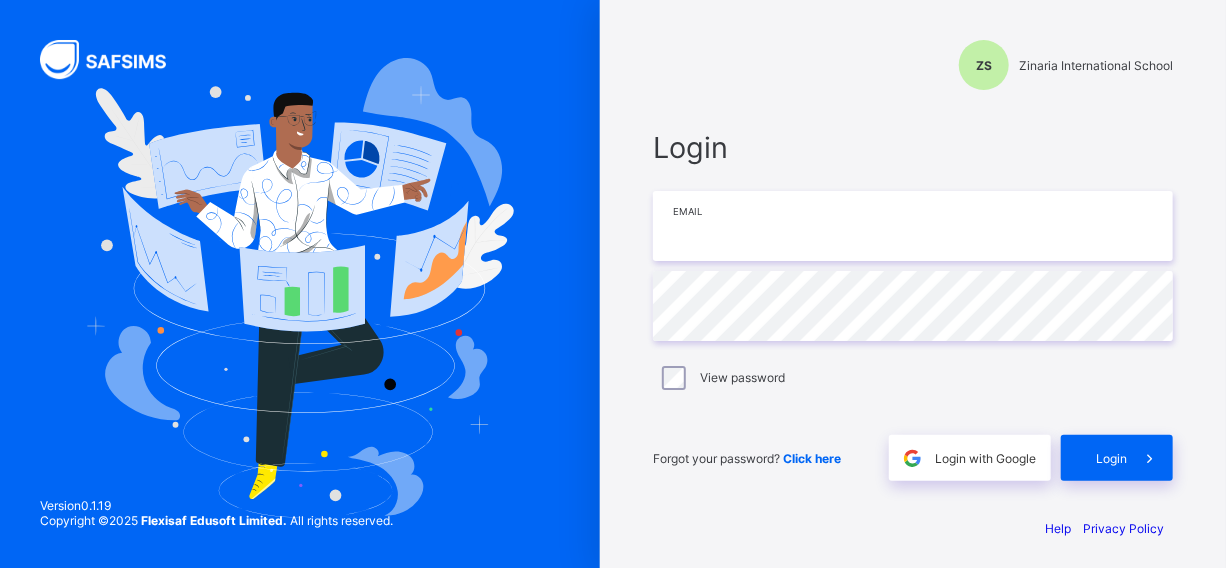 click at bounding box center (913, 226) 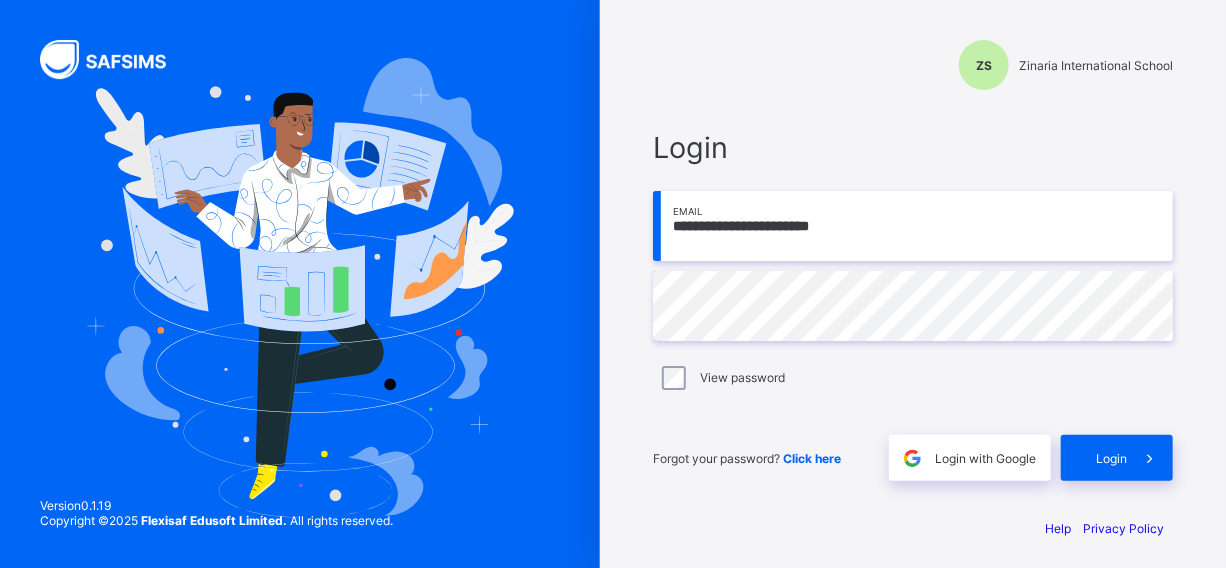 click on "ZS Zinaria International School" at bounding box center [913, 45] 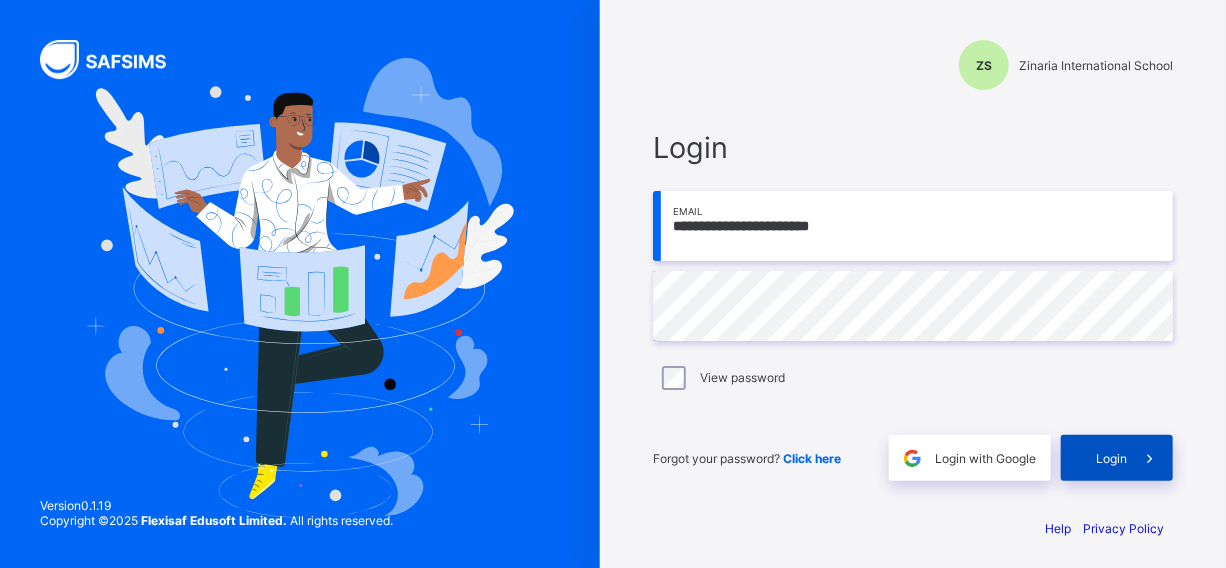 click at bounding box center [1149, 458] 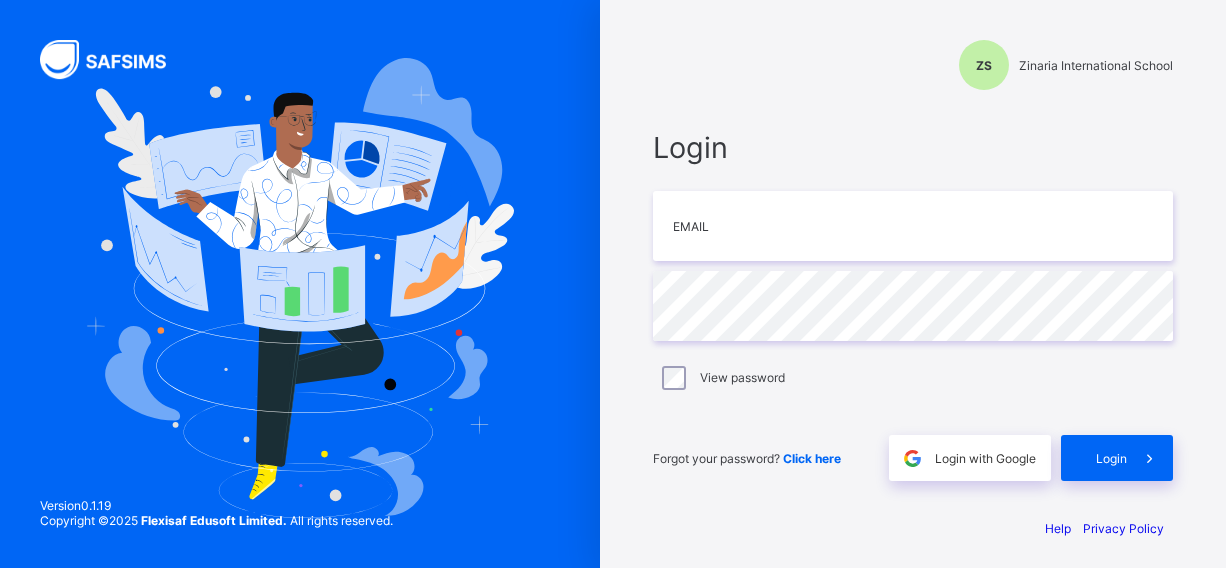 scroll, scrollTop: 0, scrollLeft: 0, axis: both 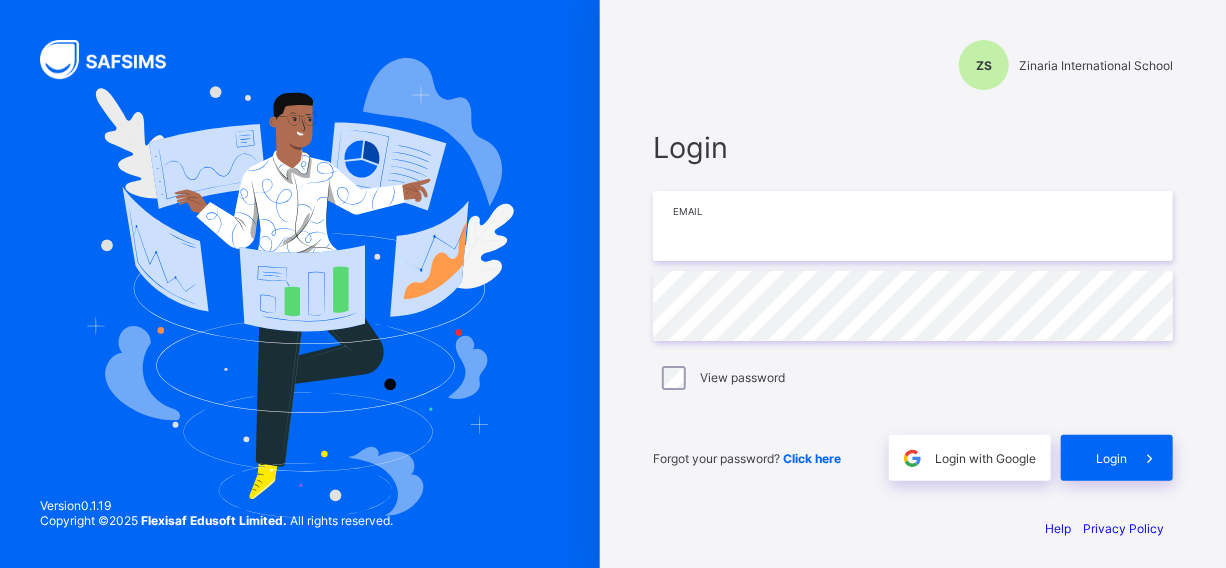 drag, startPoint x: 0, startPoint y: 0, endPoint x: 778, endPoint y: 219, distance: 808.2357 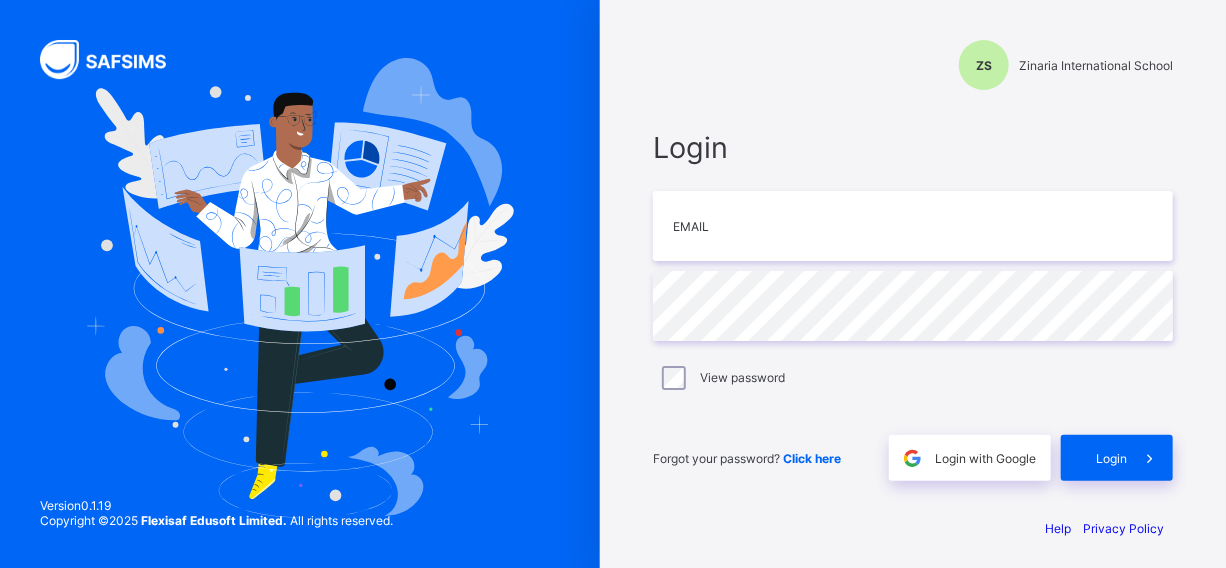 drag, startPoint x: 778, startPoint y: 219, endPoint x: 850, endPoint y: 53, distance: 180.94199 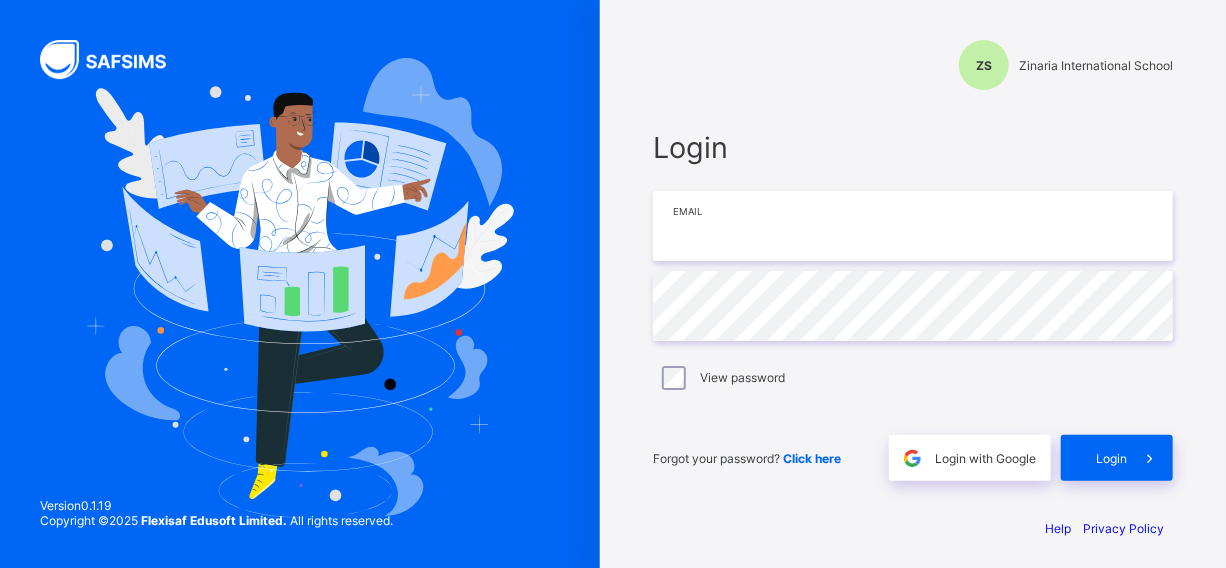 click at bounding box center [913, 226] 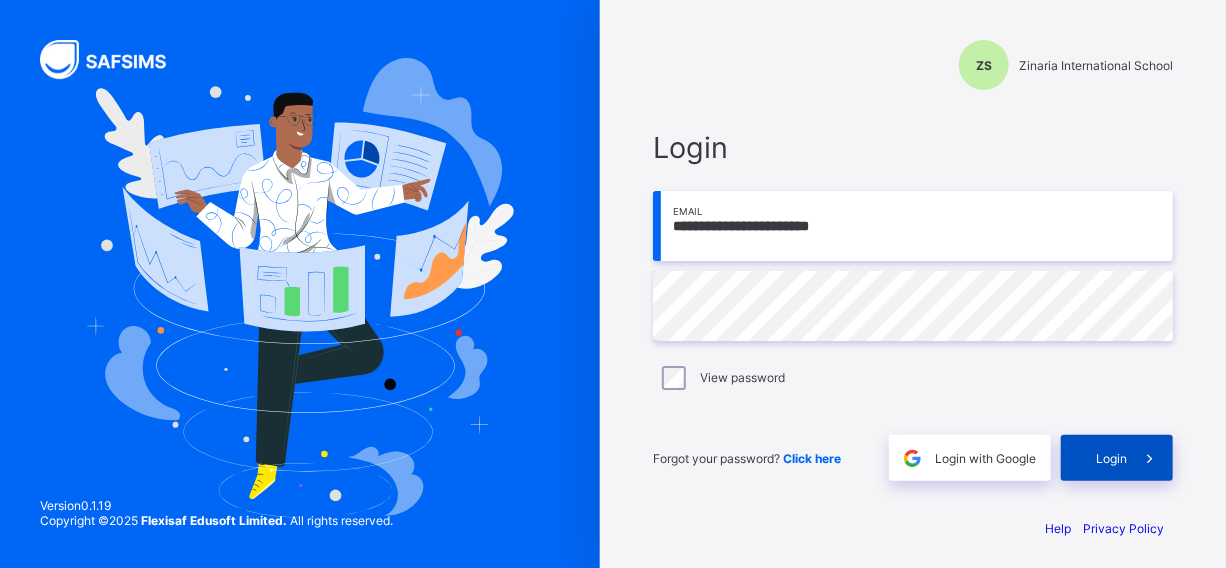 click at bounding box center [1150, 458] 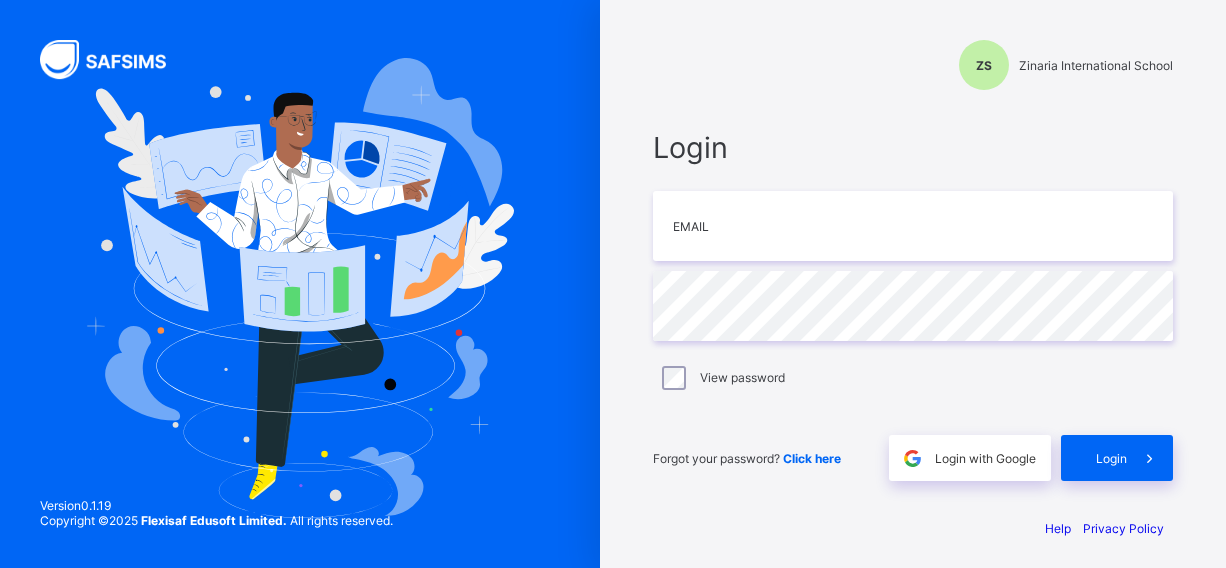 scroll, scrollTop: 0, scrollLeft: 0, axis: both 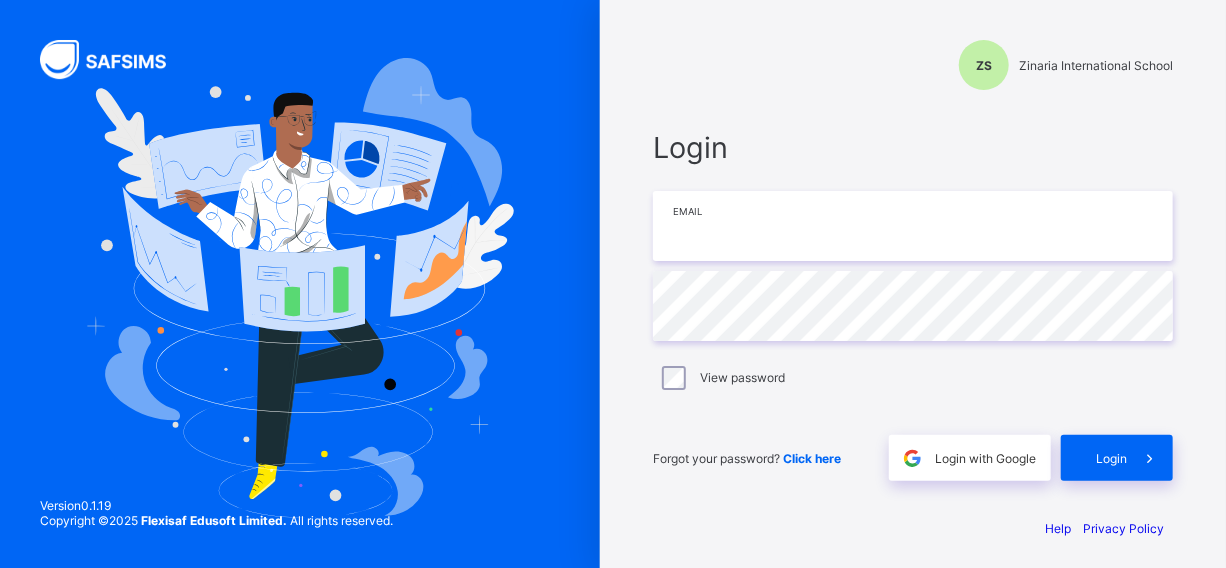 click at bounding box center (913, 226) 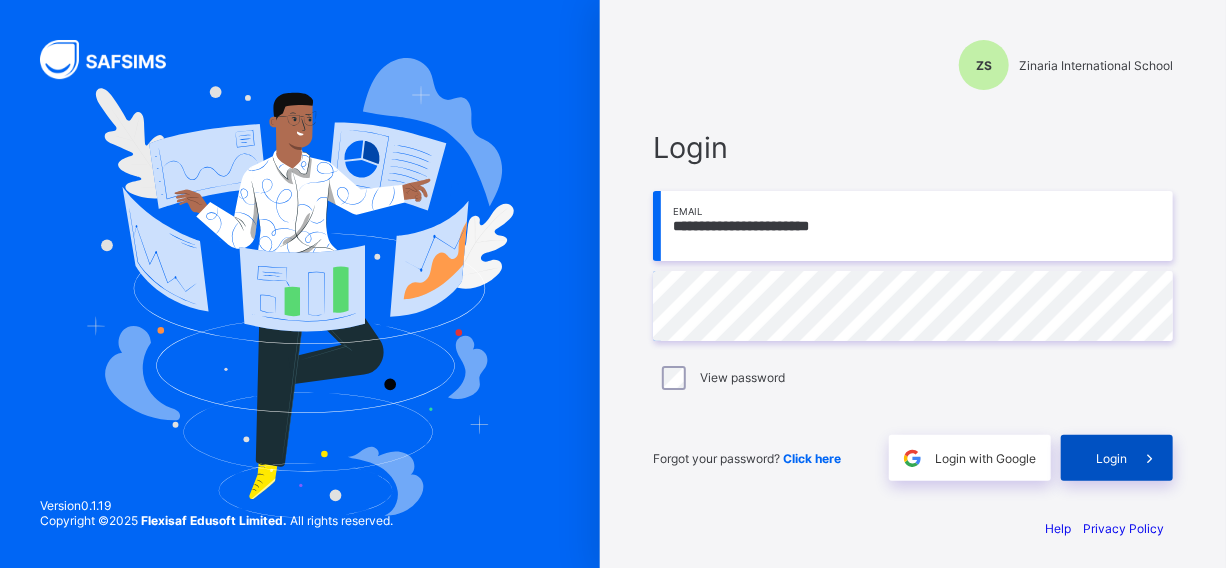 click on "Login" at bounding box center [1117, 458] 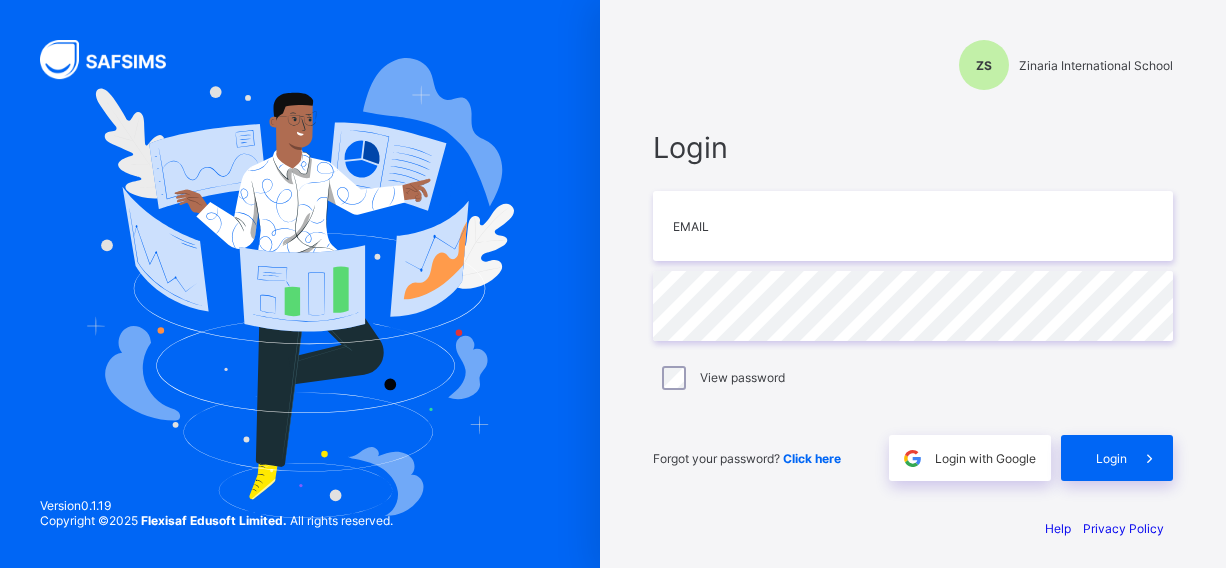 scroll, scrollTop: 0, scrollLeft: 0, axis: both 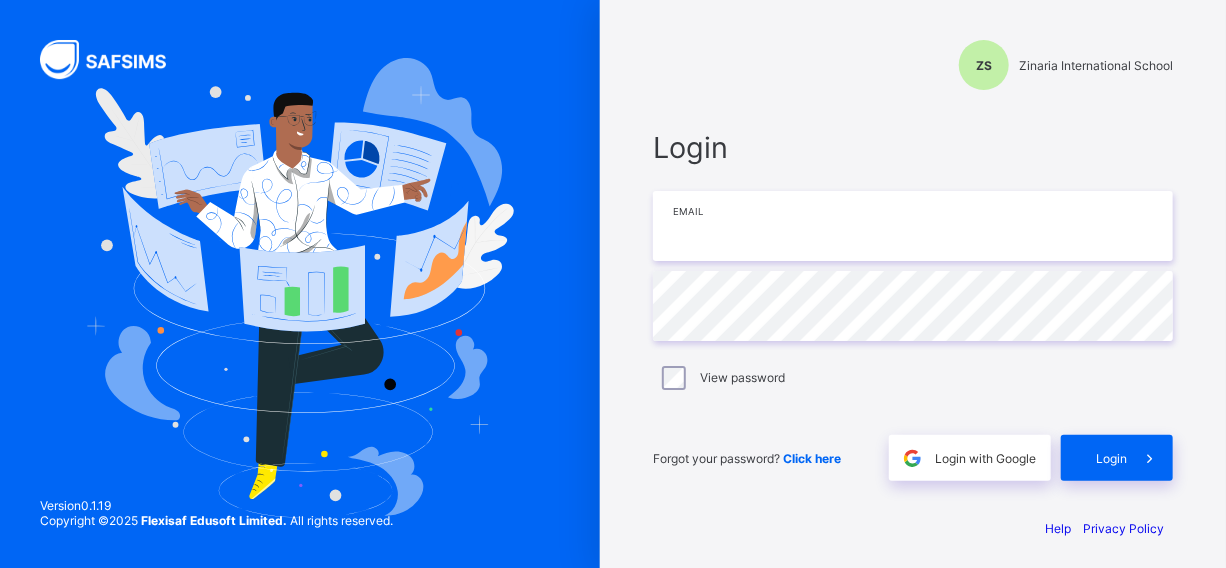 type on "**********" 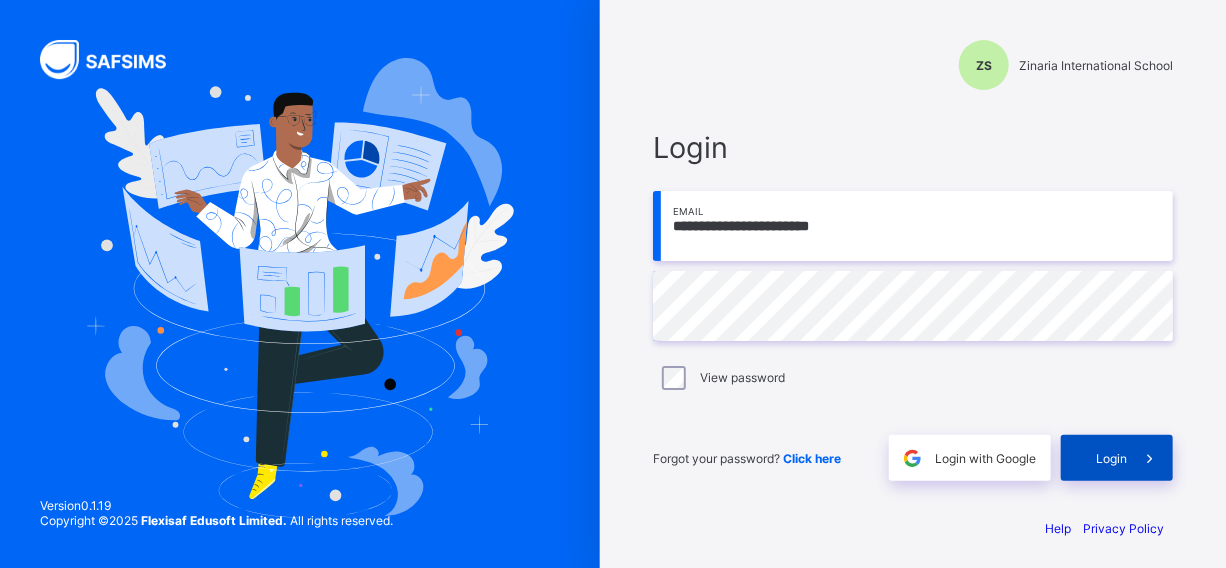 click at bounding box center [1150, 458] 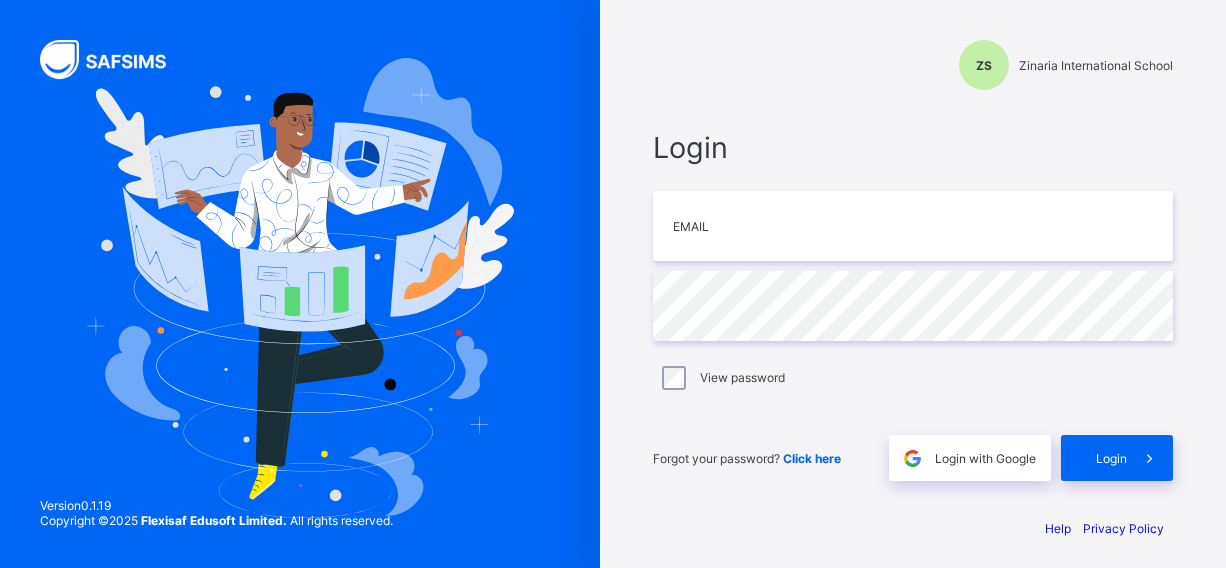 scroll, scrollTop: 0, scrollLeft: 0, axis: both 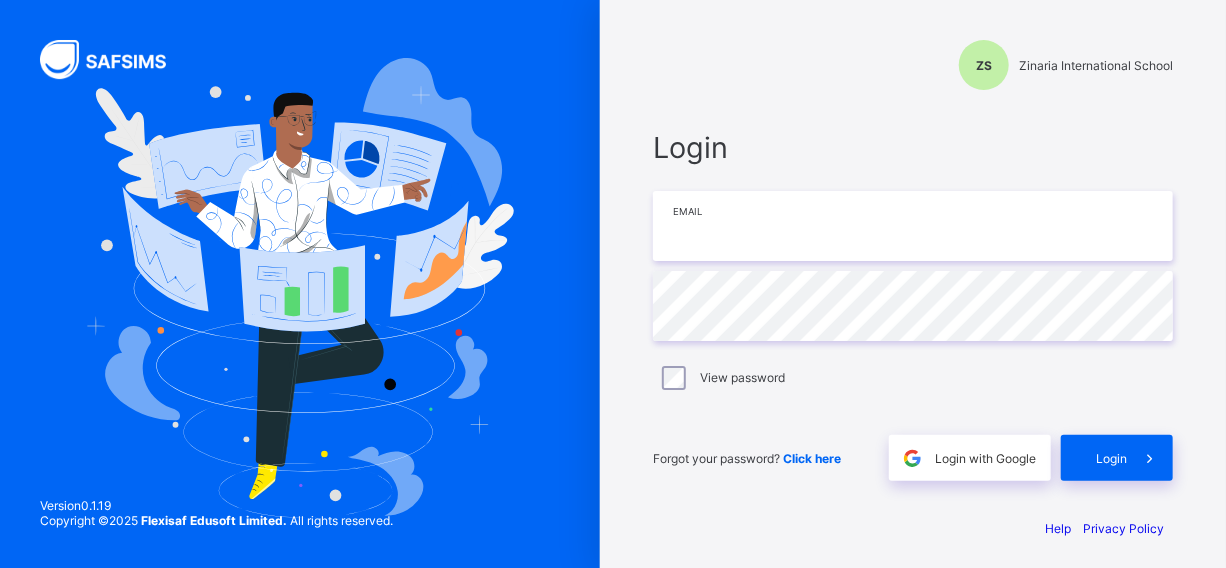 paste on "********" 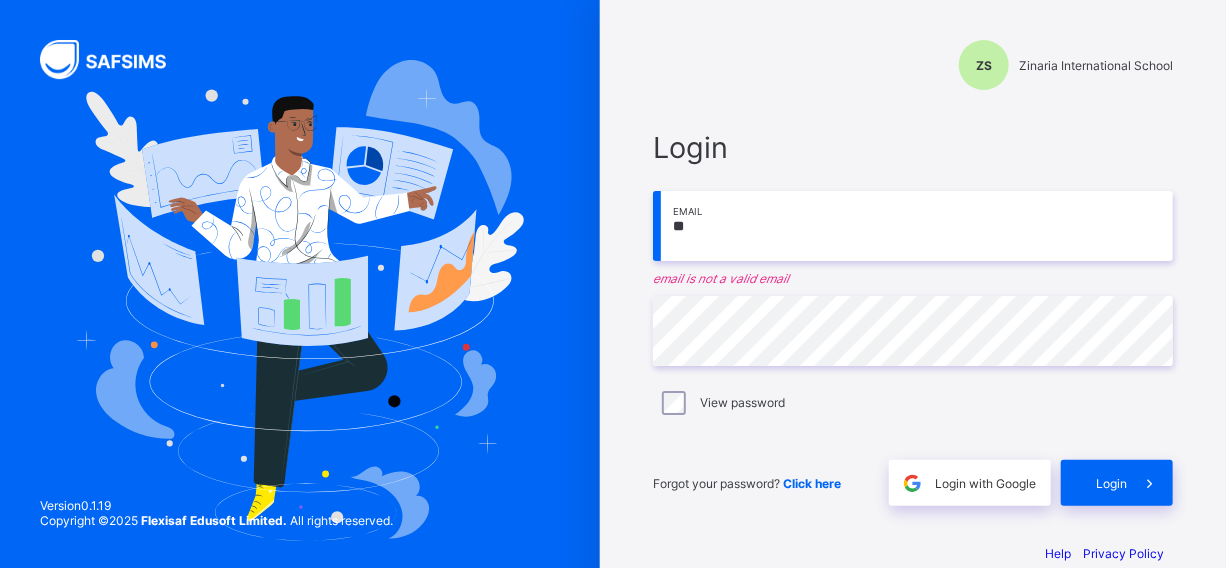 type on "*" 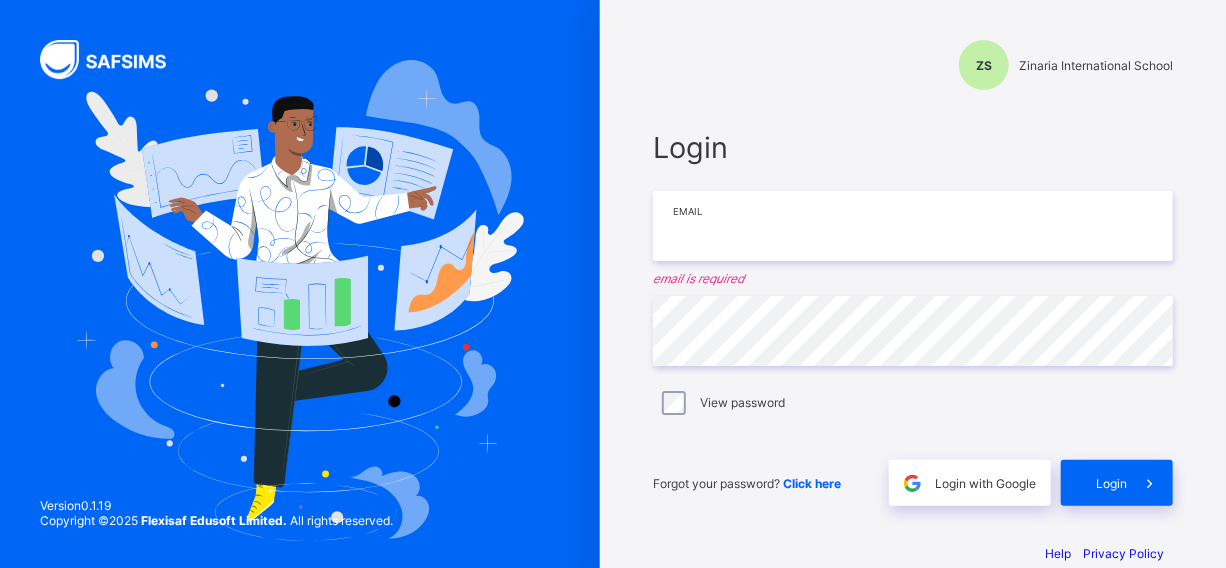 drag, startPoint x: 753, startPoint y: 211, endPoint x: 697, endPoint y: 235, distance: 60.926186 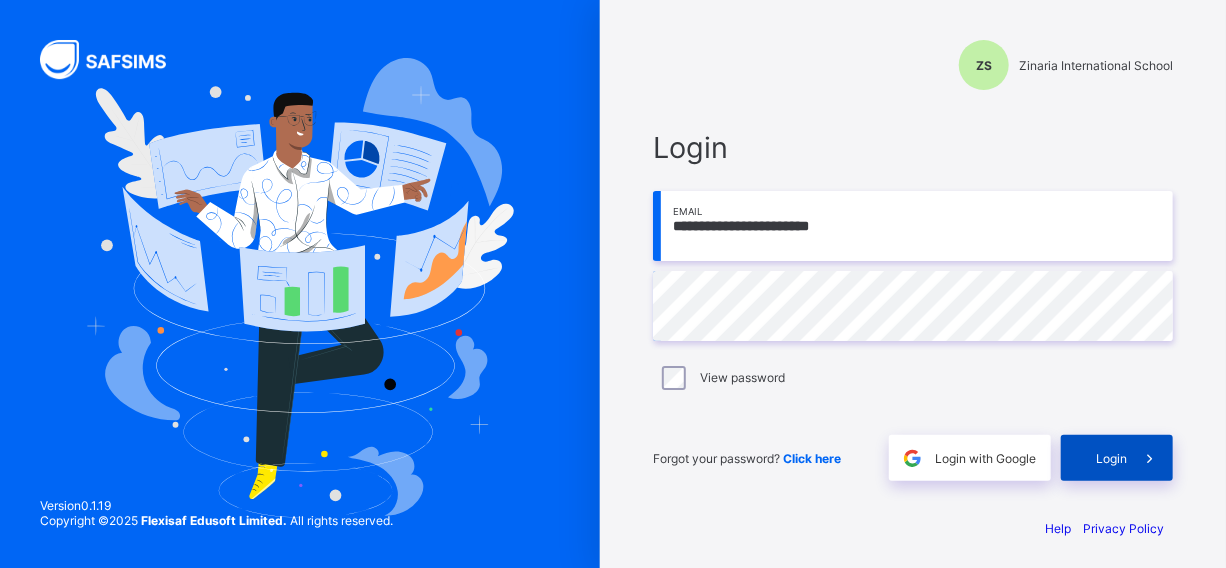 click on "Login" at bounding box center [1111, 458] 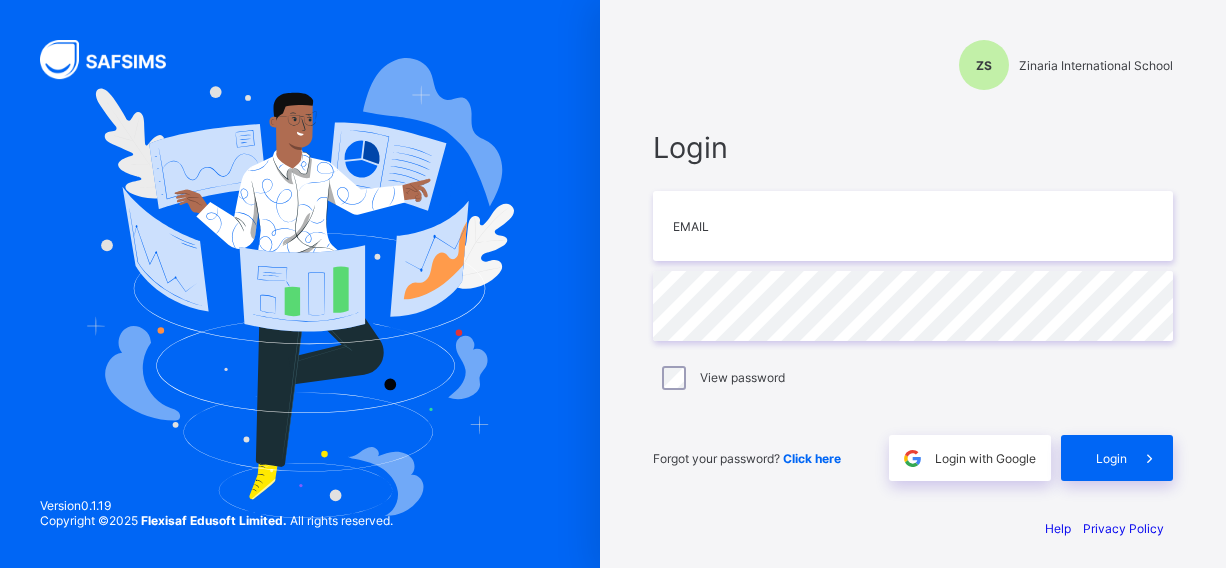 scroll, scrollTop: 0, scrollLeft: 0, axis: both 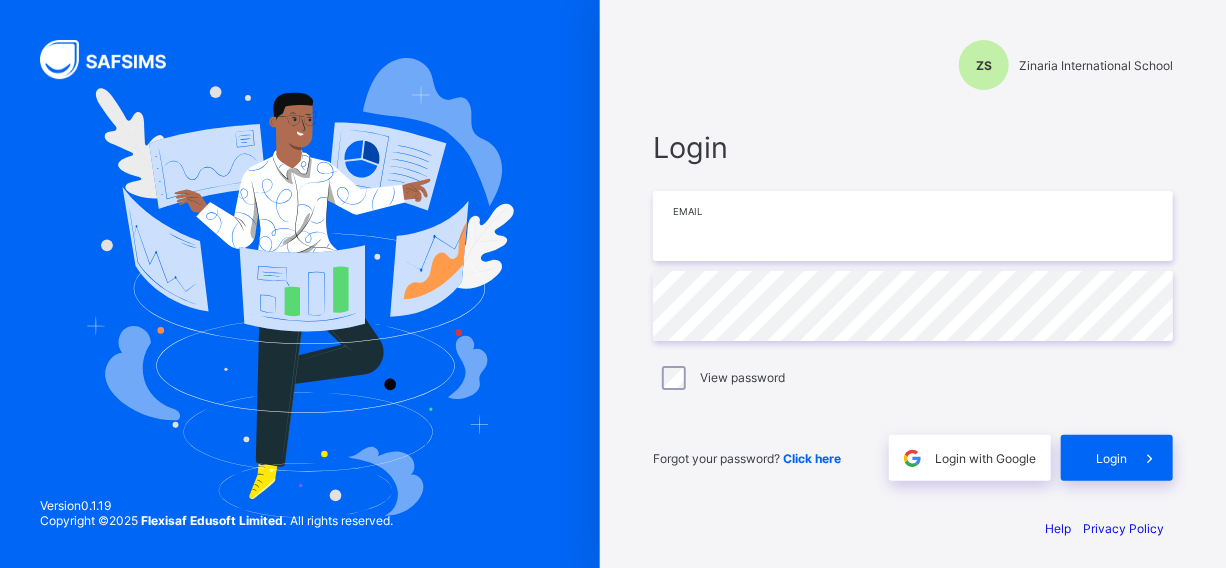 click at bounding box center (913, 226) 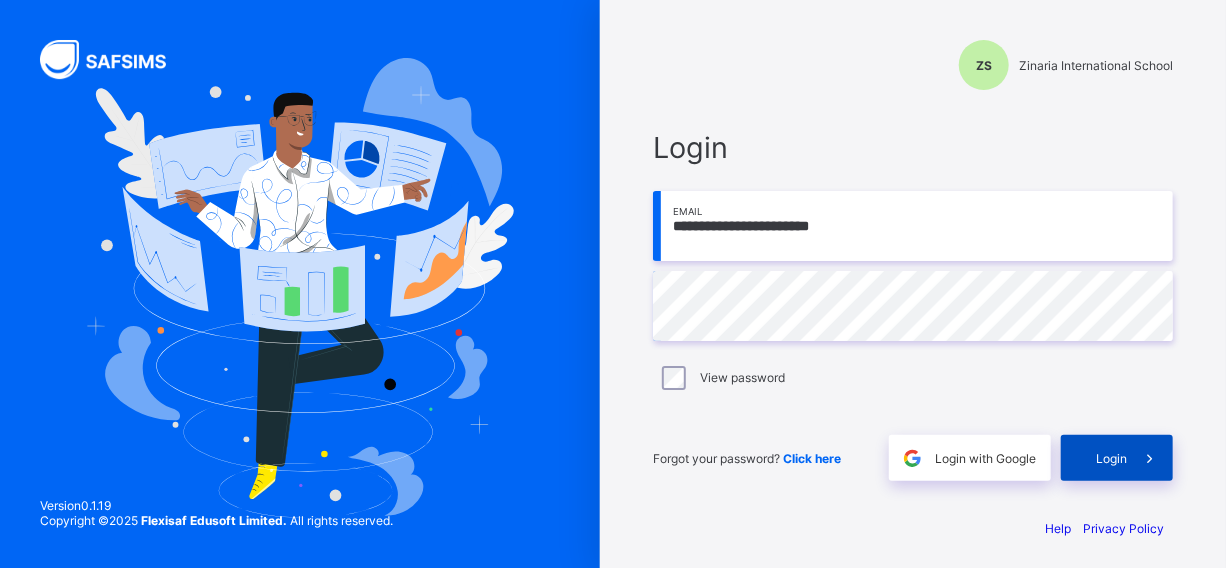 click on "Login" at bounding box center [1117, 458] 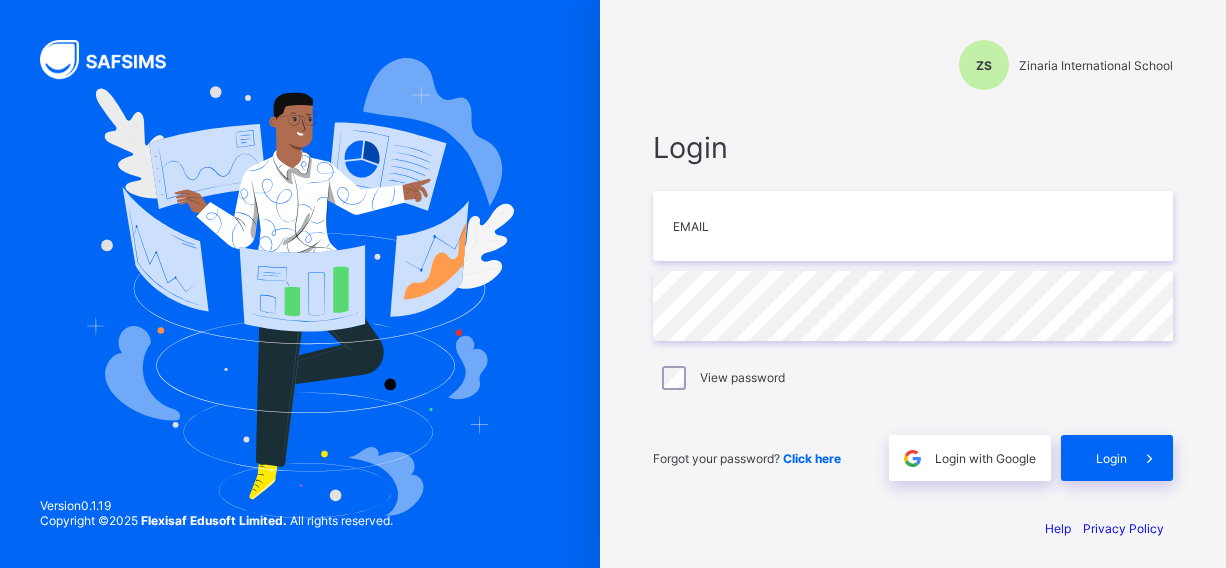 scroll, scrollTop: 0, scrollLeft: 0, axis: both 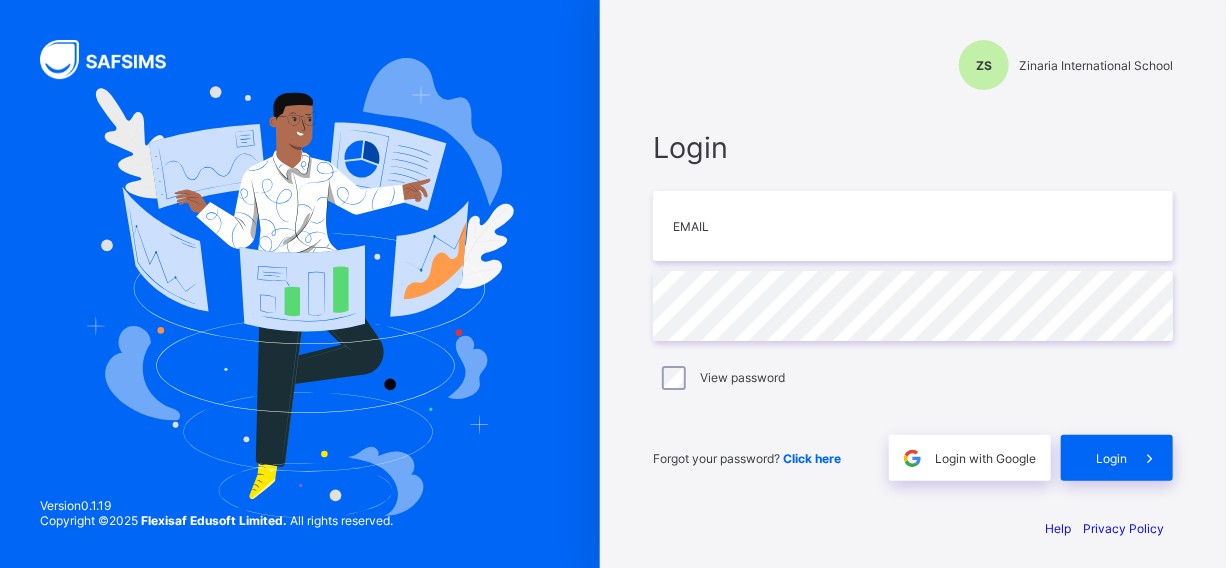 click on "Login Email Password View password Forgot your password?   Click here Login with Google Login" at bounding box center (913, 305) 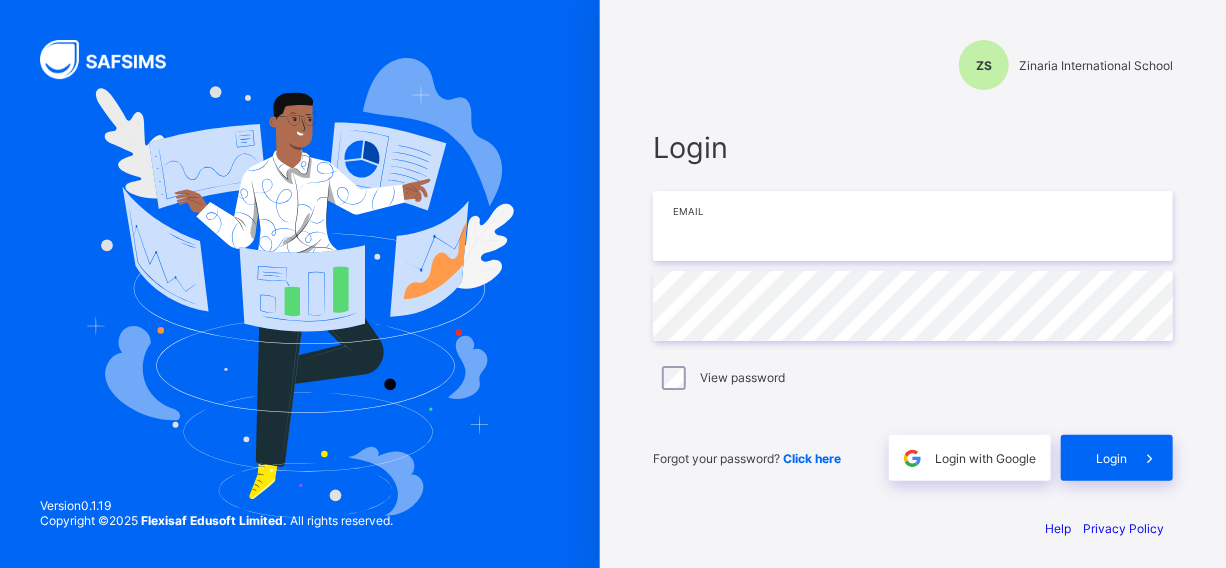 click at bounding box center (913, 226) 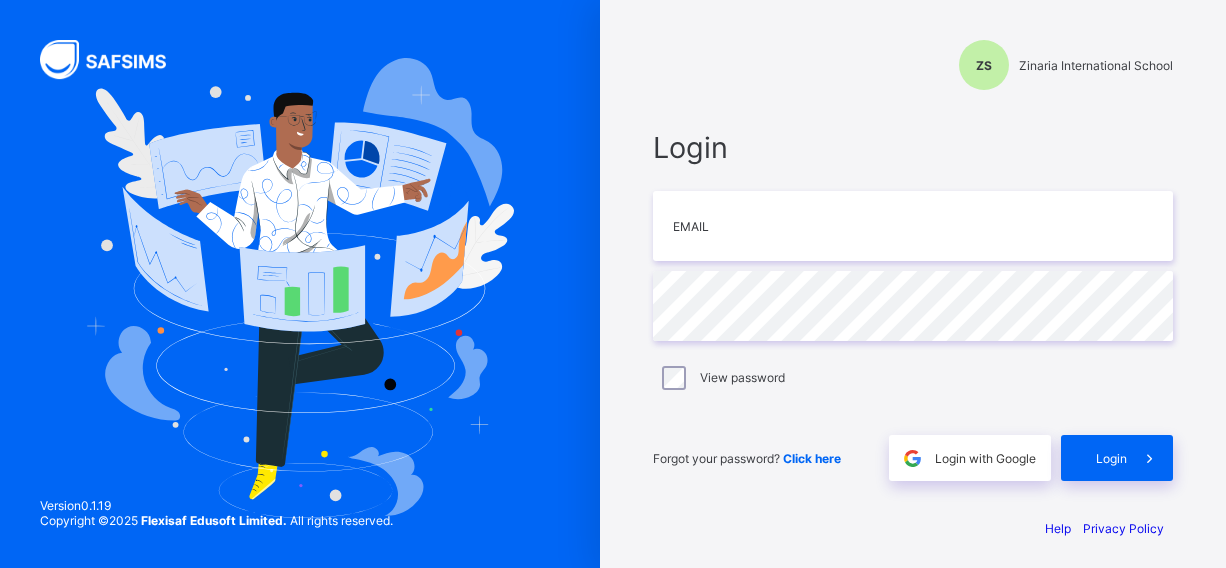 scroll, scrollTop: 0, scrollLeft: 0, axis: both 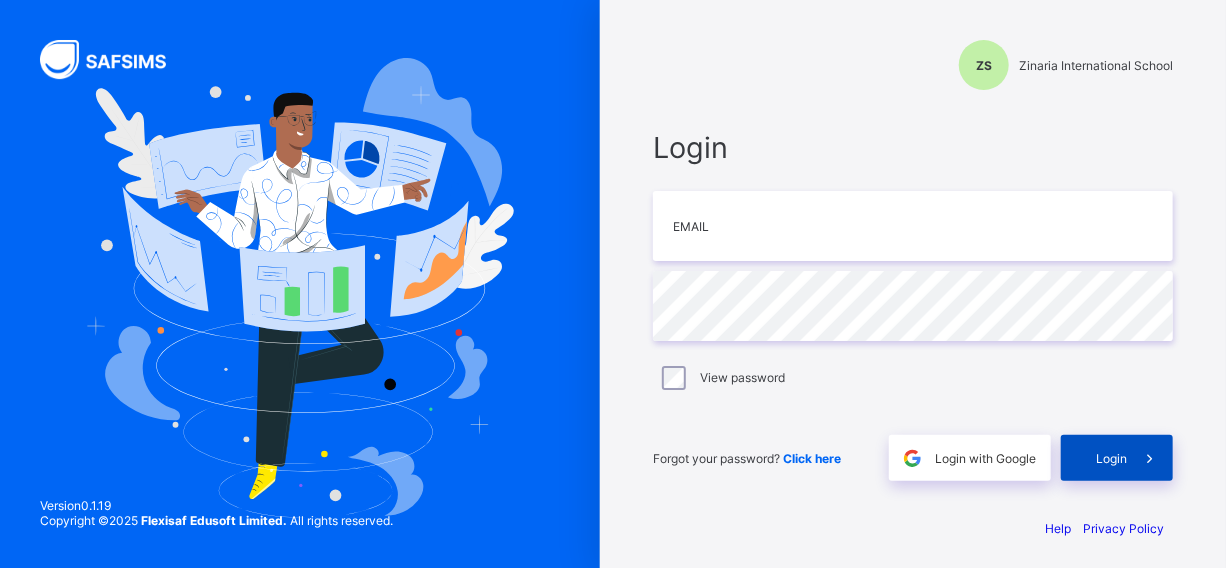 click at bounding box center (1149, 458) 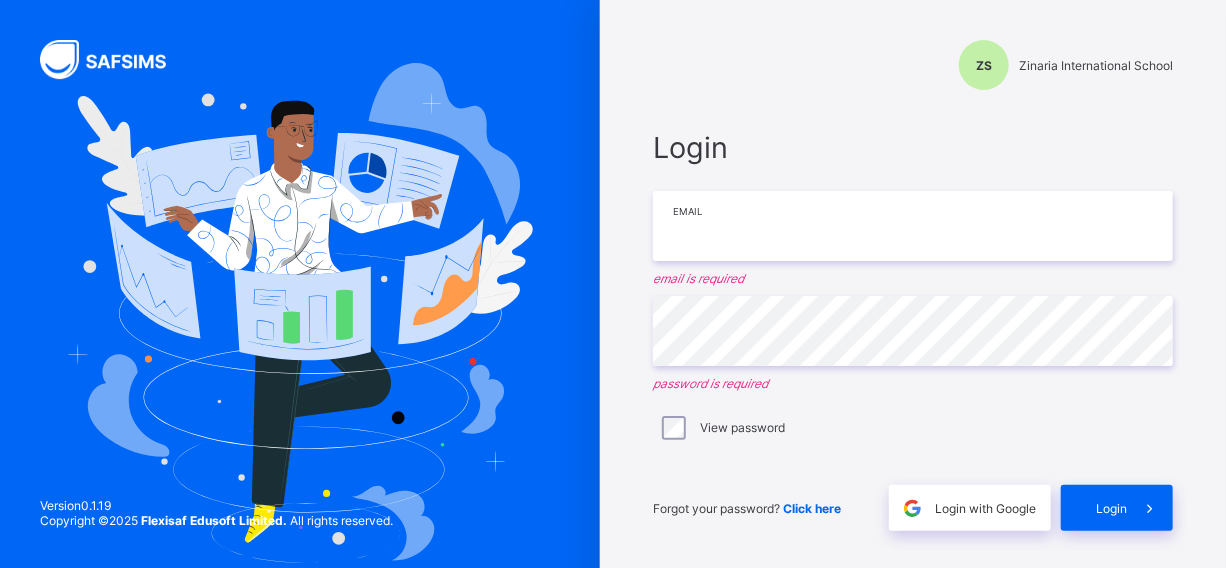 click at bounding box center [913, 226] 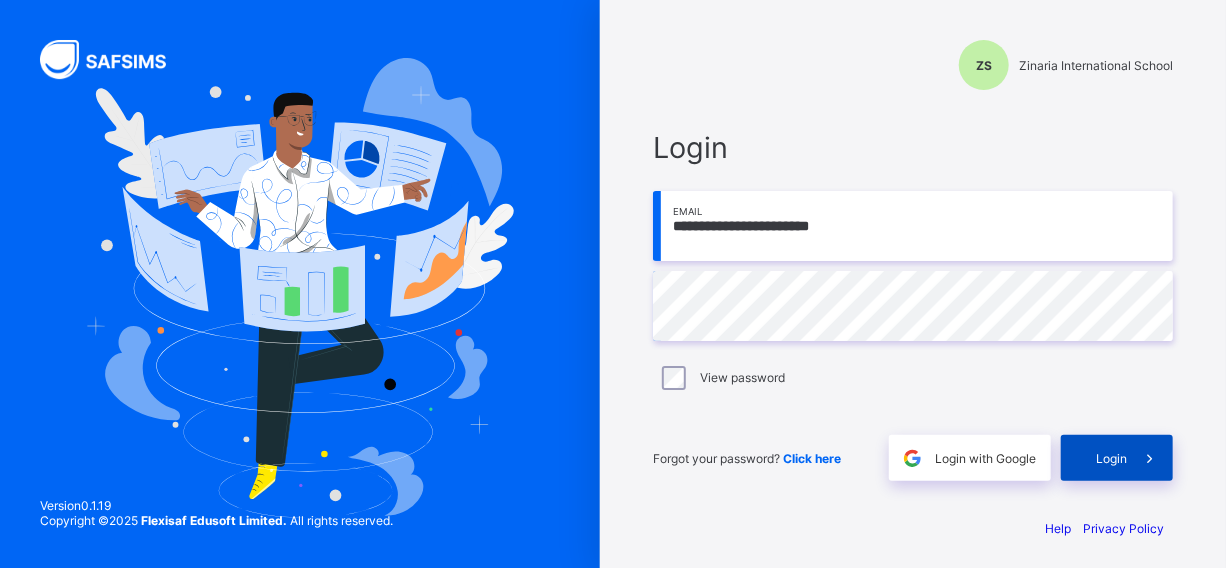 click on "Login" at bounding box center (1117, 458) 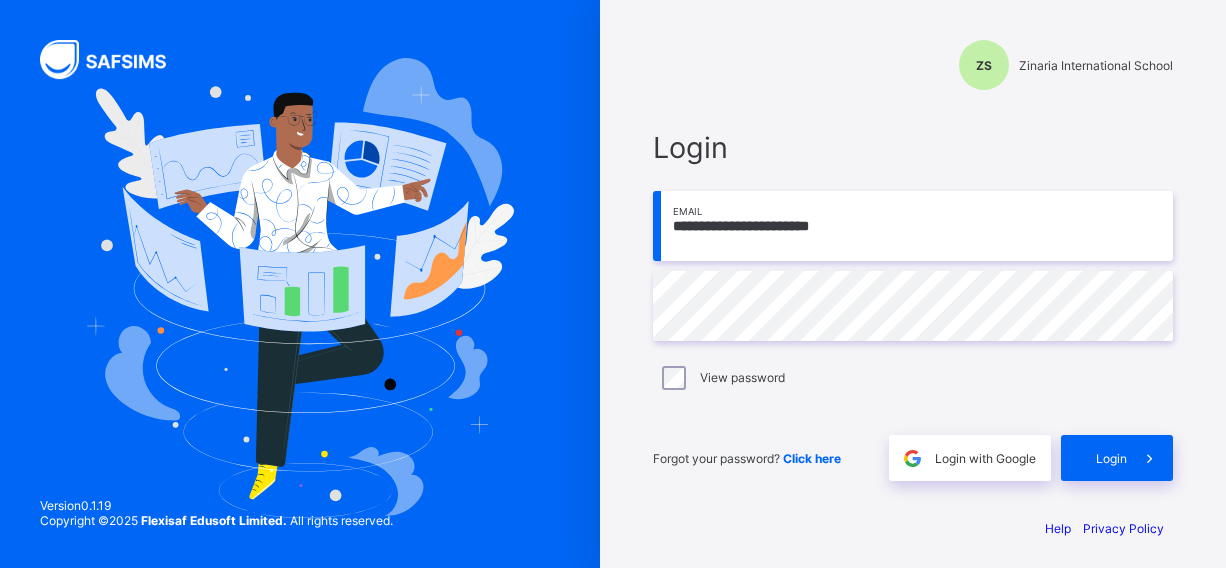 scroll, scrollTop: 0, scrollLeft: 0, axis: both 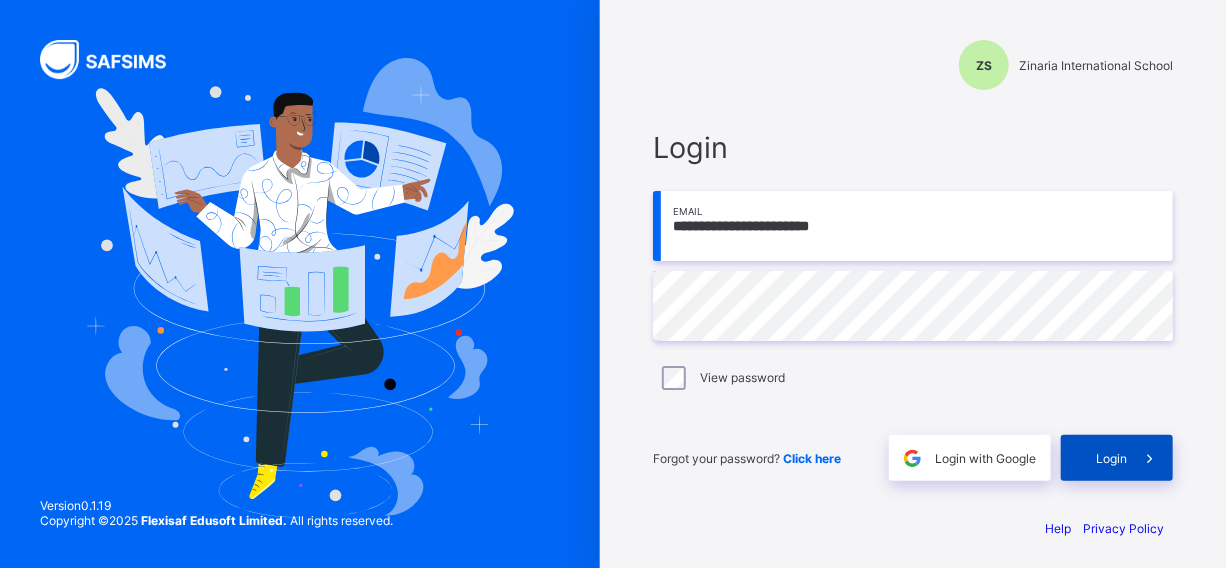 click at bounding box center (1150, 458) 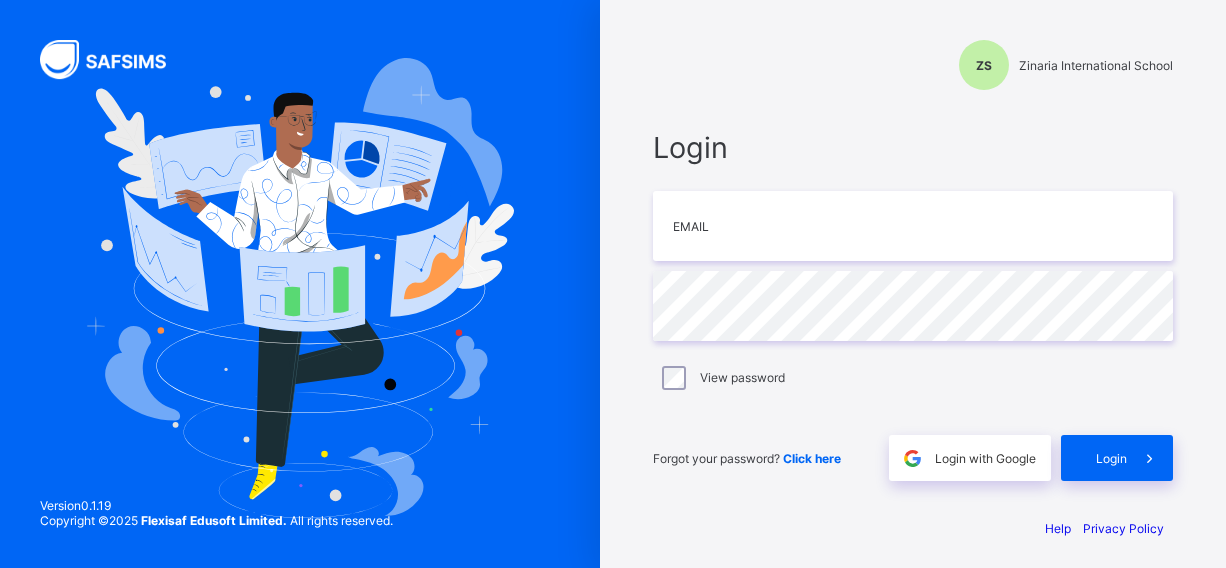 scroll, scrollTop: 0, scrollLeft: 0, axis: both 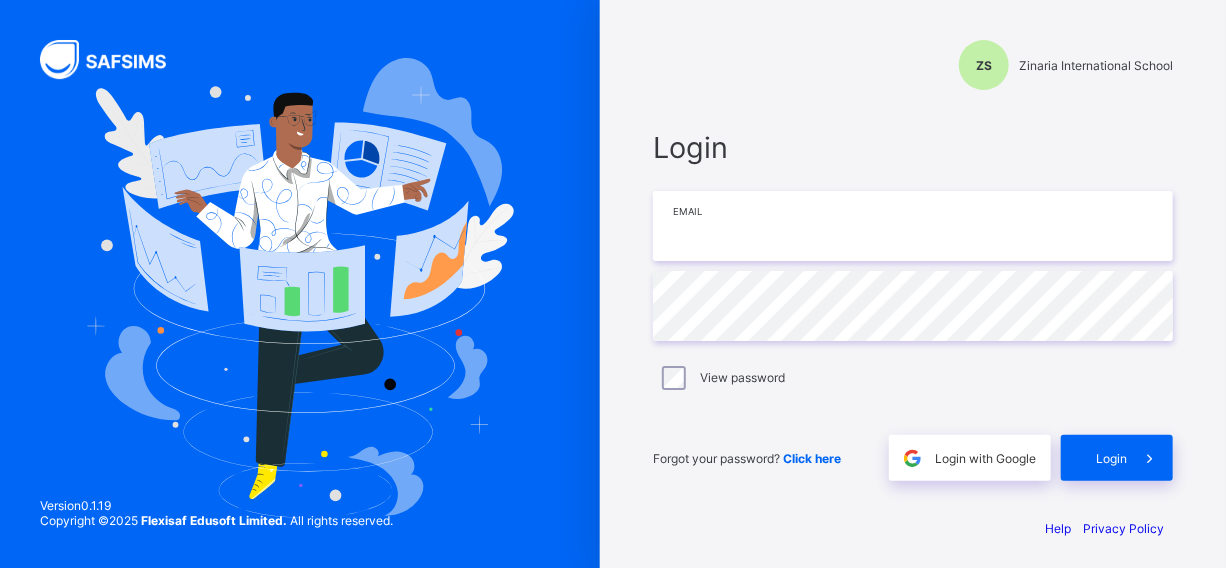 click at bounding box center [913, 226] 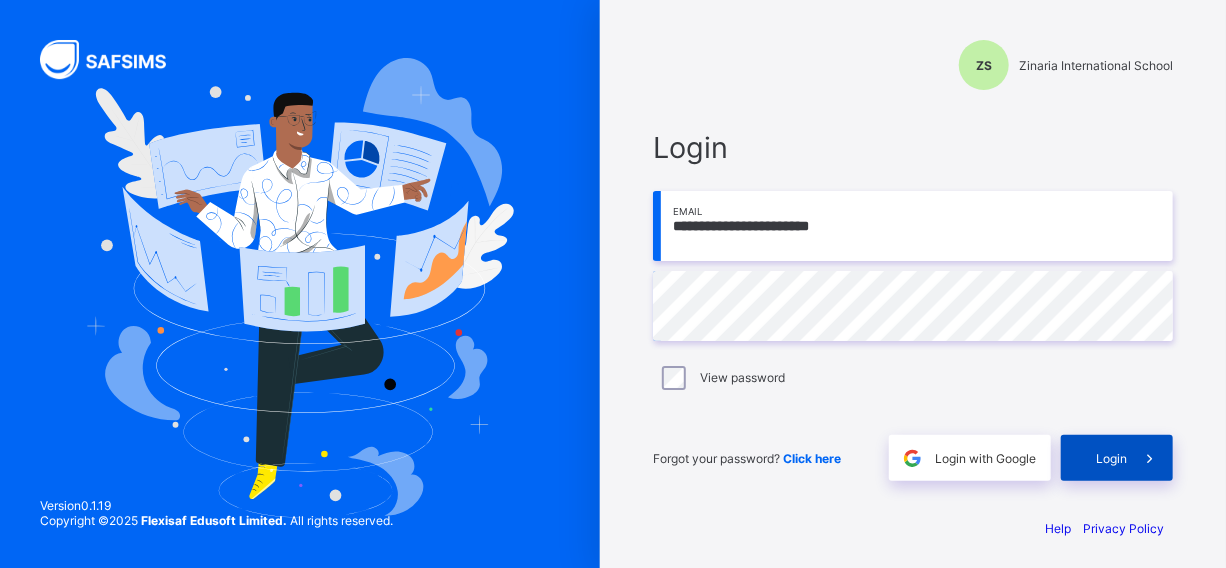 click at bounding box center (1149, 458) 